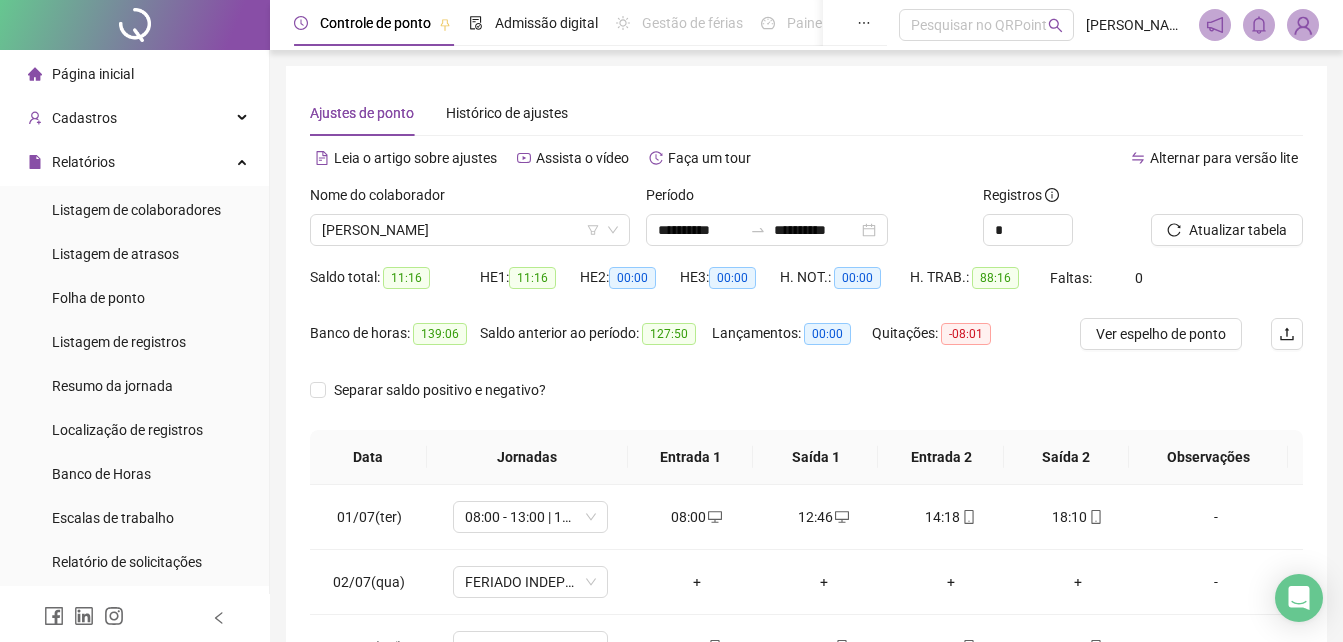 click on "Folha de ponto" at bounding box center (98, 298) 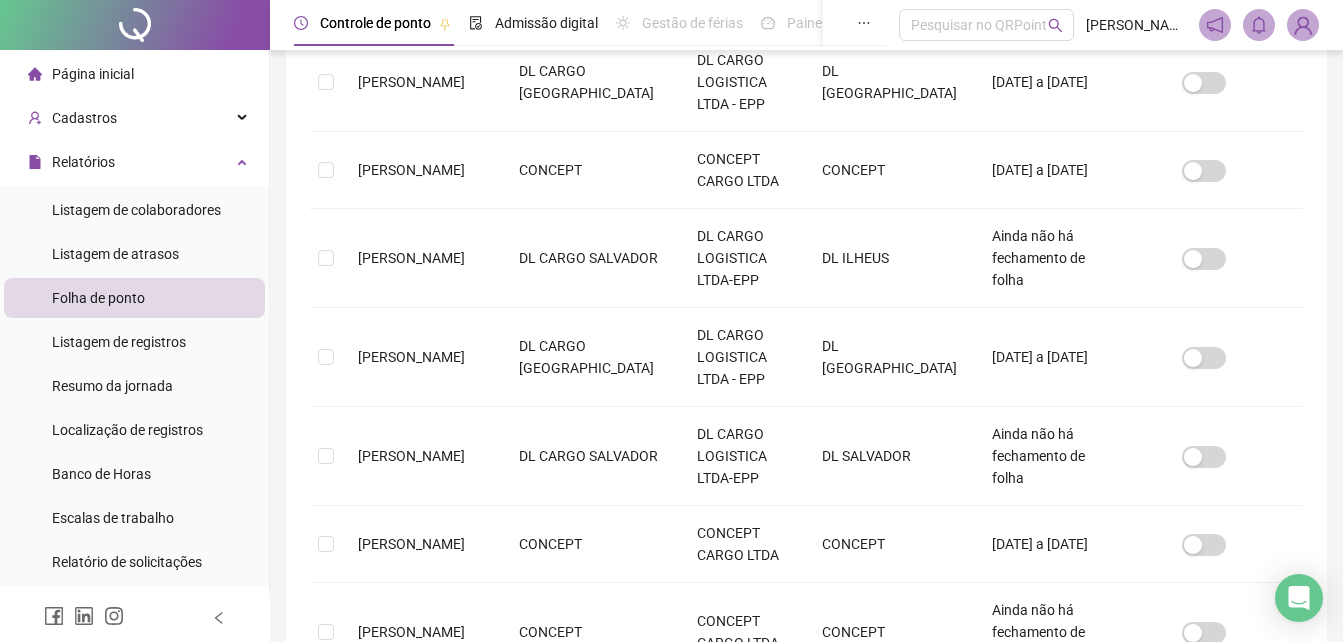 scroll, scrollTop: 689, scrollLeft: 0, axis: vertical 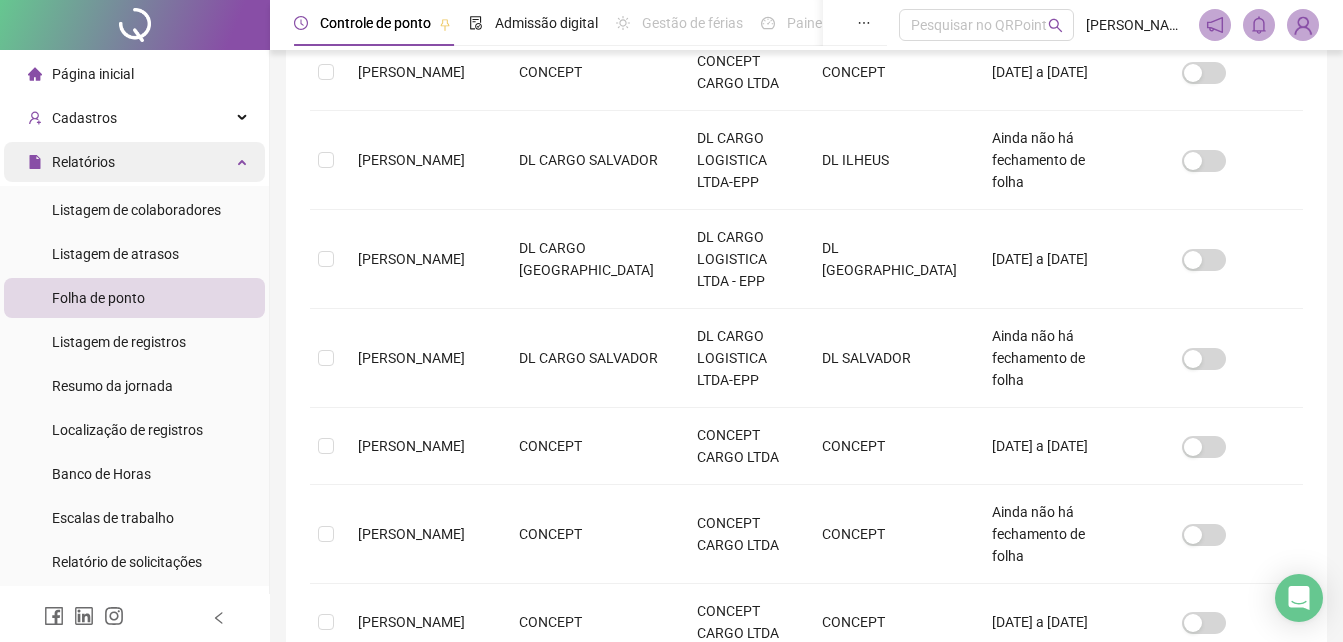 click on "Relatórios" at bounding box center (83, 162) 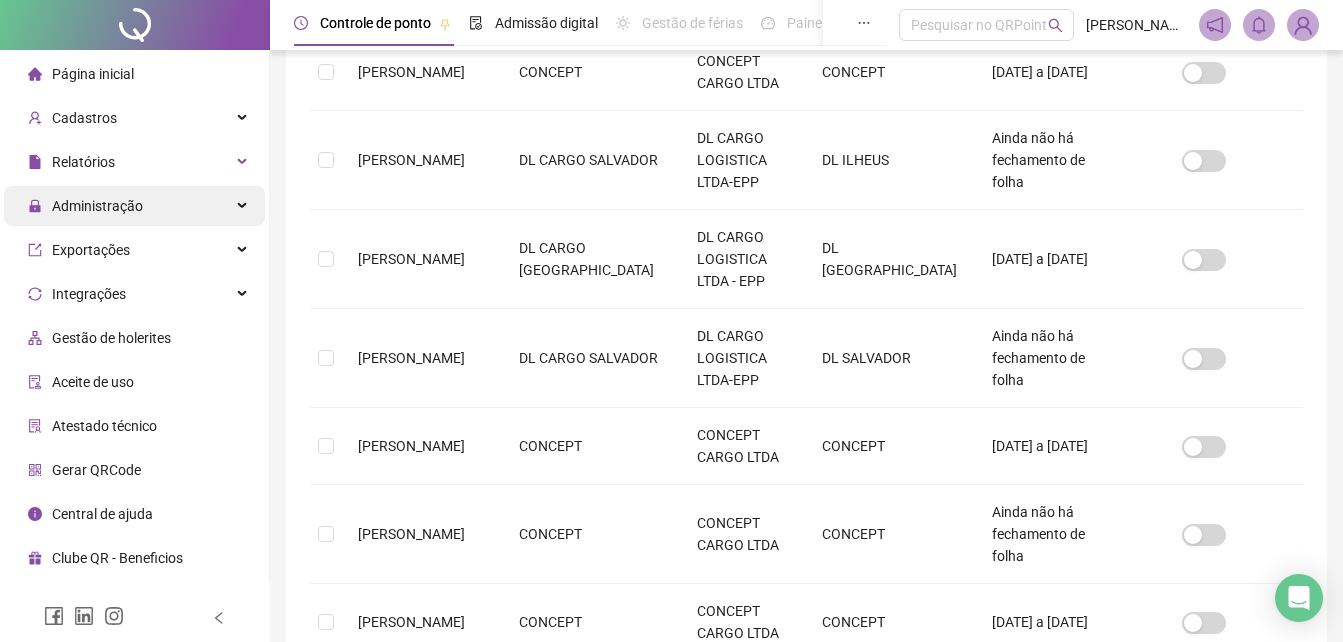 click on "Administração" at bounding box center [97, 206] 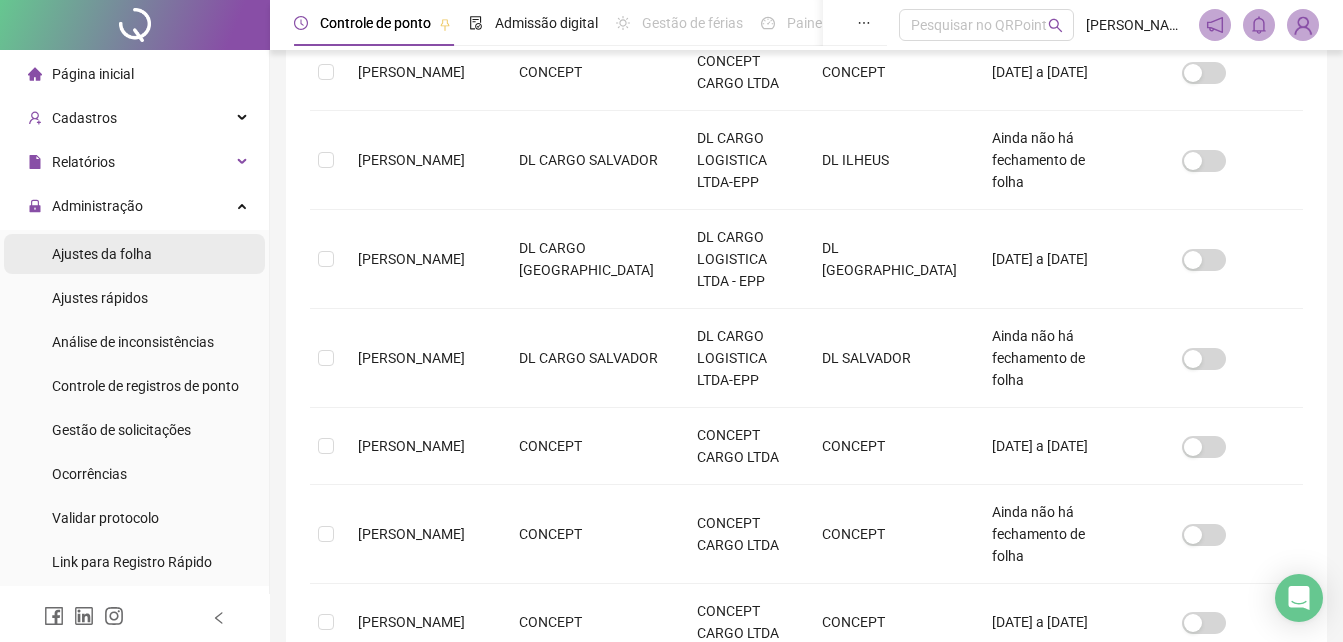 click on "Ajustes da folha" at bounding box center [102, 254] 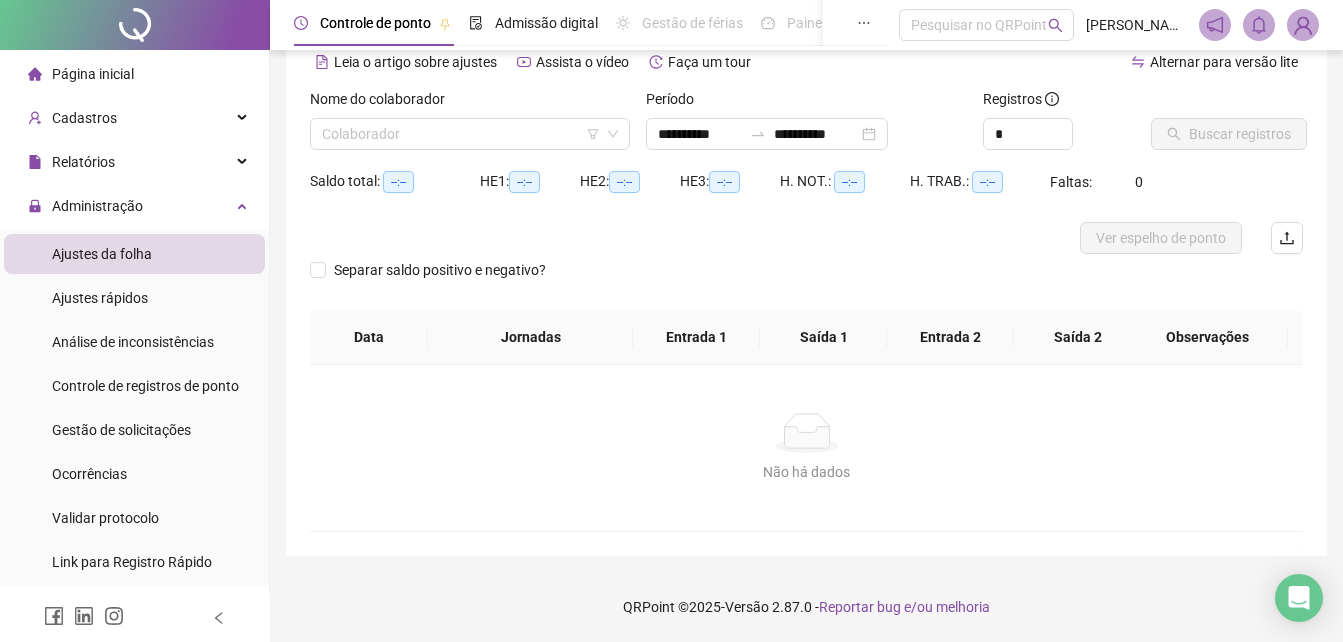 scroll, scrollTop: 96, scrollLeft: 0, axis: vertical 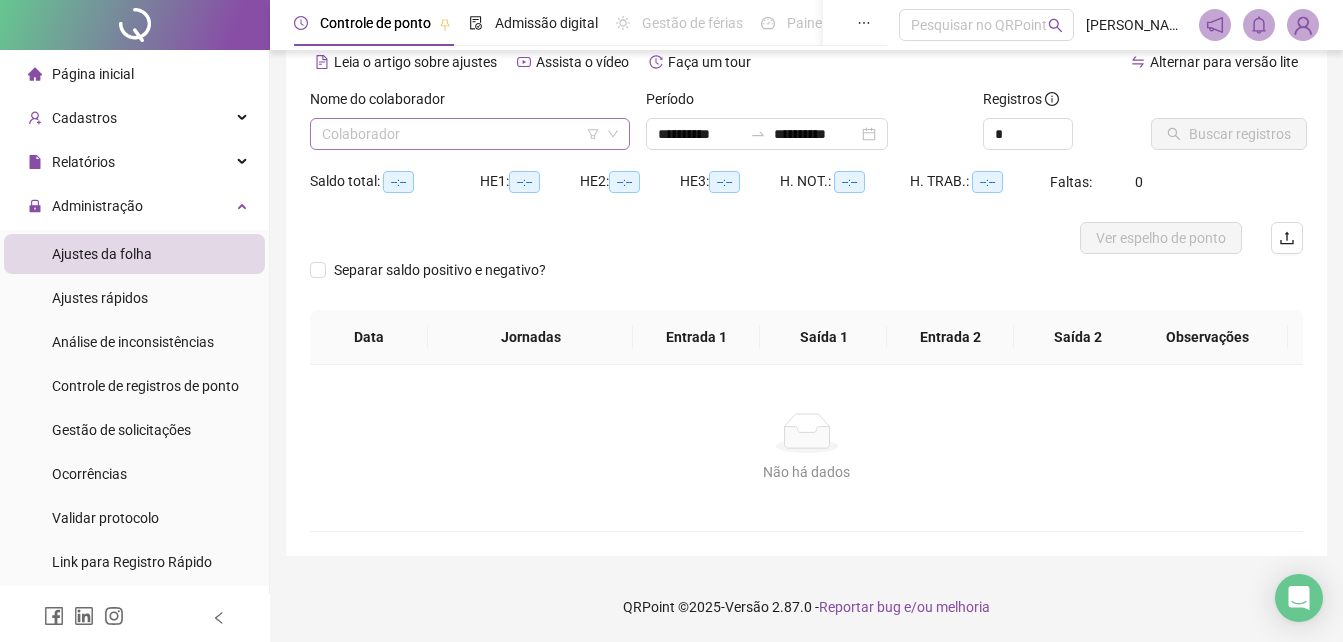 click at bounding box center [464, 134] 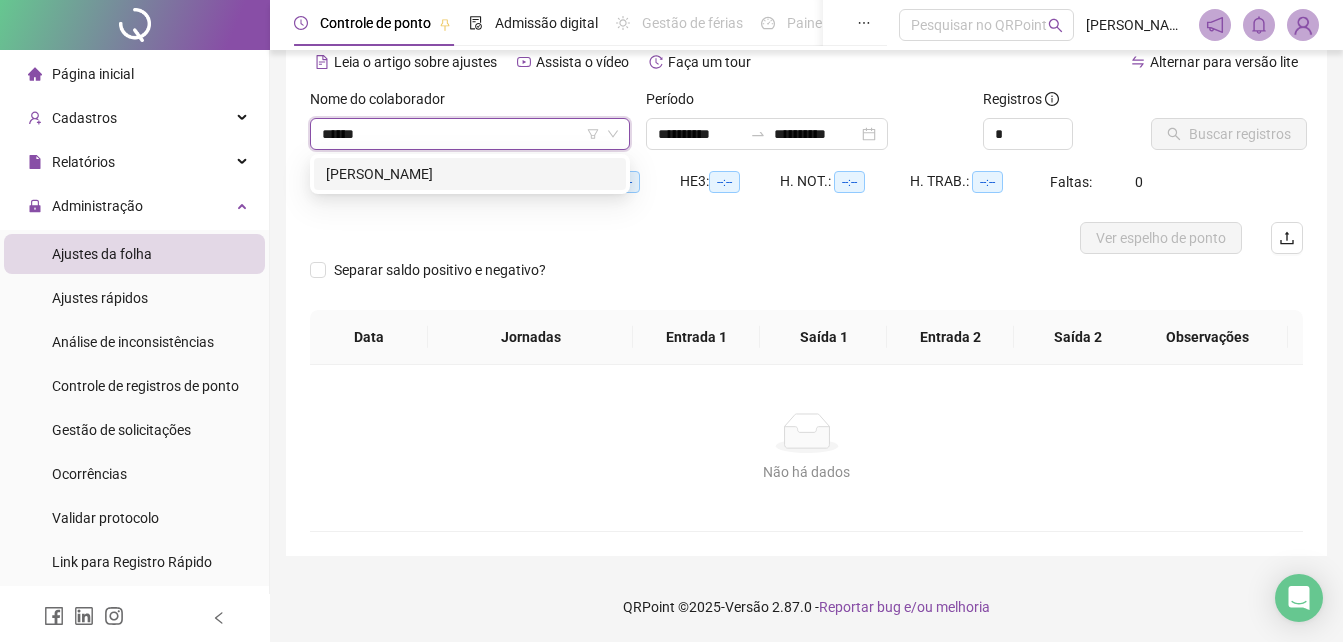 type on "*******" 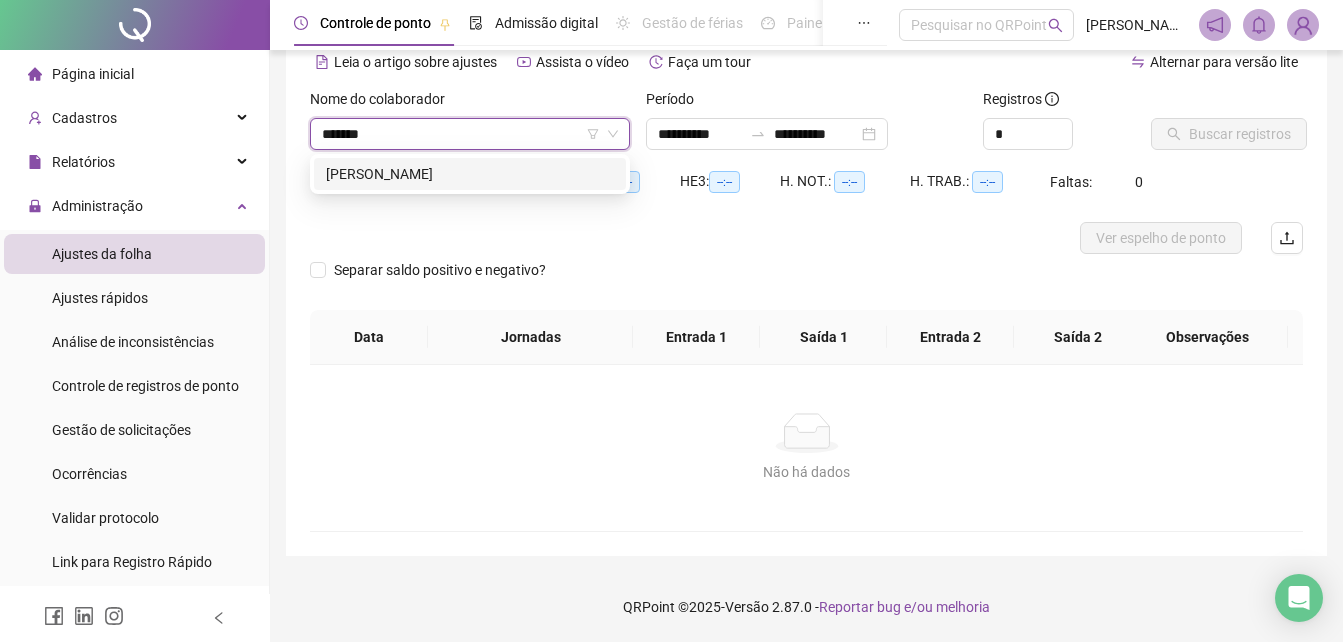 click on "[PERSON_NAME]" at bounding box center (470, 174) 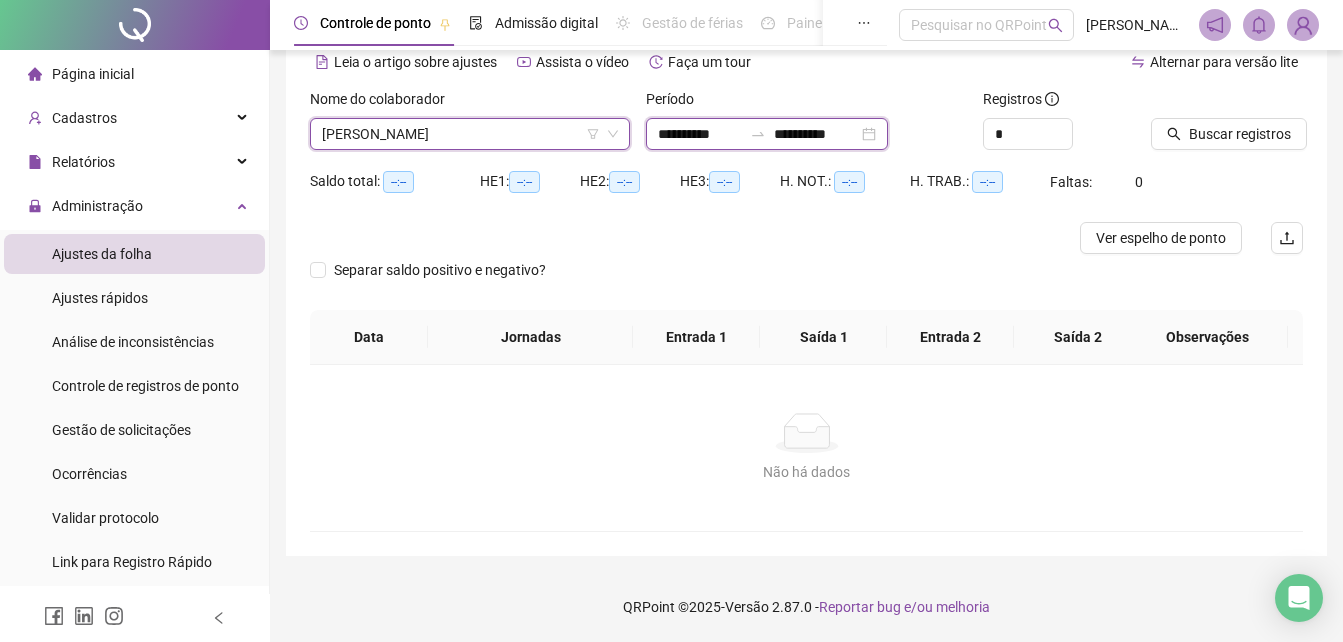 click on "**********" at bounding box center [816, 134] 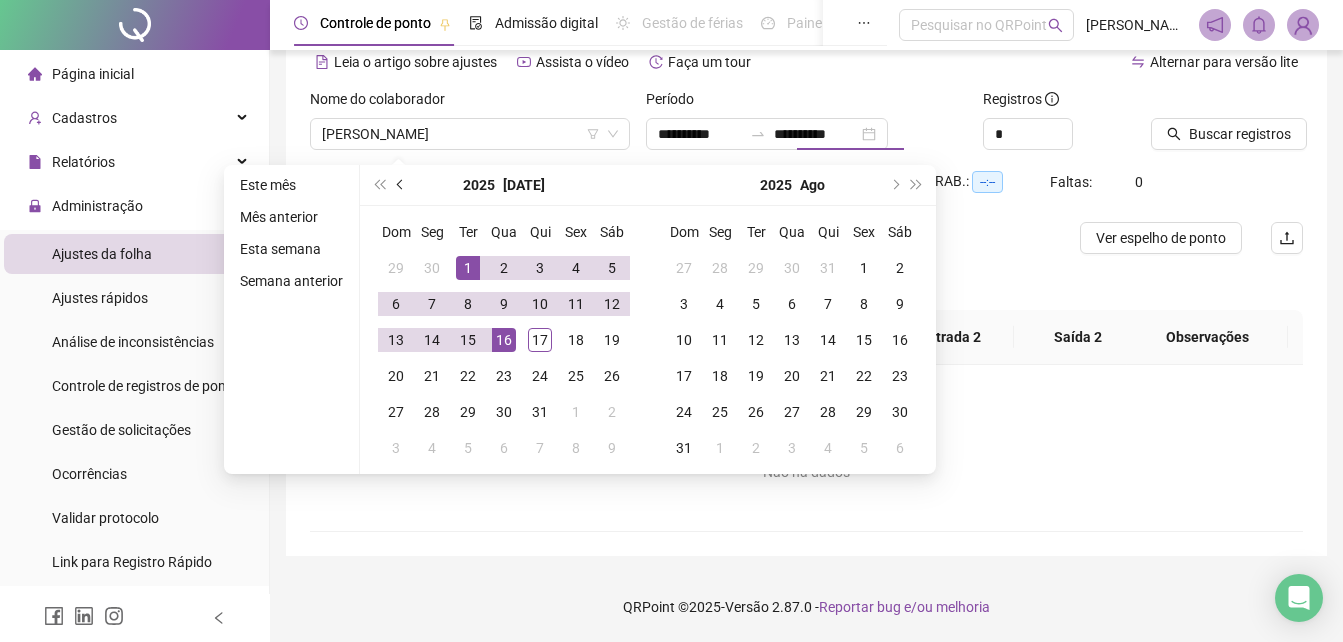 click at bounding box center [402, 185] 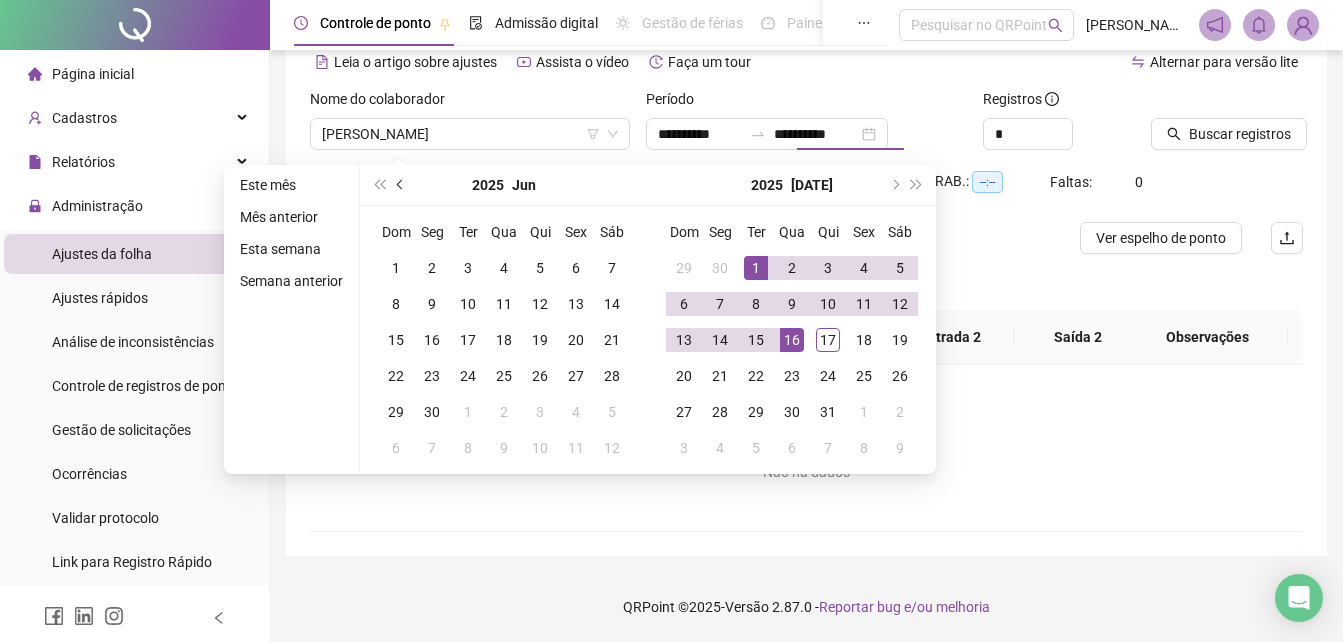 click at bounding box center (402, 185) 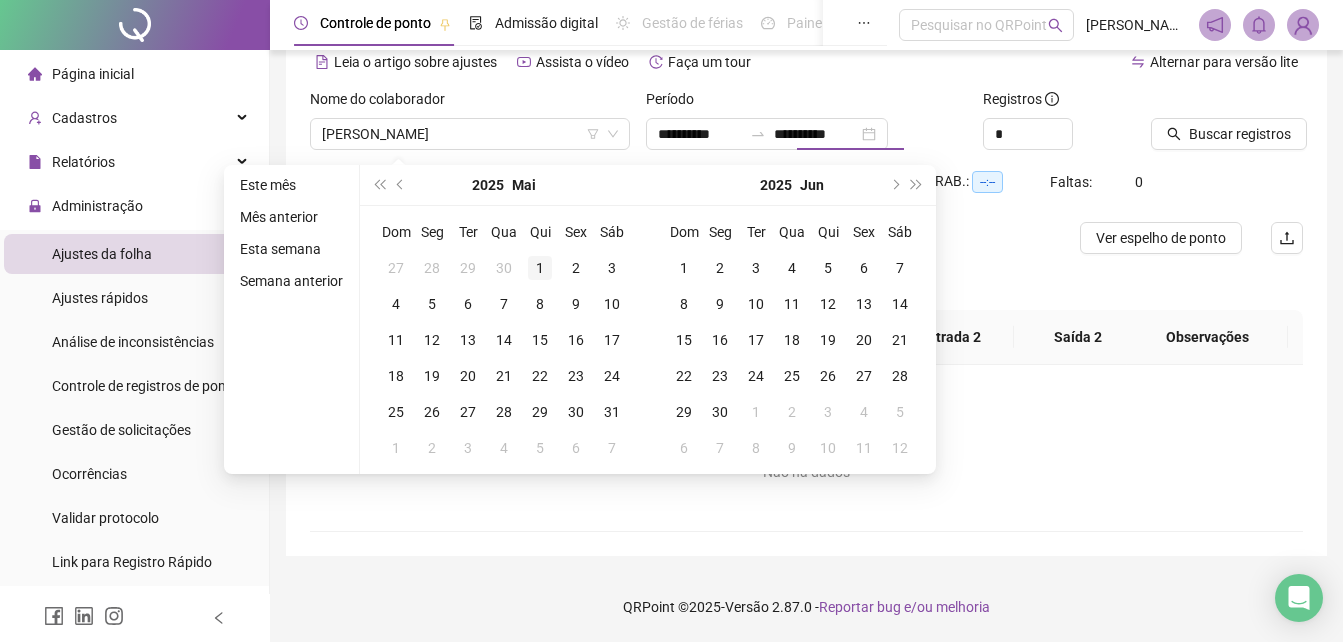 type on "**********" 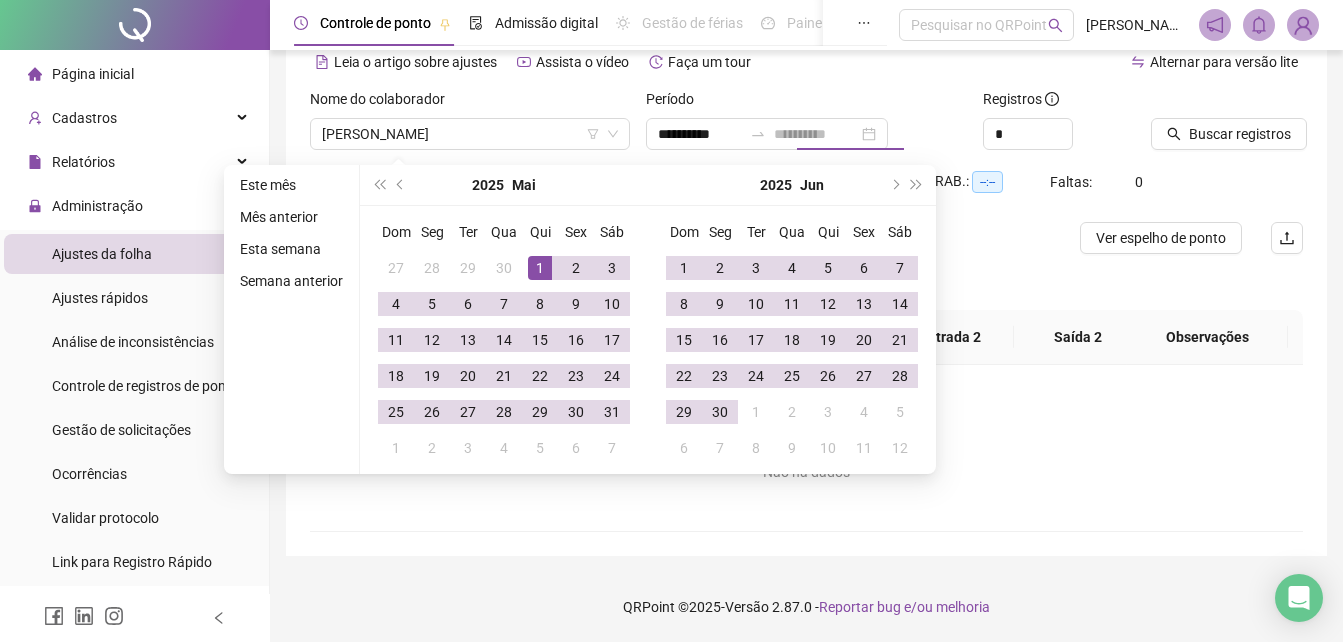 click on "1" at bounding box center [540, 268] 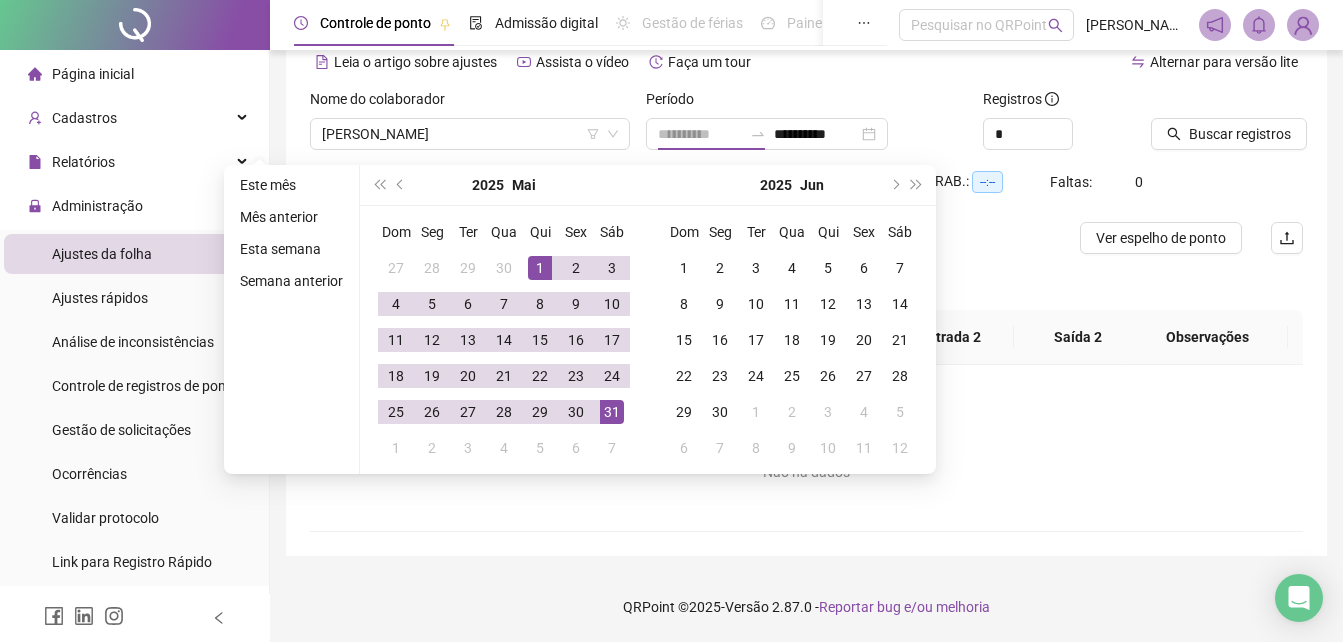 click on "31" at bounding box center [612, 412] 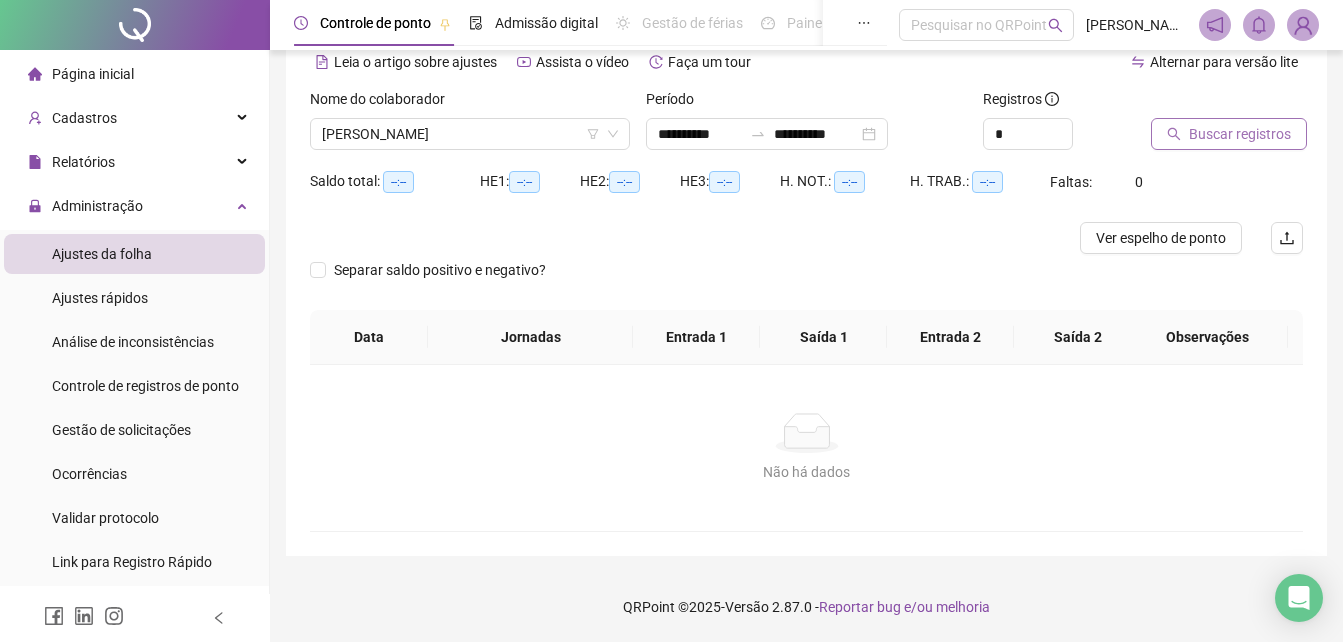 click on "Buscar registros" at bounding box center [1229, 134] 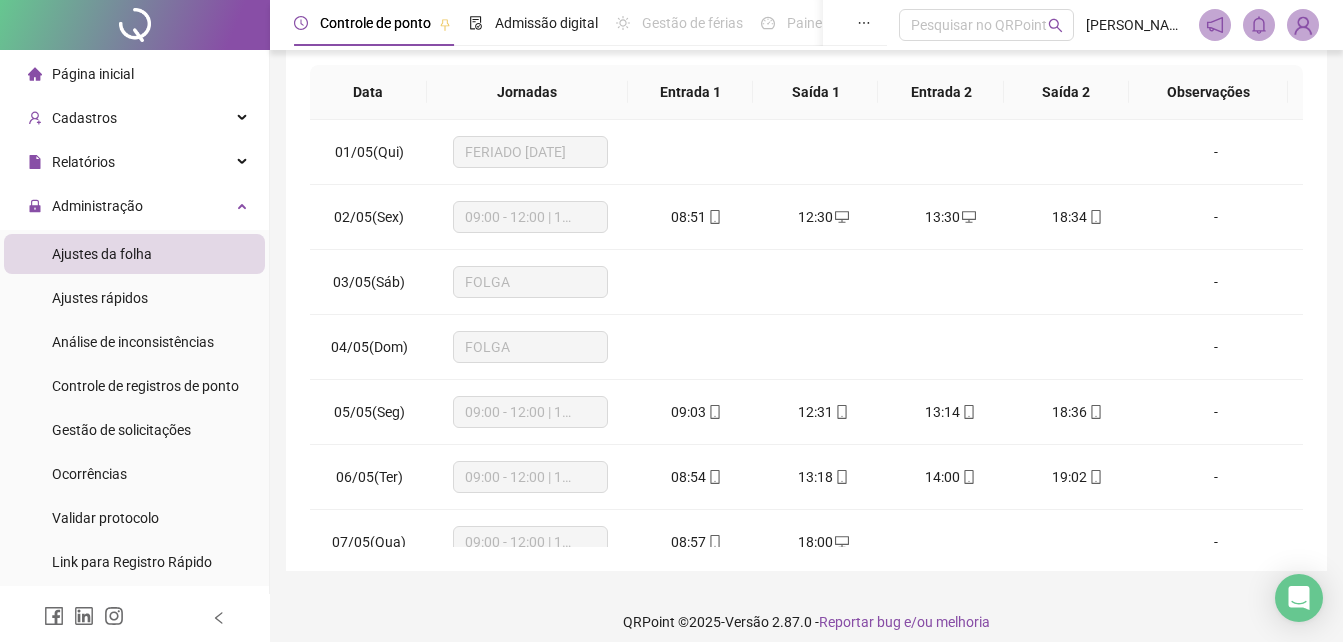 scroll, scrollTop: 380, scrollLeft: 0, axis: vertical 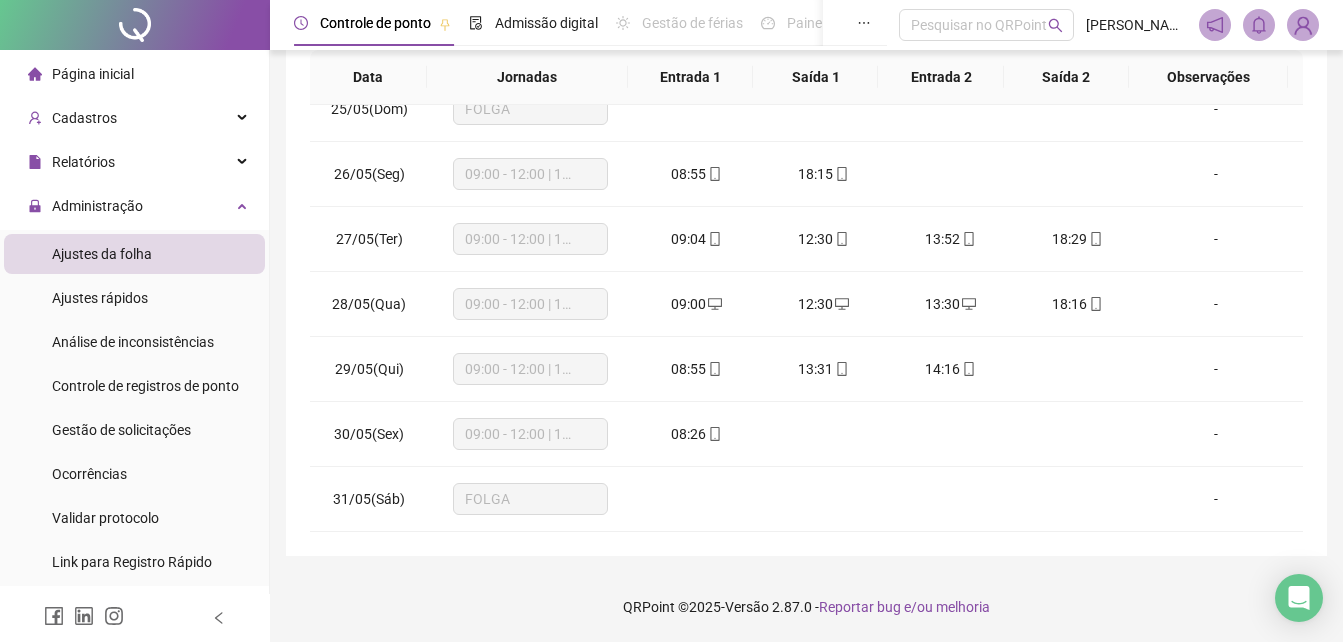 drag, startPoint x: 1291, startPoint y: 173, endPoint x: 1306, endPoint y: 478, distance: 305.36862 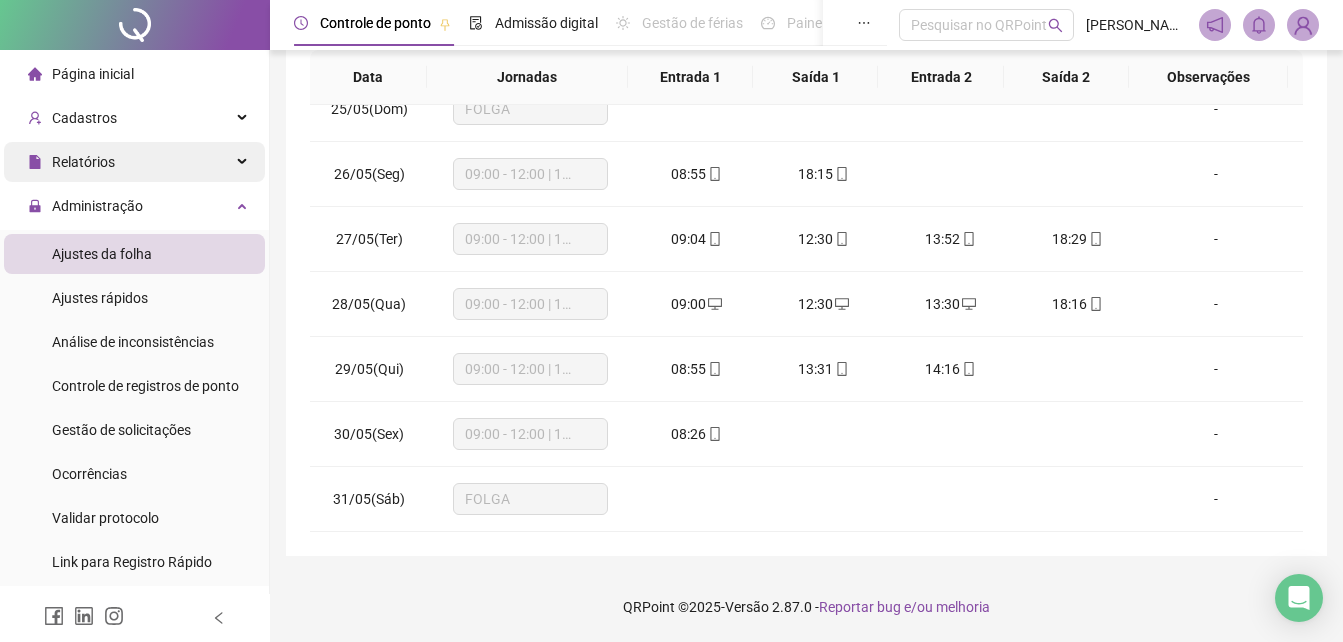 click on "Relatórios" at bounding box center [83, 162] 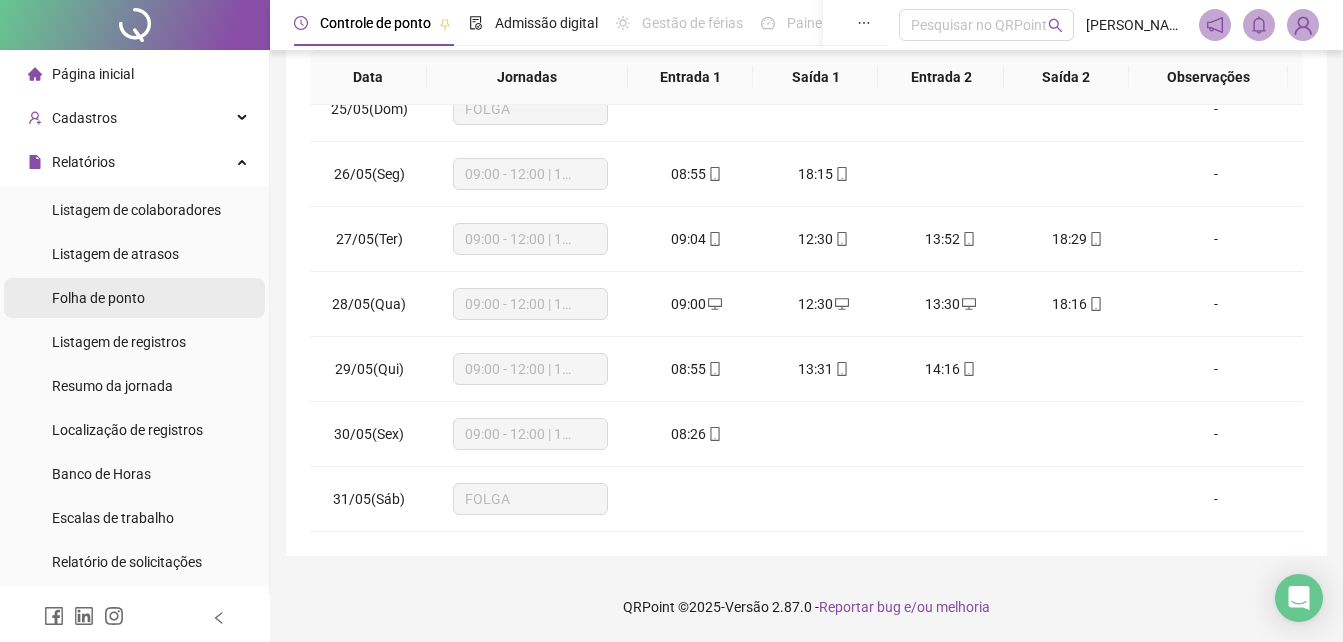 click on "Folha de ponto" at bounding box center (98, 298) 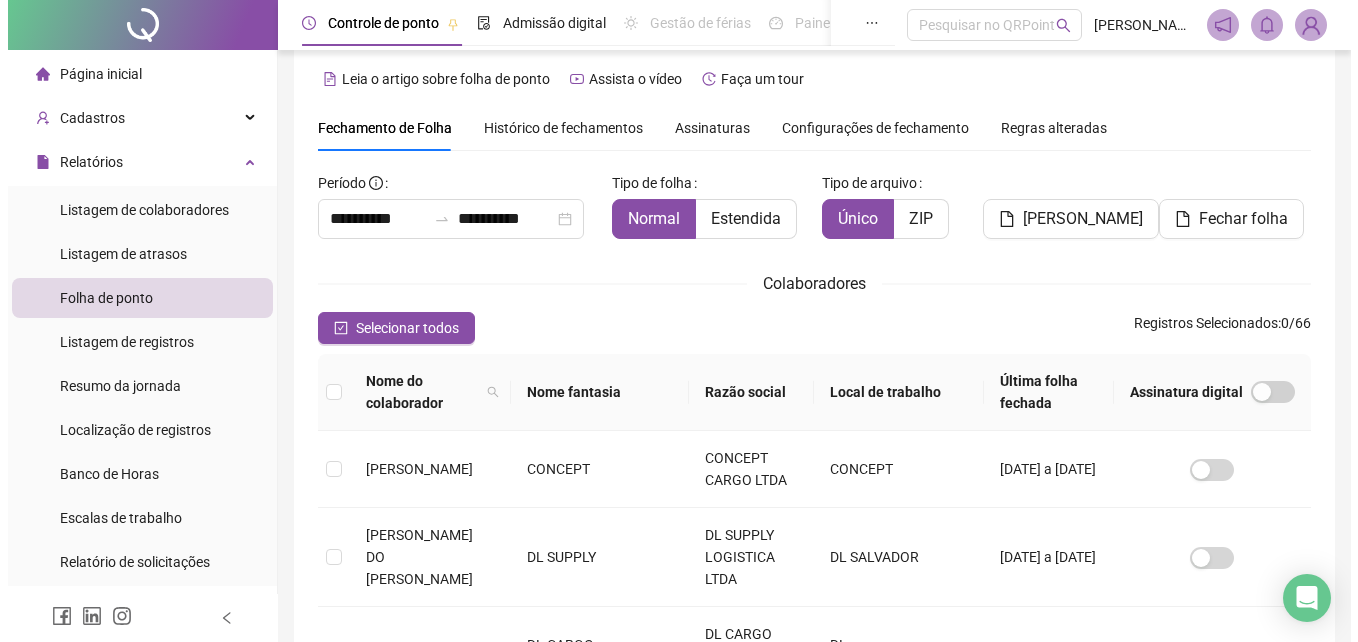 scroll, scrollTop: 0, scrollLeft: 0, axis: both 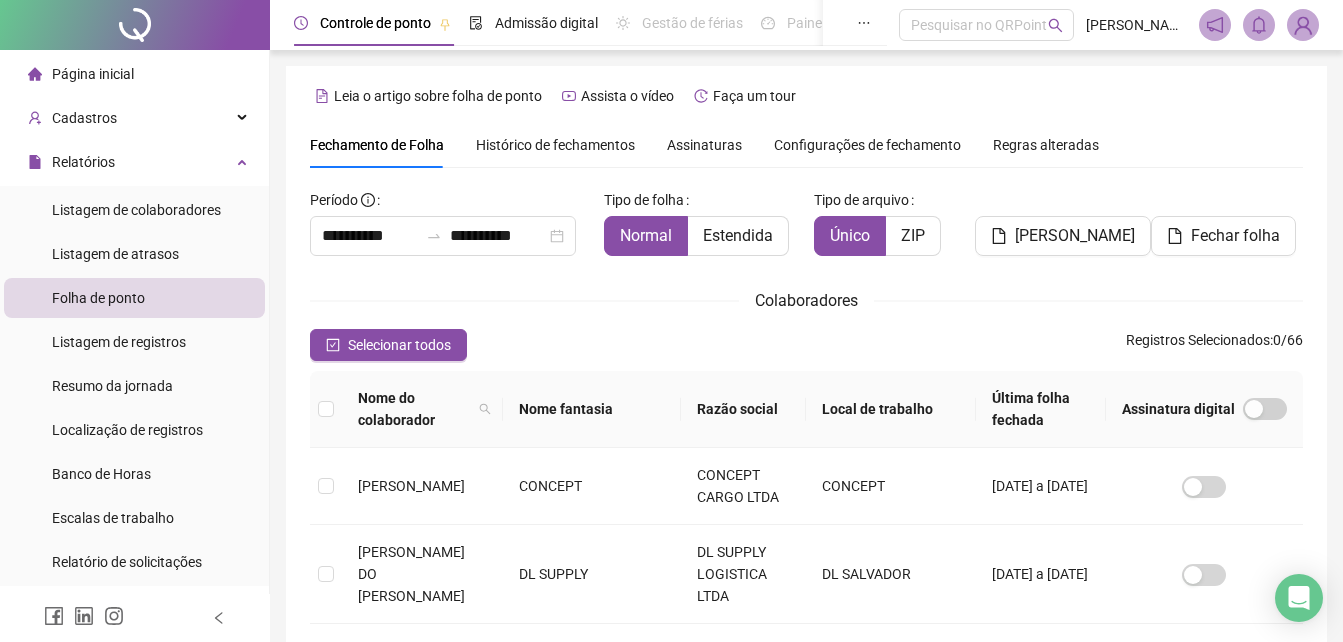 click on "Histórico de fechamentos" at bounding box center [555, 145] 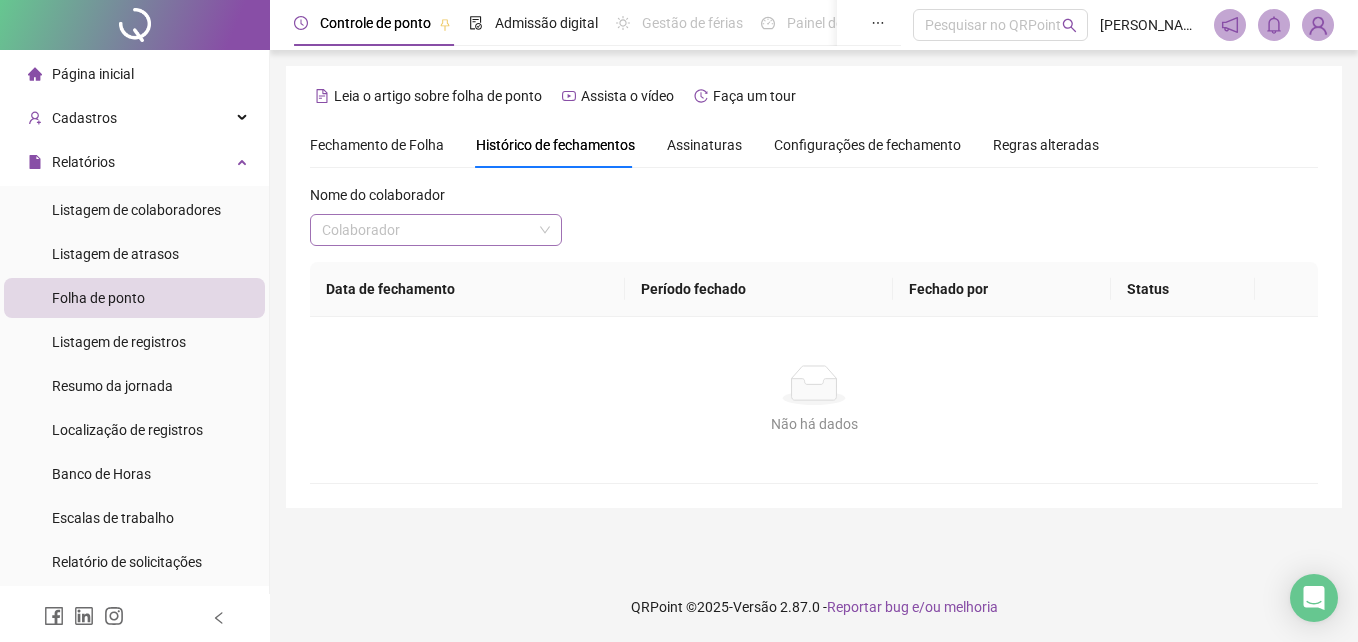 click at bounding box center [430, 230] 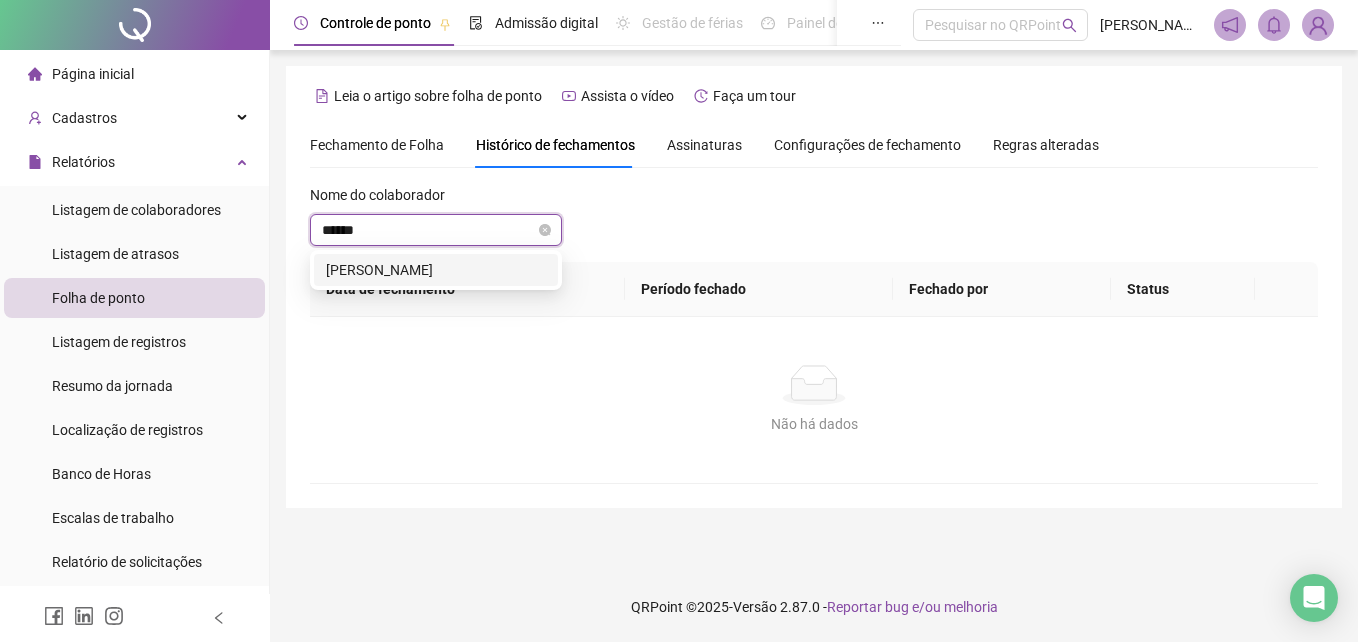 type on "*******" 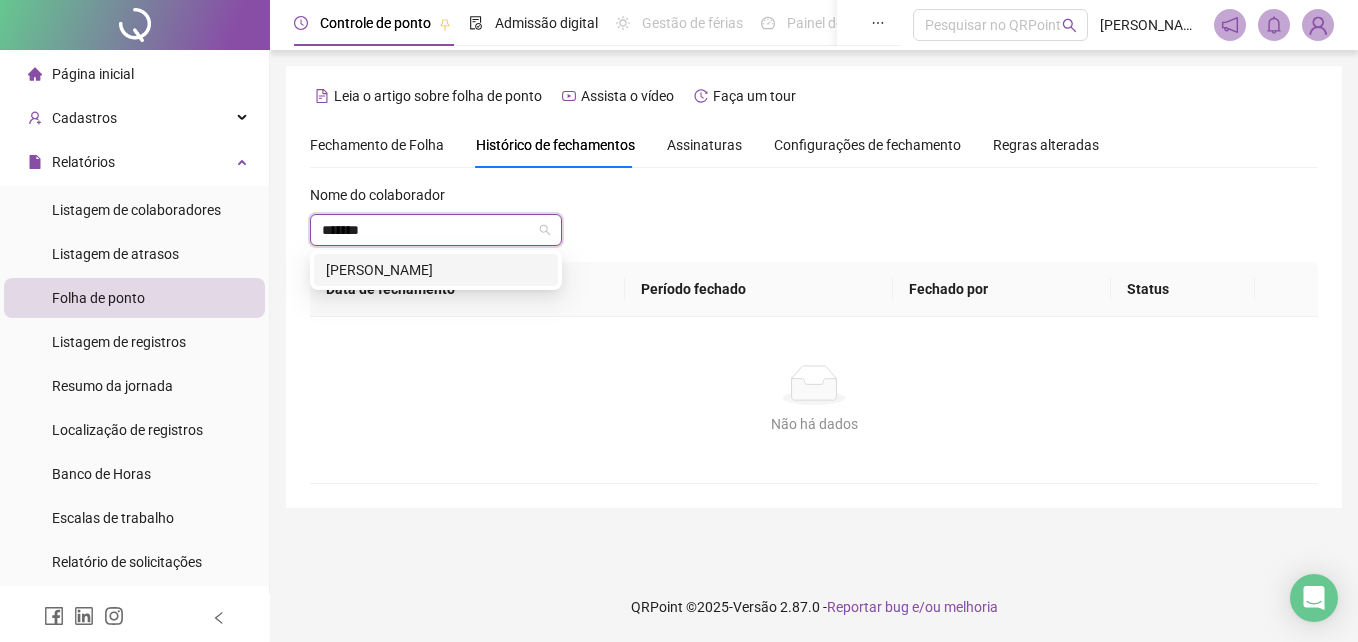 click on "[PERSON_NAME]" at bounding box center [436, 270] 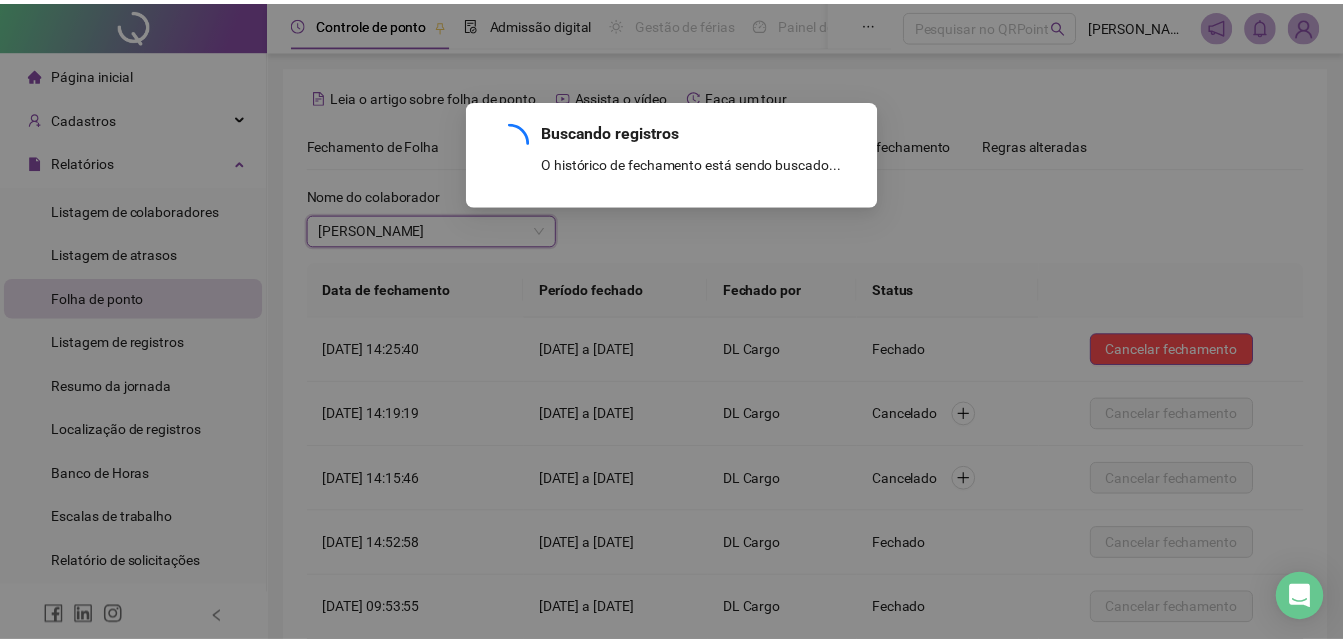 scroll, scrollTop: 239, scrollLeft: 0, axis: vertical 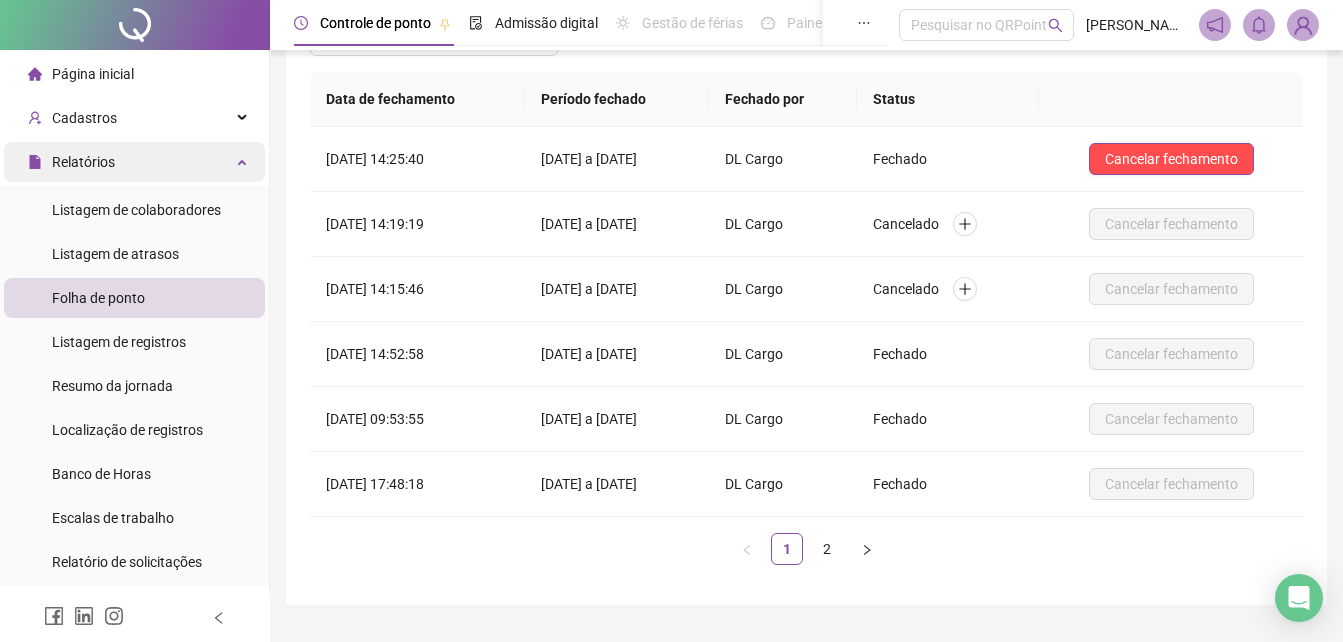click on "Relatórios" at bounding box center [83, 162] 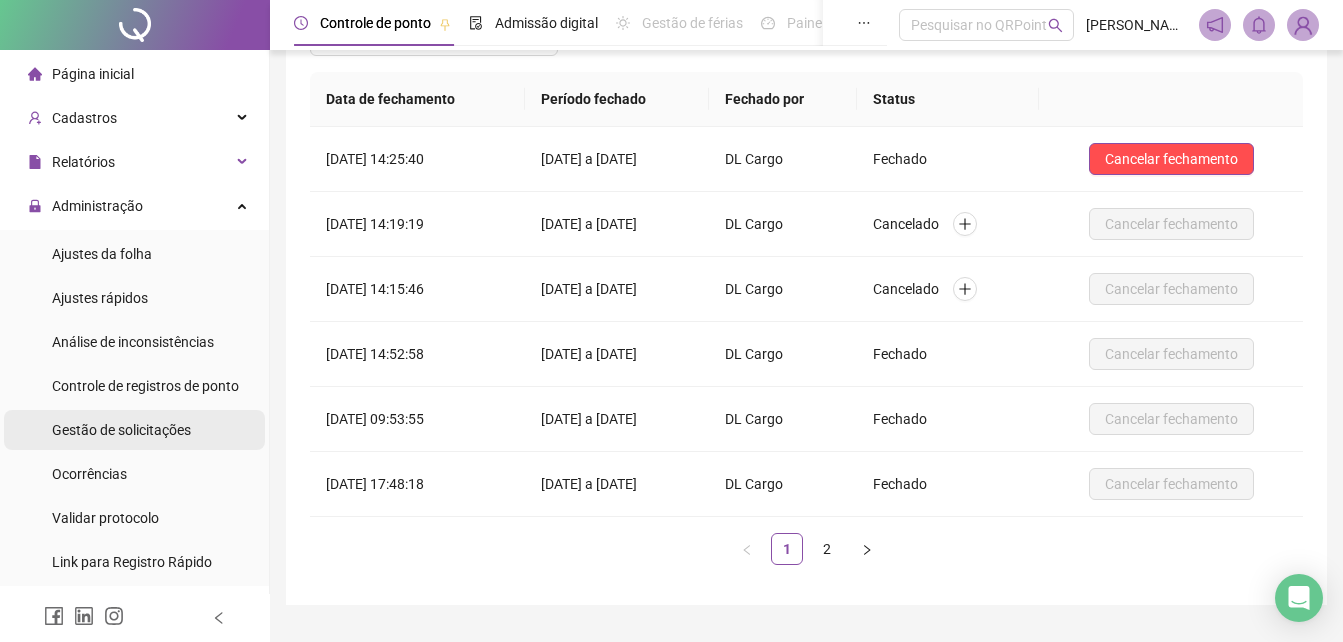 click on "Gestão de solicitações" at bounding box center (121, 430) 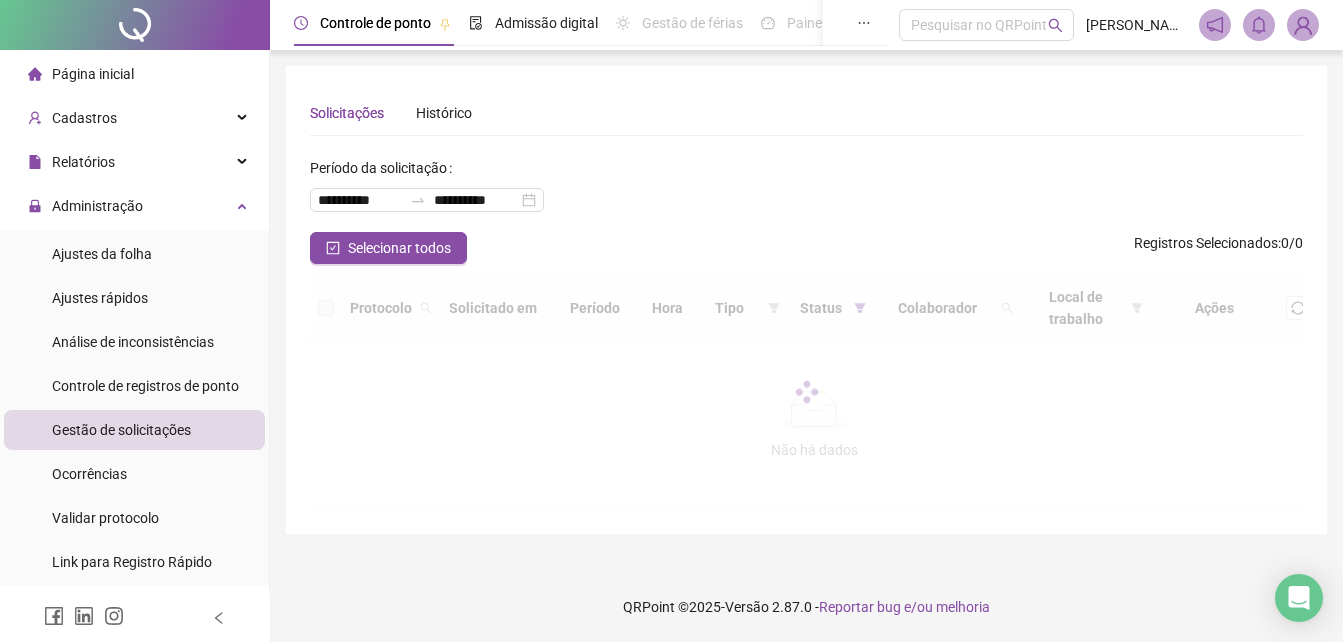 scroll, scrollTop: 0, scrollLeft: 0, axis: both 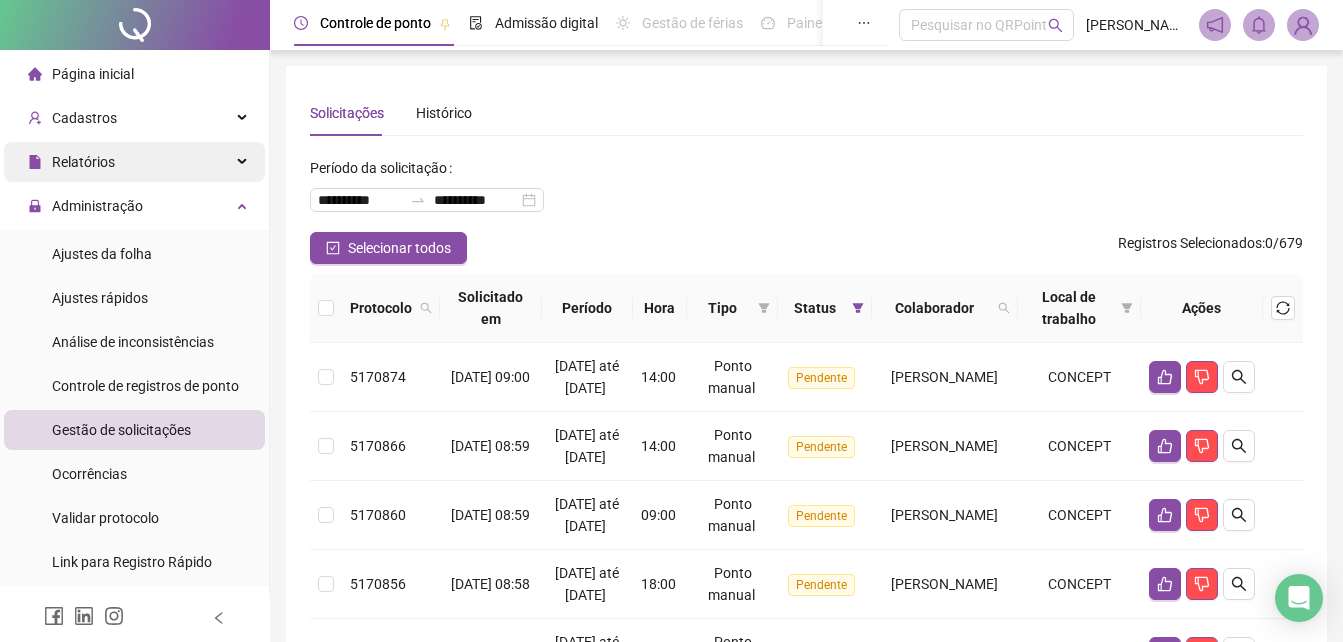 click on "Relatórios" at bounding box center (83, 162) 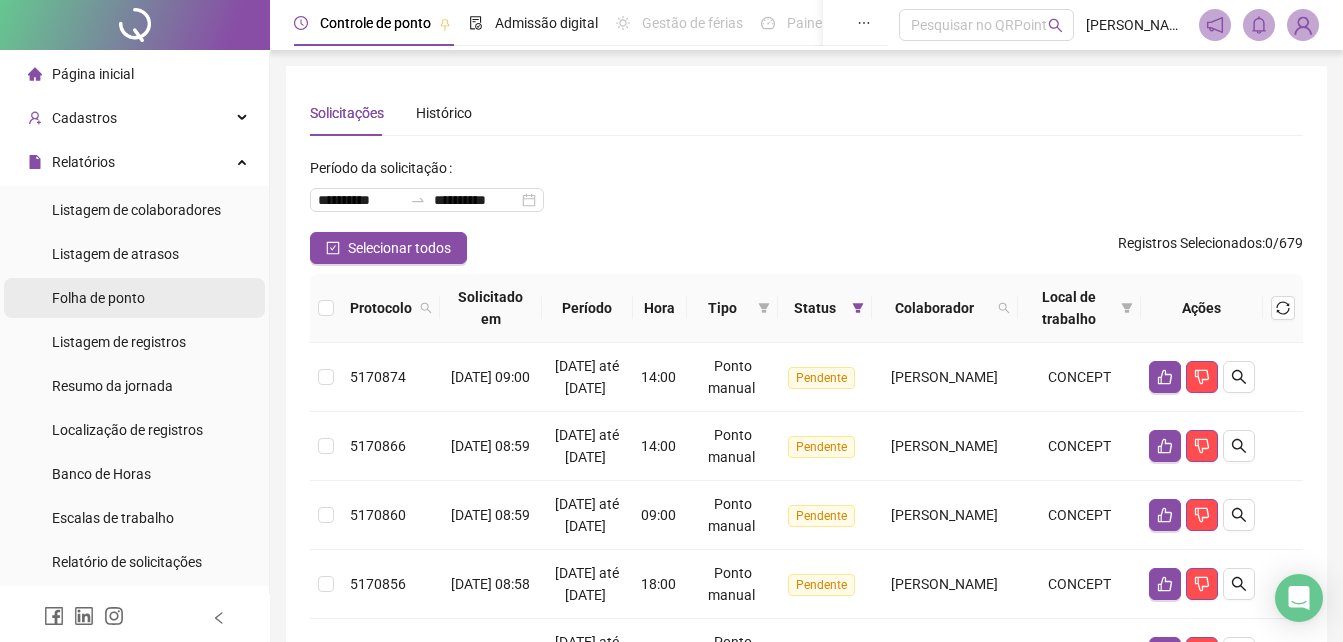 click on "Folha de ponto" at bounding box center [98, 298] 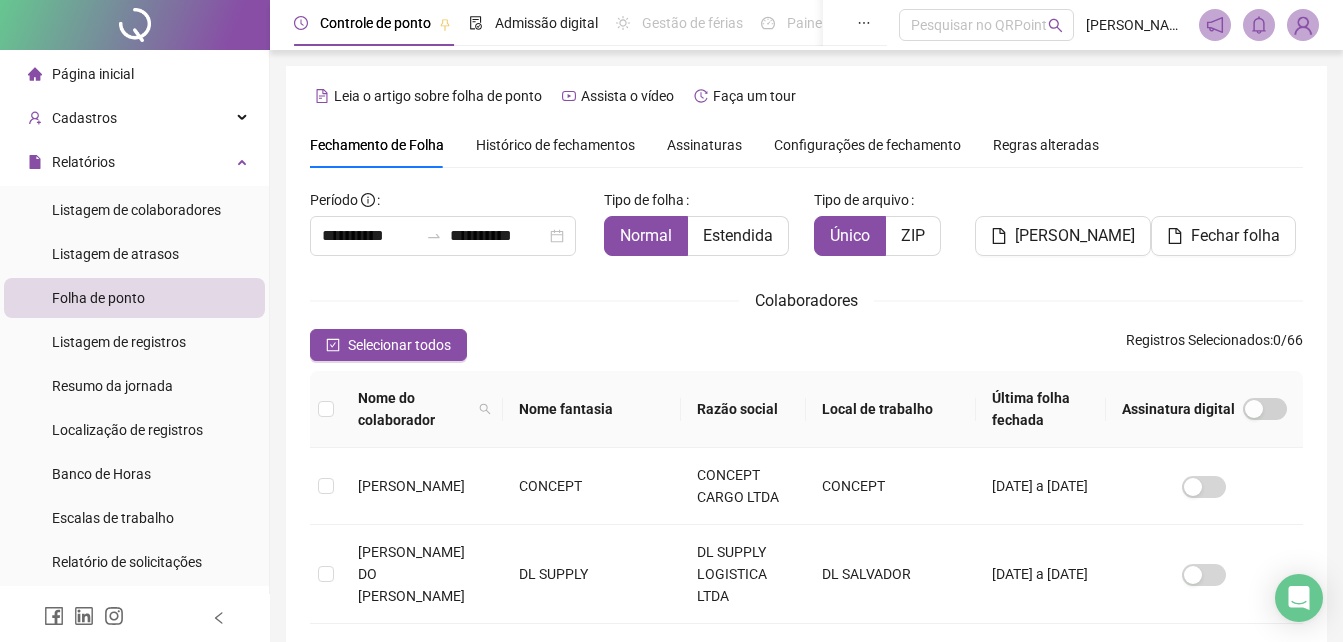 scroll, scrollTop: 89, scrollLeft: 0, axis: vertical 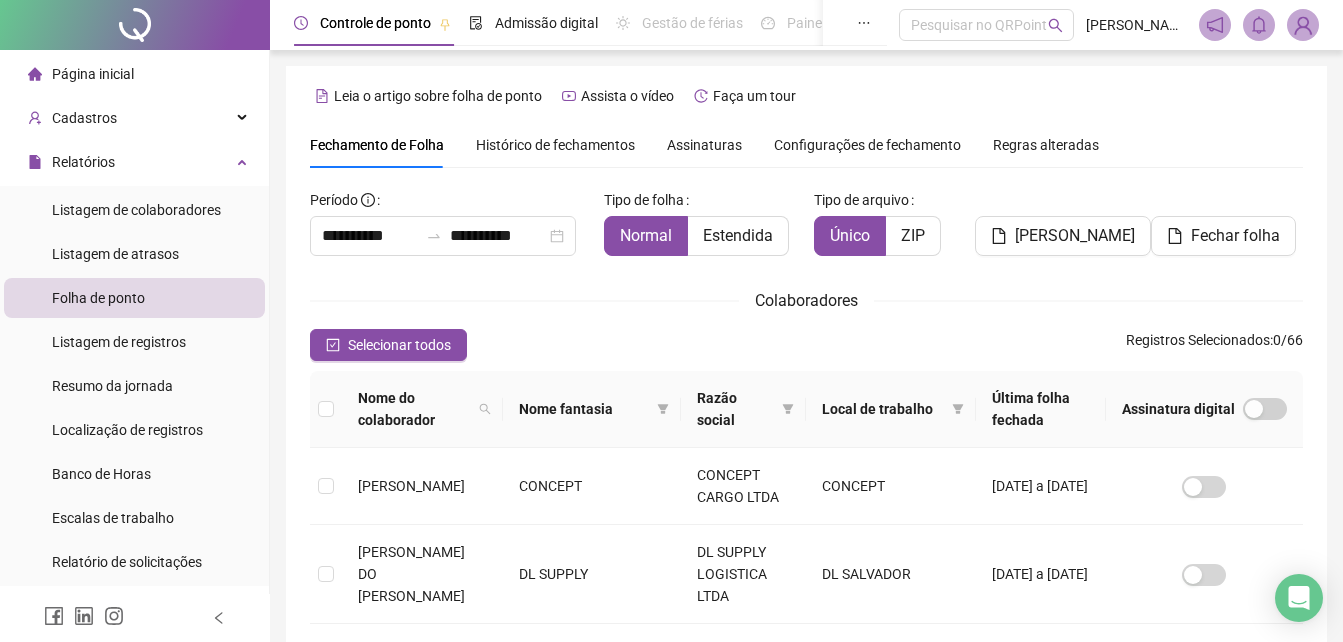 click on "Histórico de fechamentos" at bounding box center (555, 145) 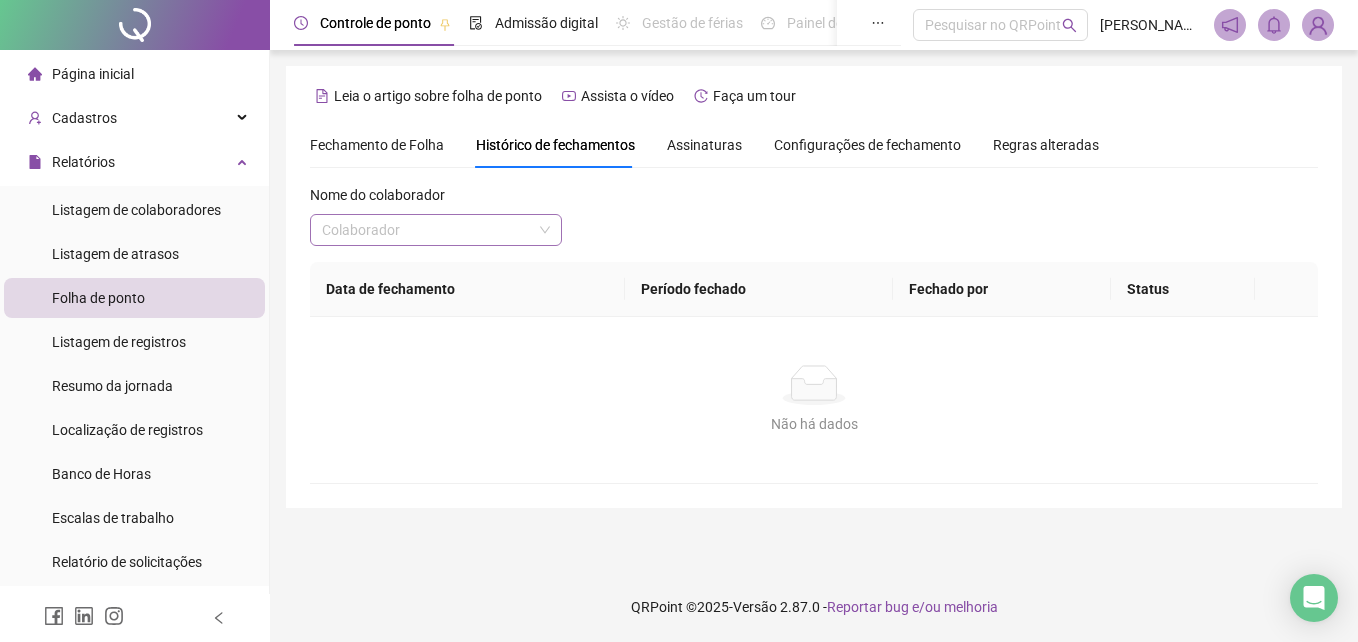 click at bounding box center [430, 230] 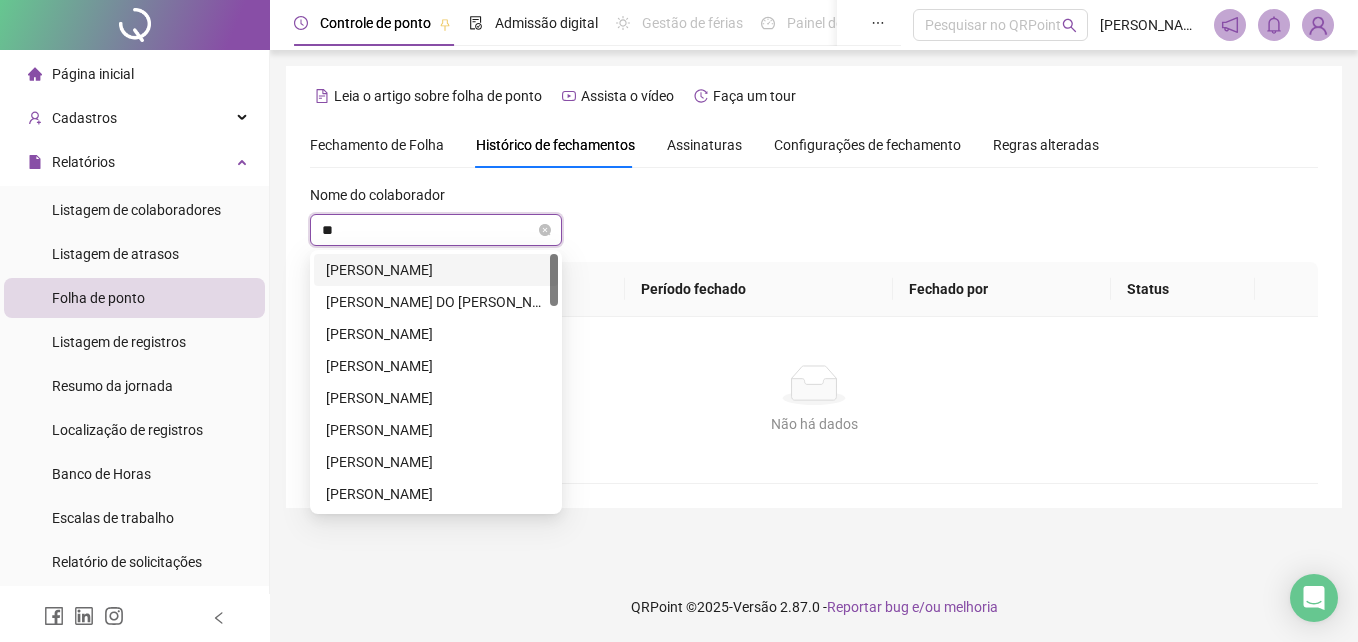 type on "***" 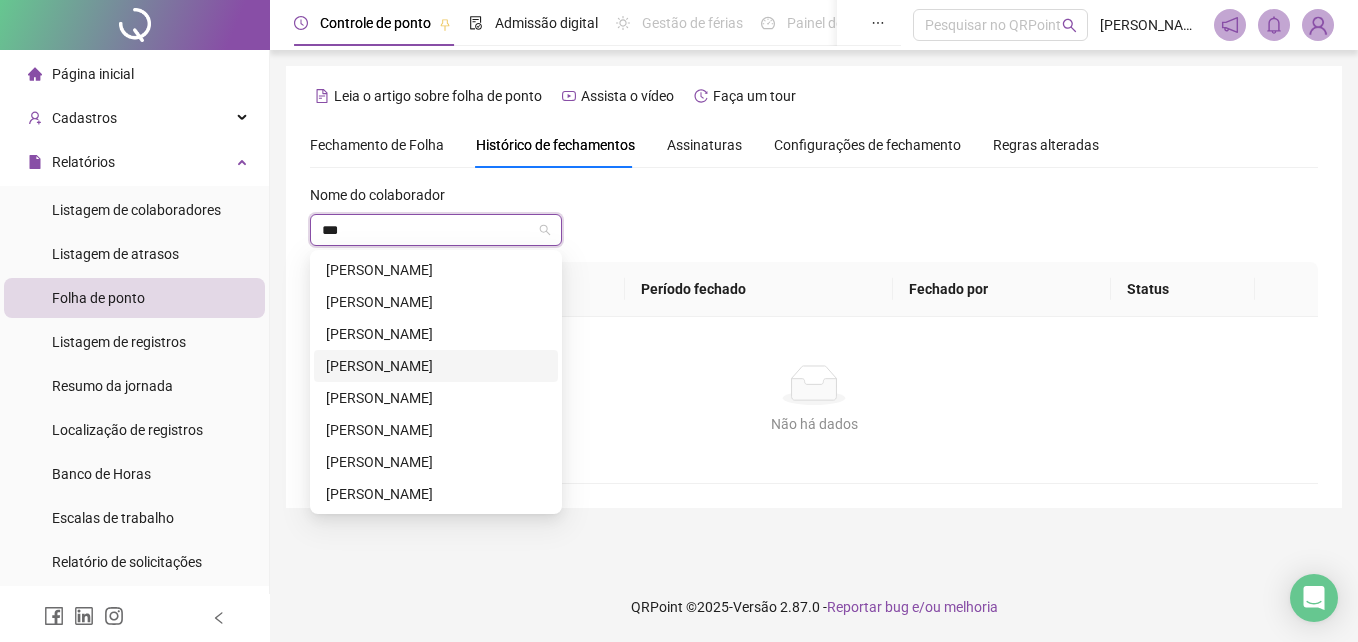 click on "[PERSON_NAME]" at bounding box center (436, 366) 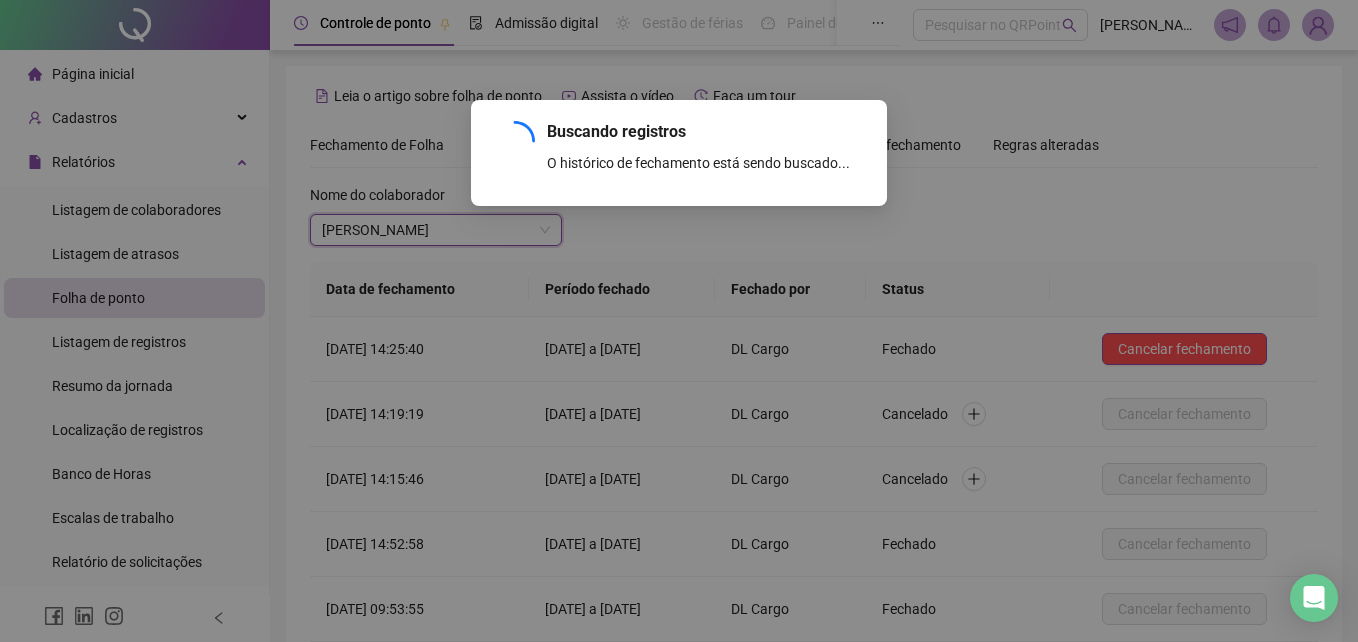 scroll, scrollTop: 239, scrollLeft: 0, axis: vertical 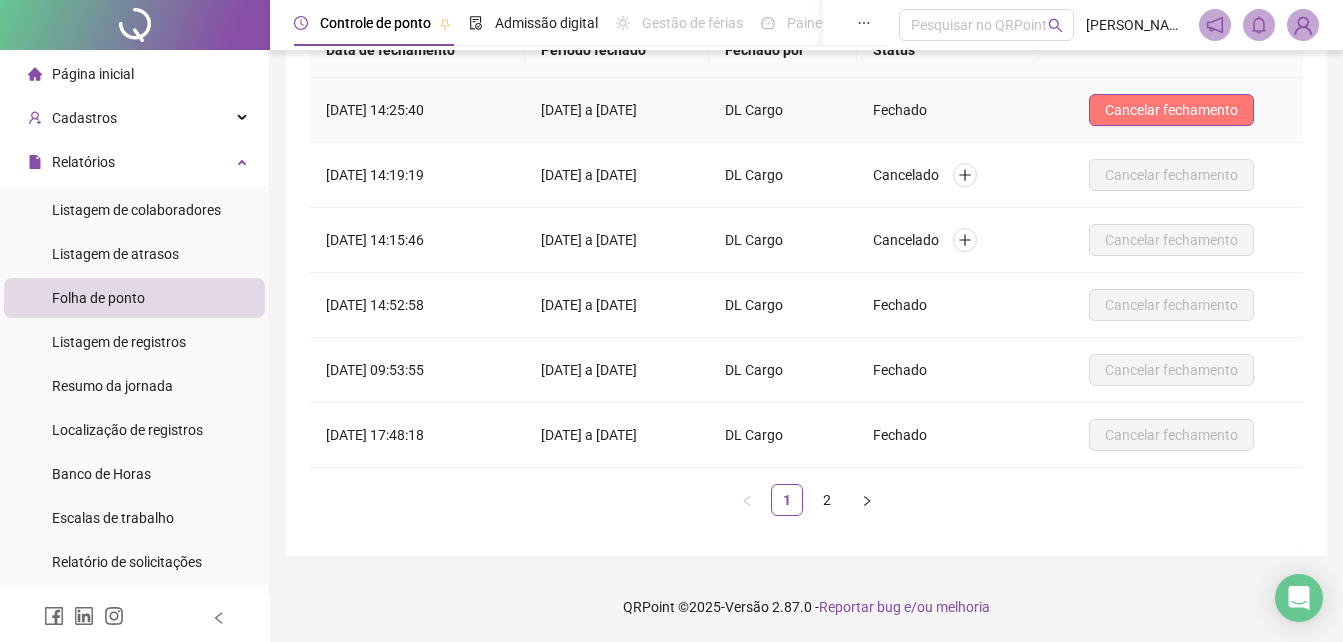 click on "Cancelar fechamento" at bounding box center (1171, 110) 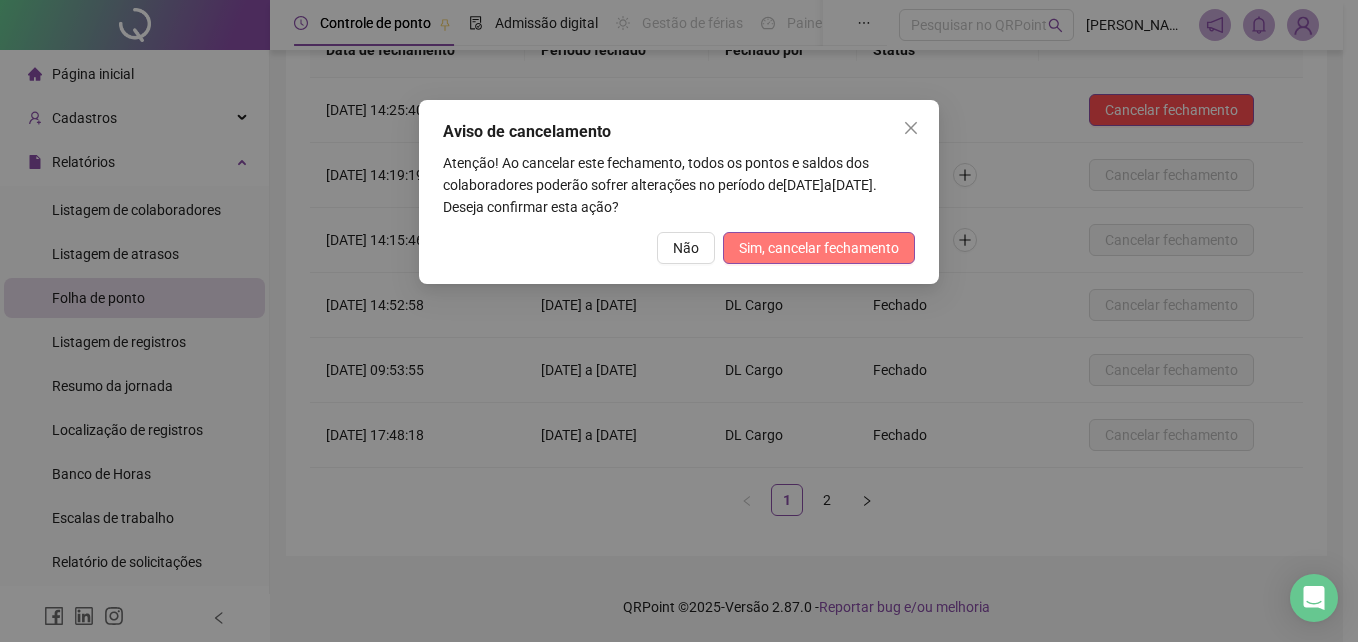 click on "Sim, cancelar fechamento" at bounding box center [819, 248] 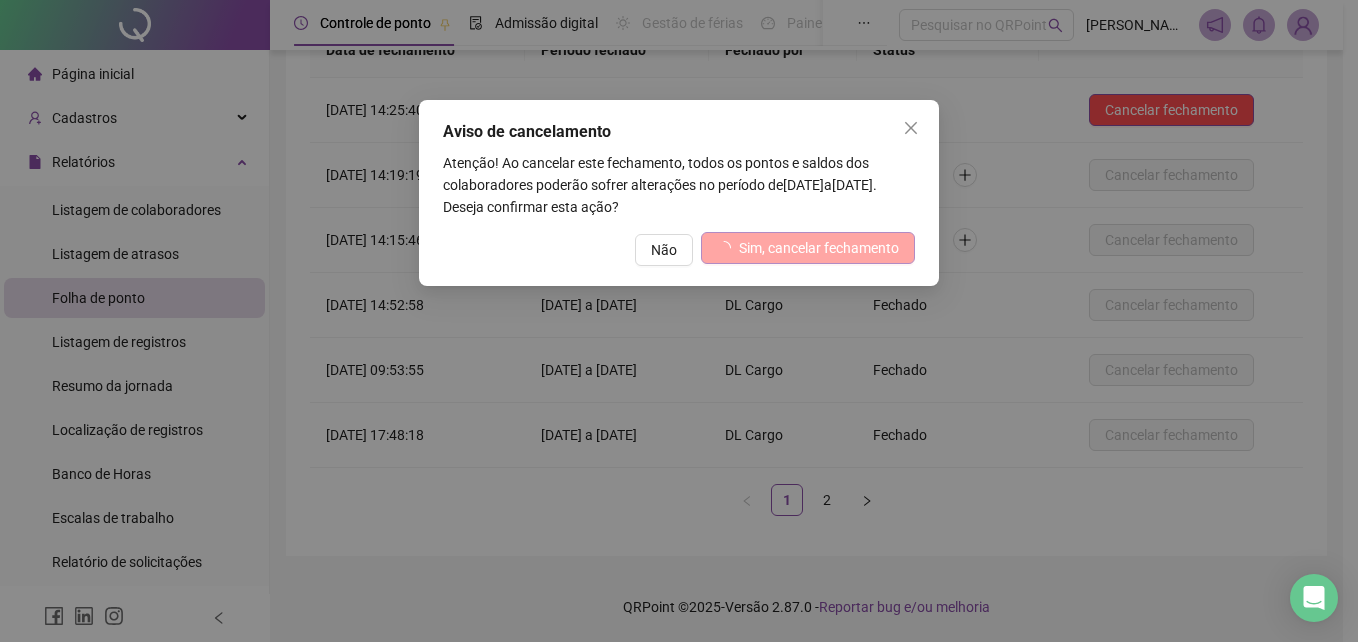 scroll, scrollTop: 0, scrollLeft: 0, axis: both 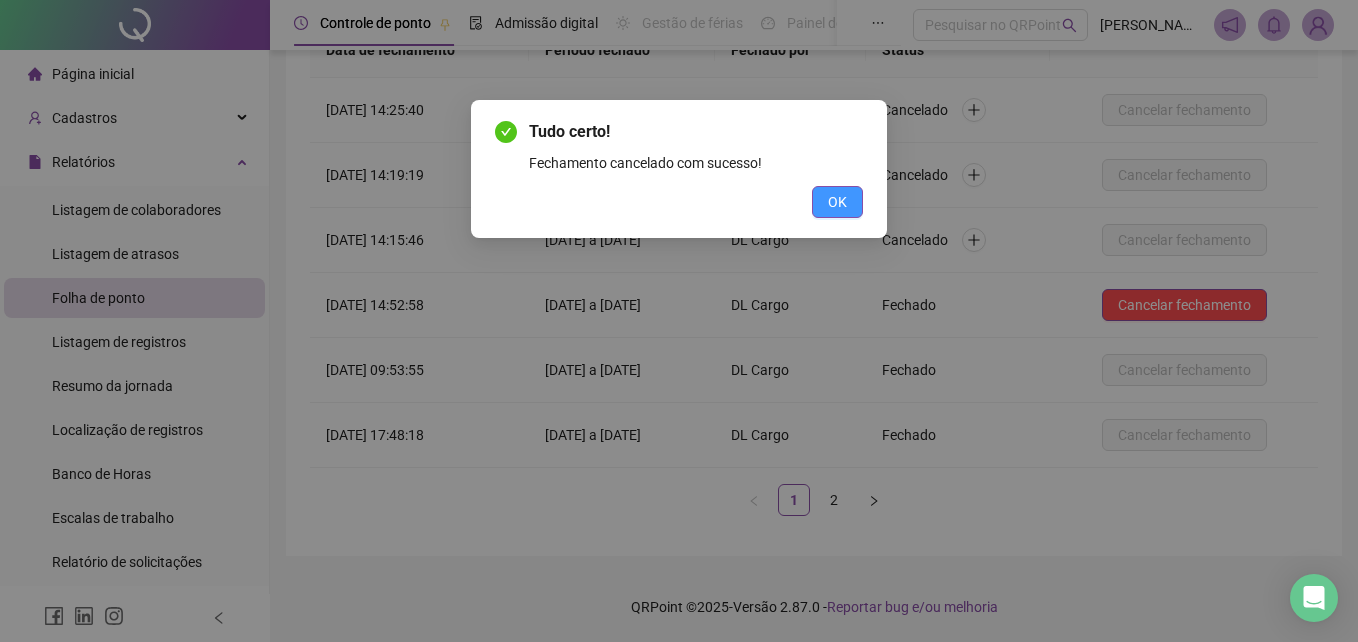 click on "OK" at bounding box center [837, 202] 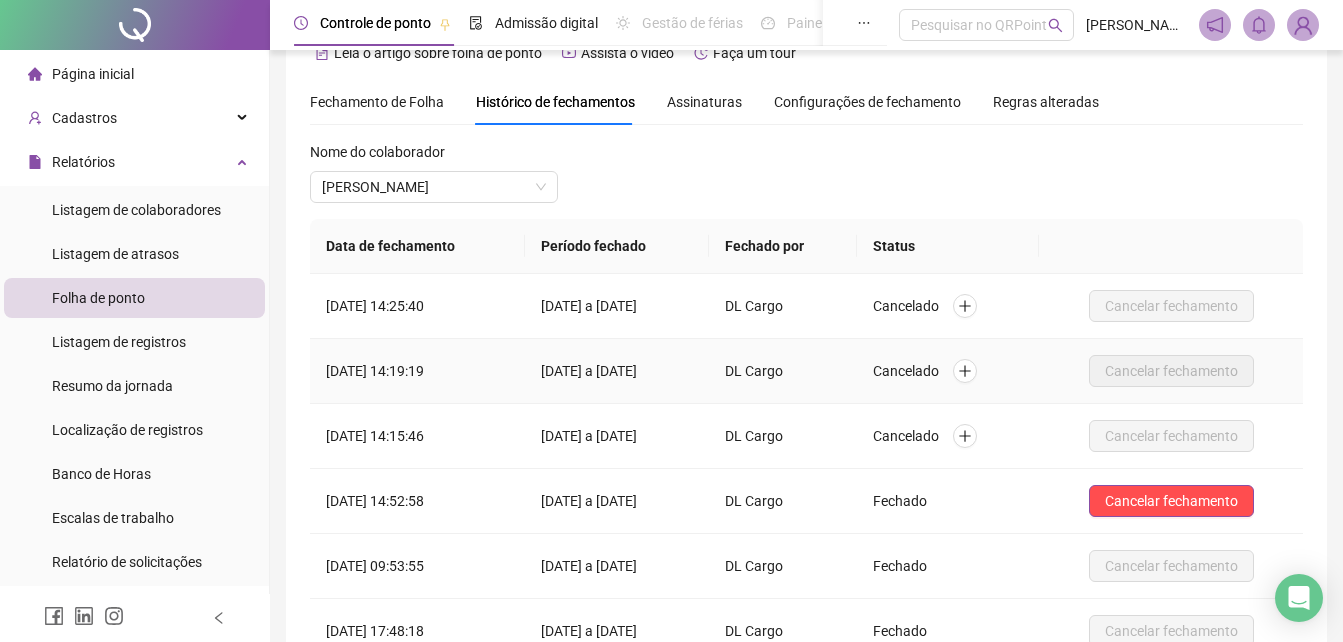 scroll, scrollTop: 39, scrollLeft: 0, axis: vertical 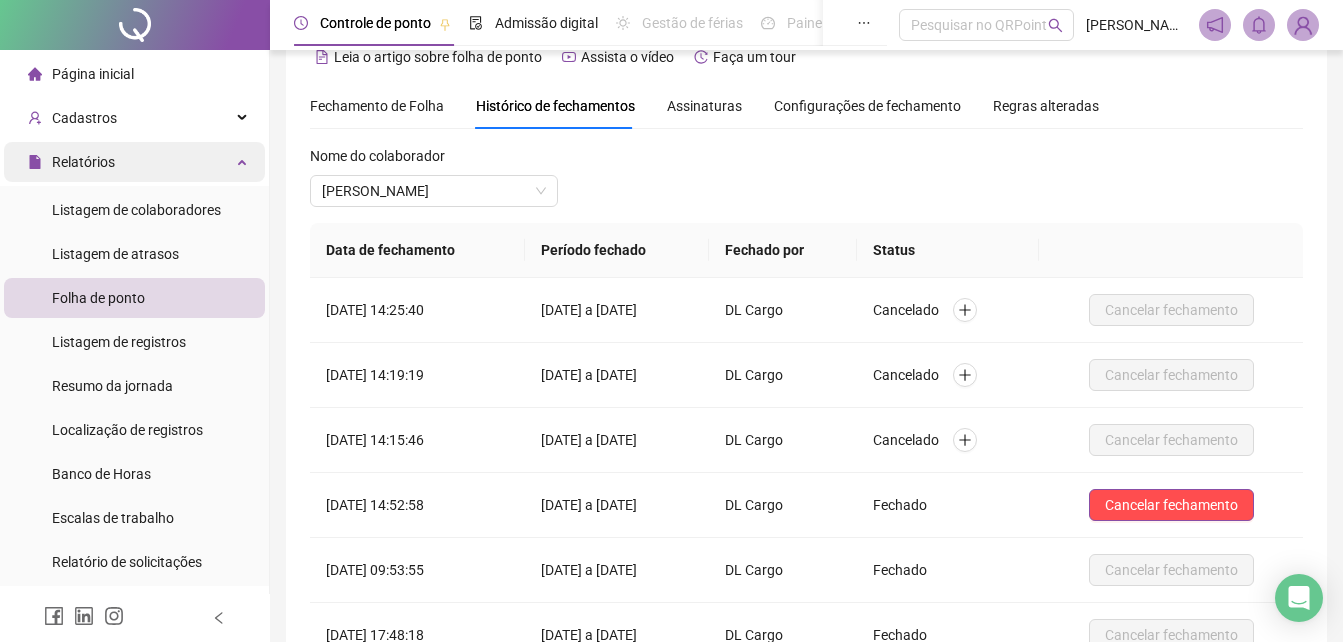 click on "Relatórios" at bounding box center (83, 162) 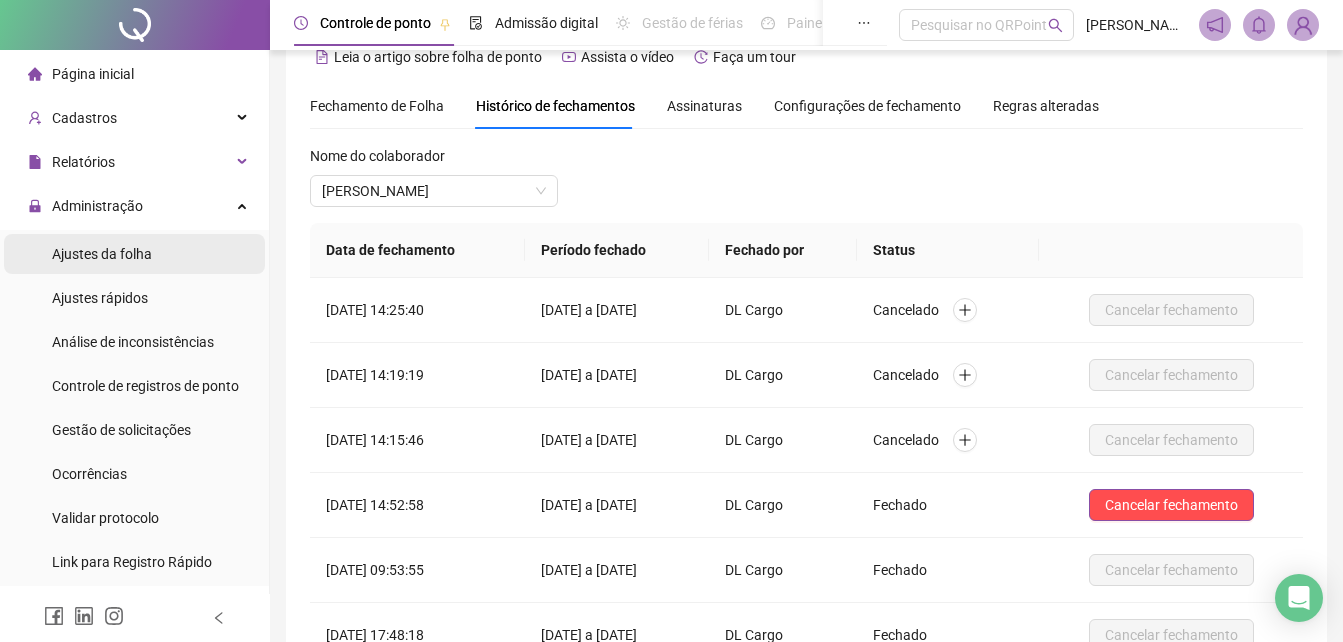 click on "Ajustes da folha" at bounding box center (102, 254) 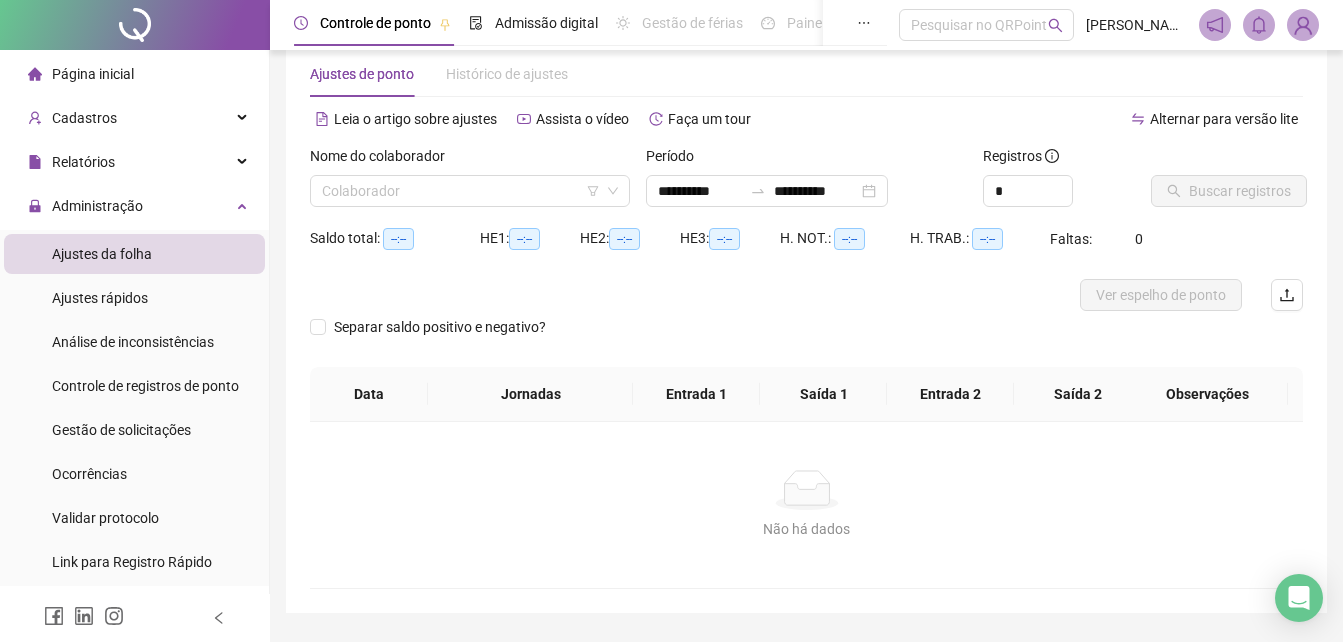 type on "**********" 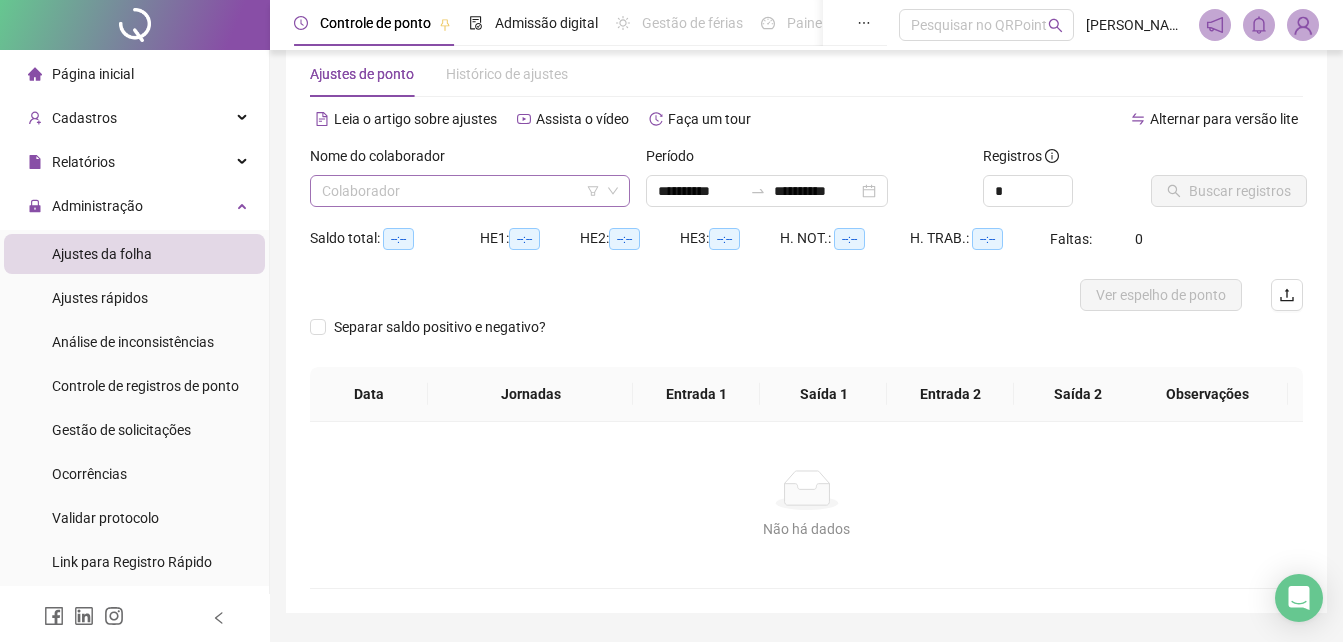 click at bounding box center (464, 191) 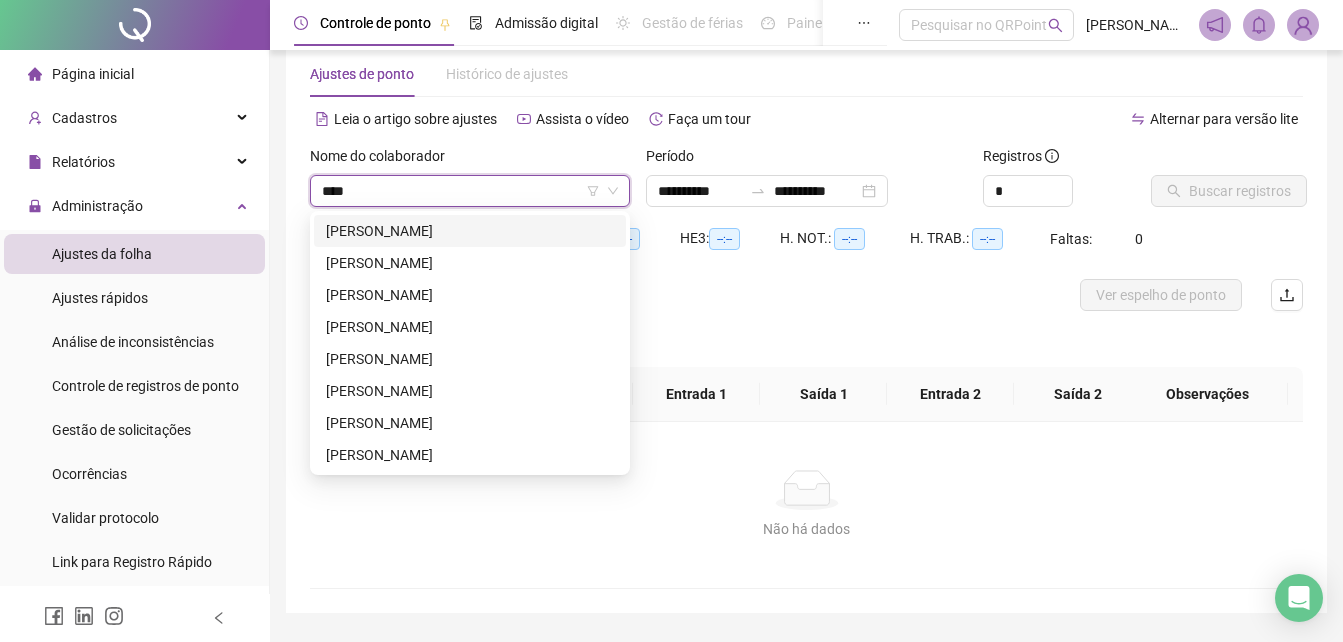 type on "*****" 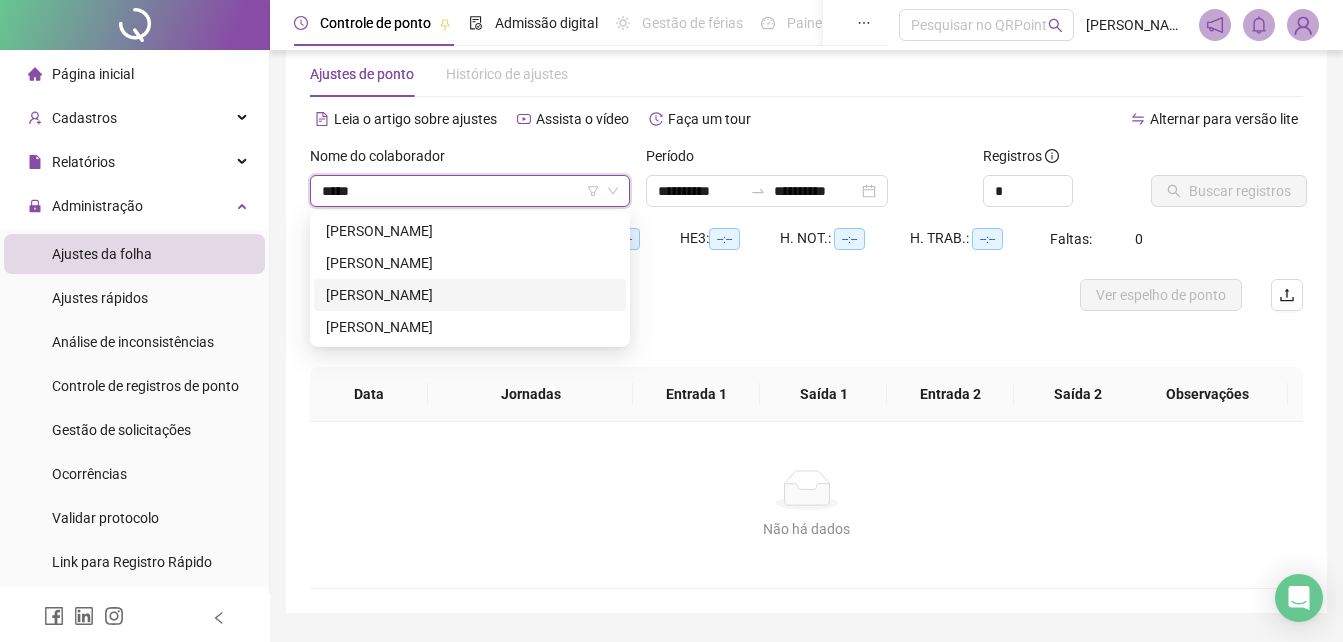 click on "[PERSON_NAME]" at bounding box center [470, 295] 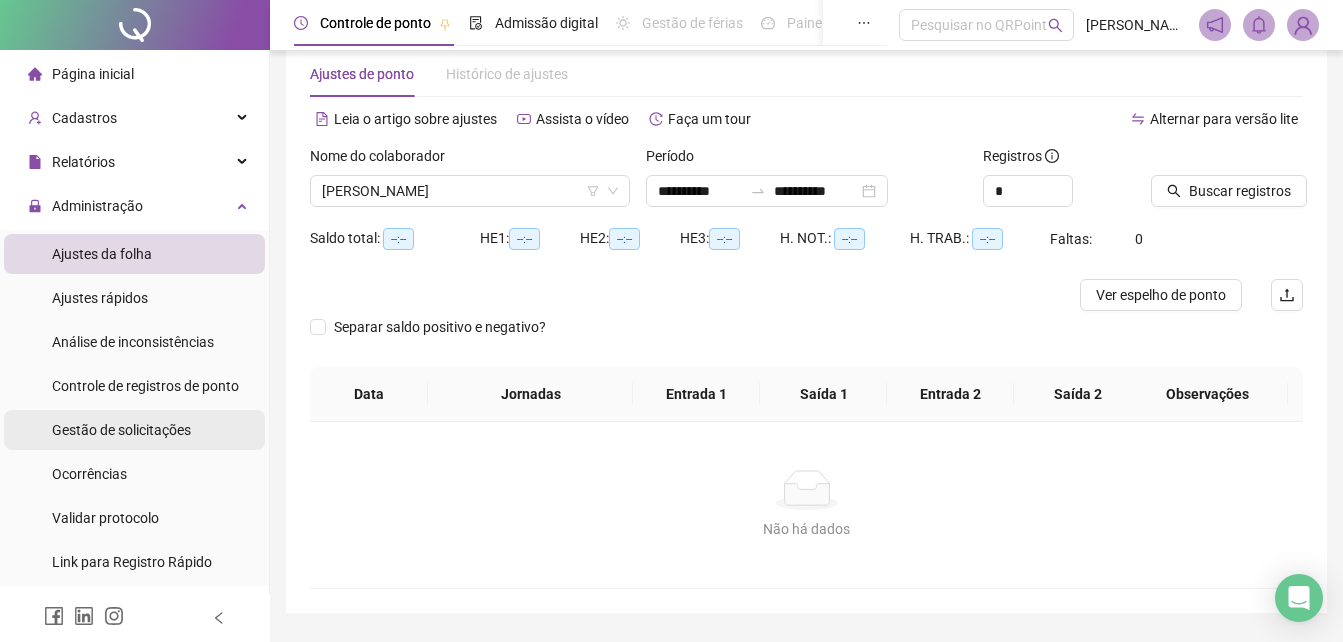 click on "Gestão de solicitações" at bounding box center [121, 430] 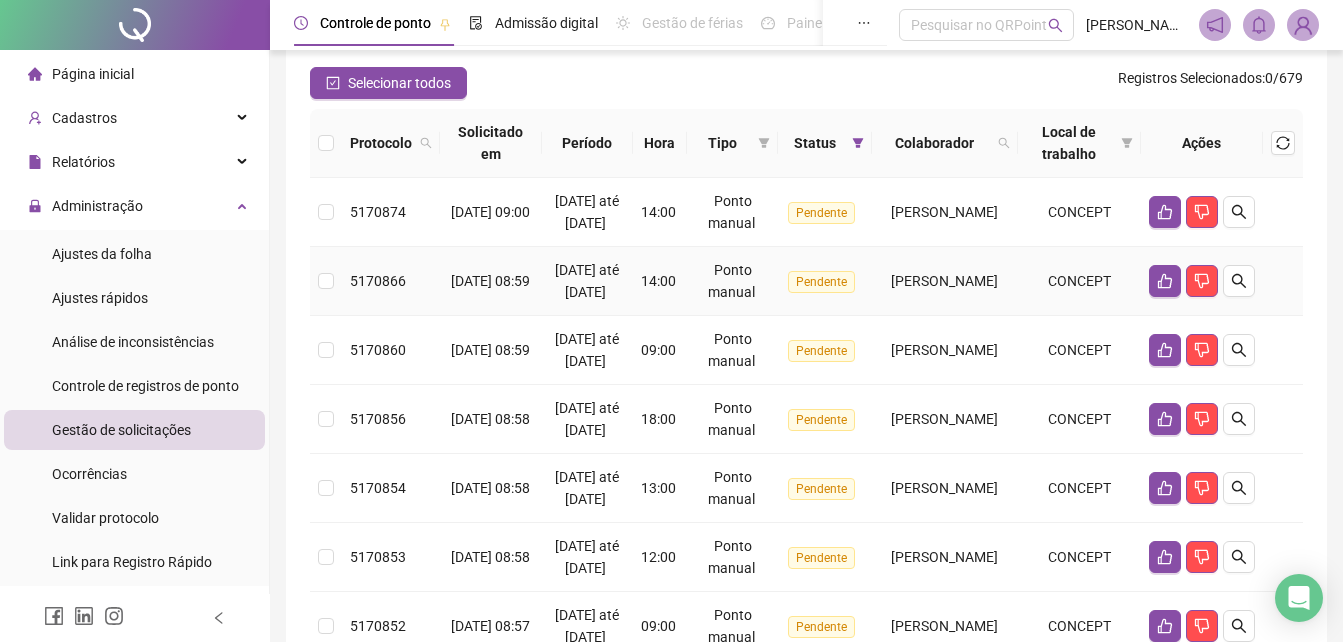 scroll, scrollTop: 200, scrollLeft: 0, axis: vertical 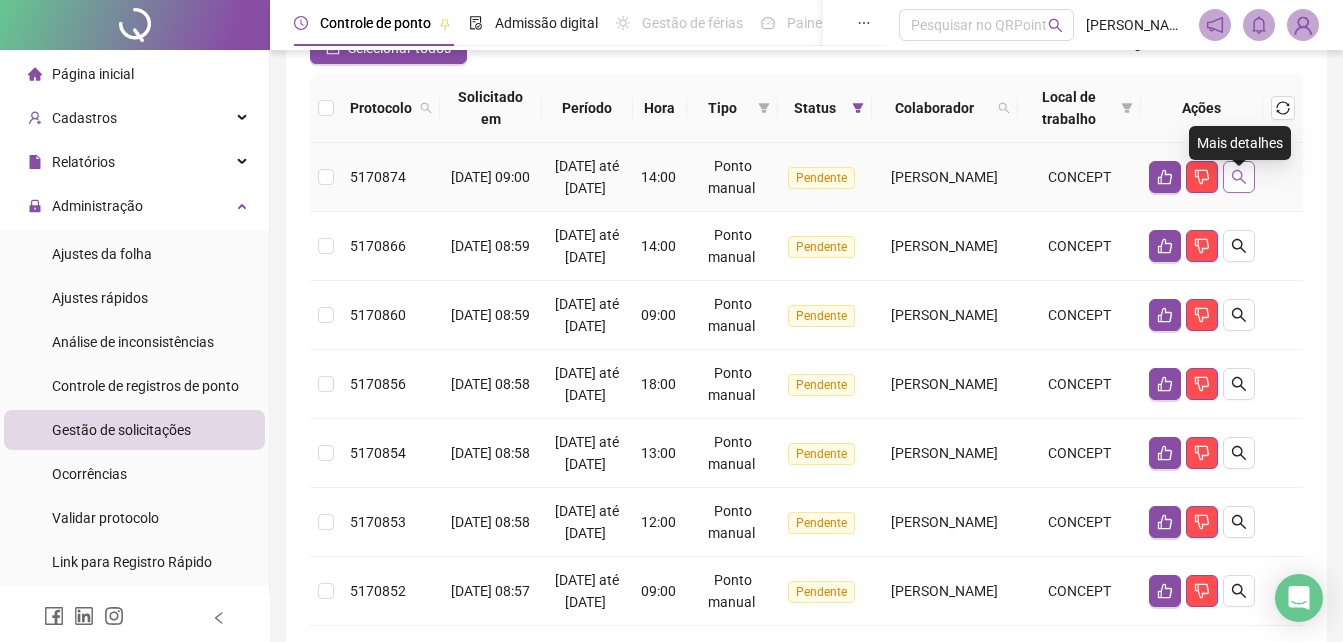 click 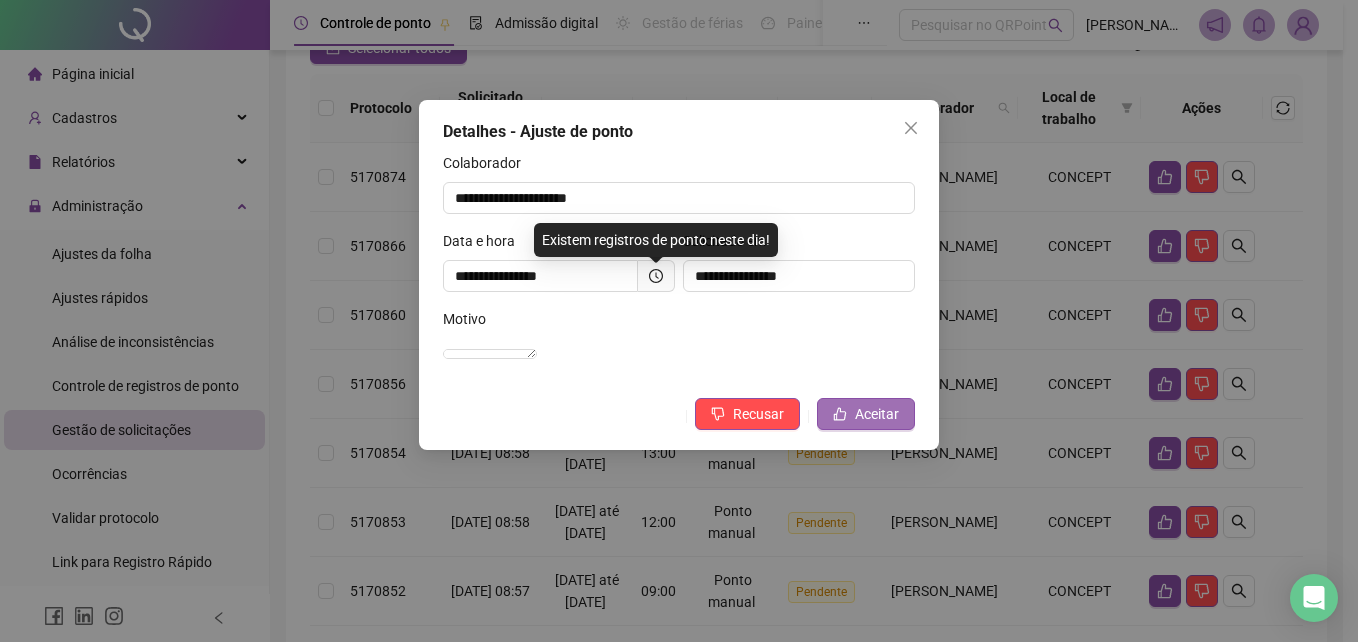 click on "Aceitar" at bounding box center (877, 414) 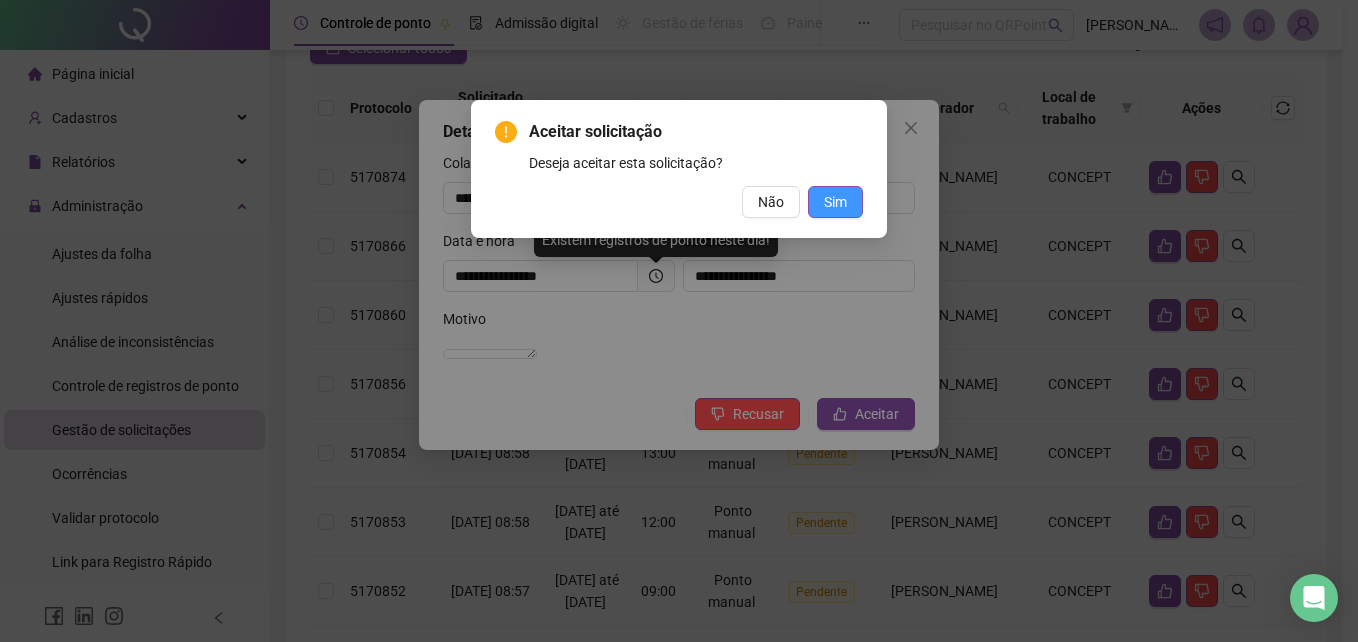 click on "Sim" at bounding box center (835, 202) 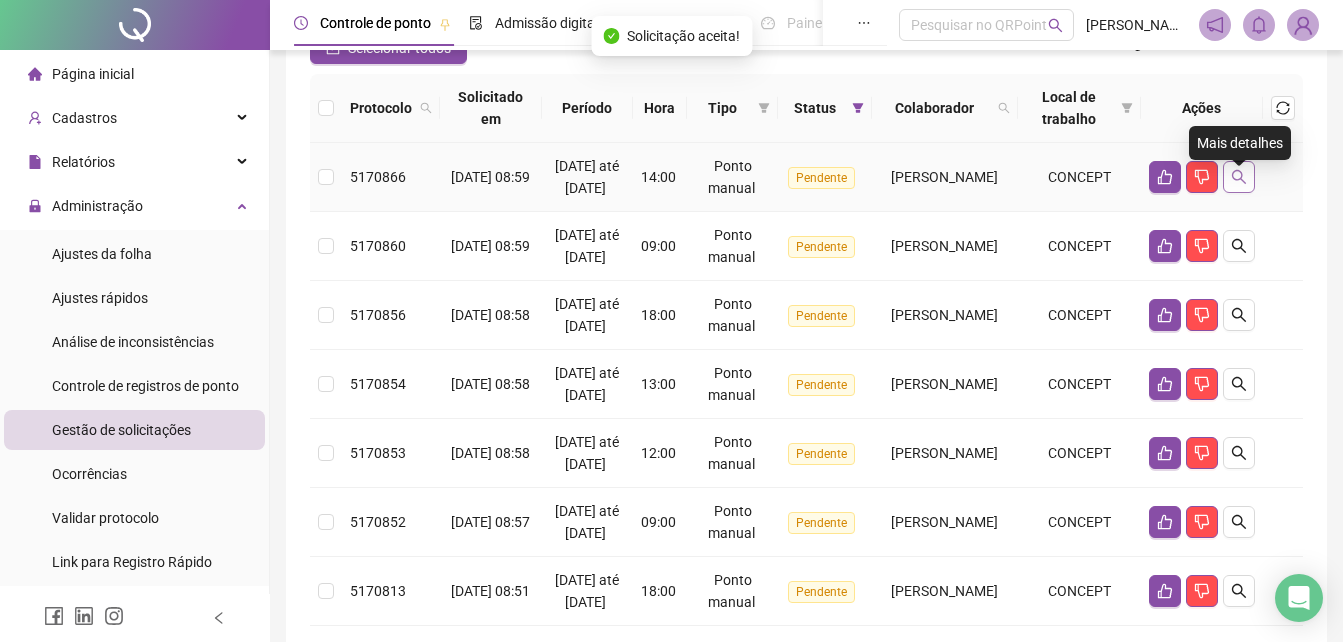 click 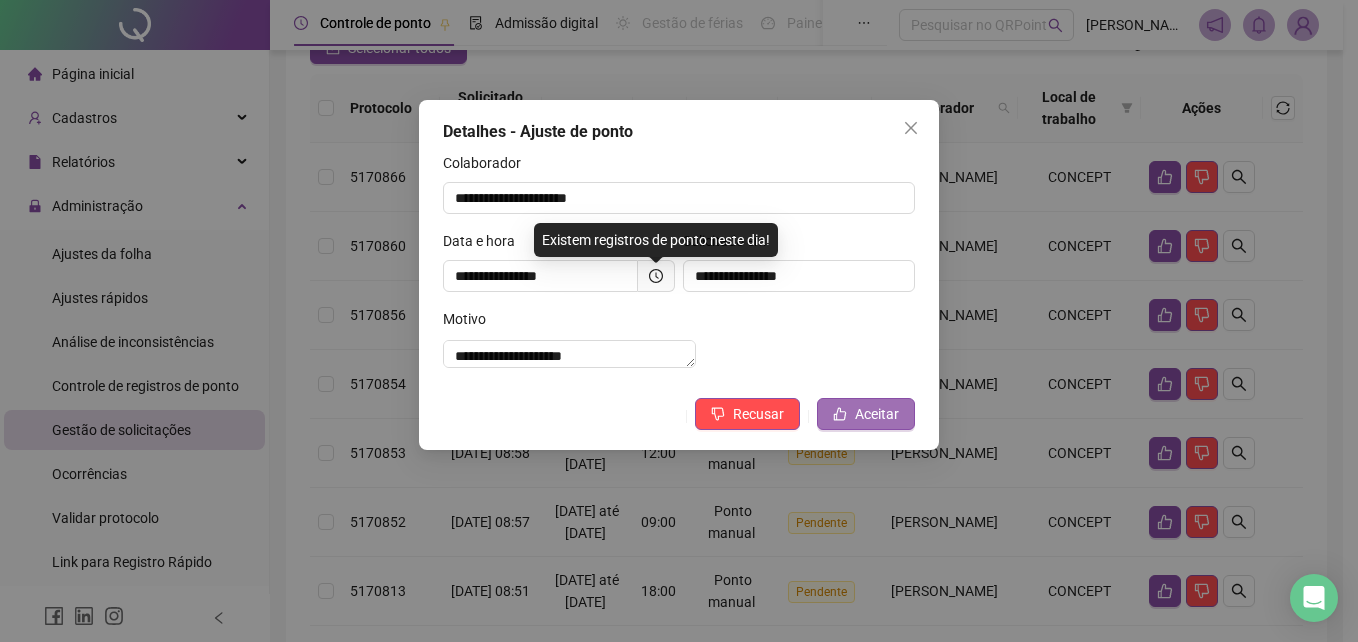 click on "Aceitar" at bounding box center [877, 414] 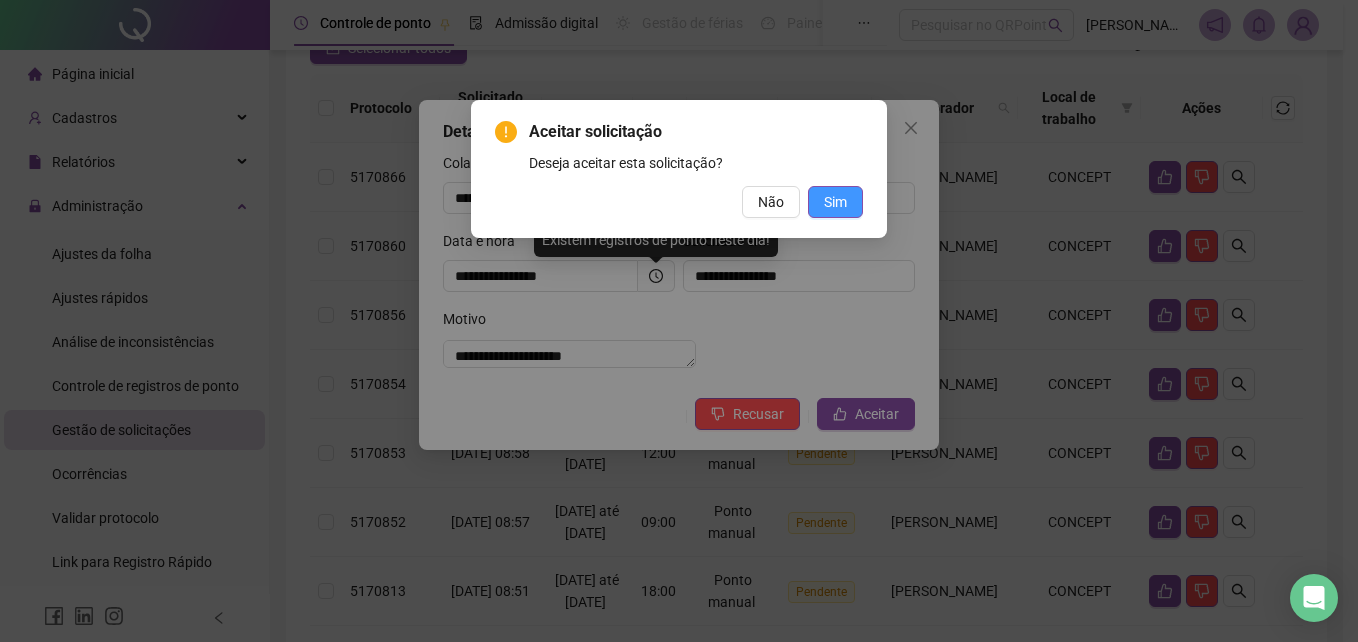 click on "Sim" at bounding box center [835, 202] 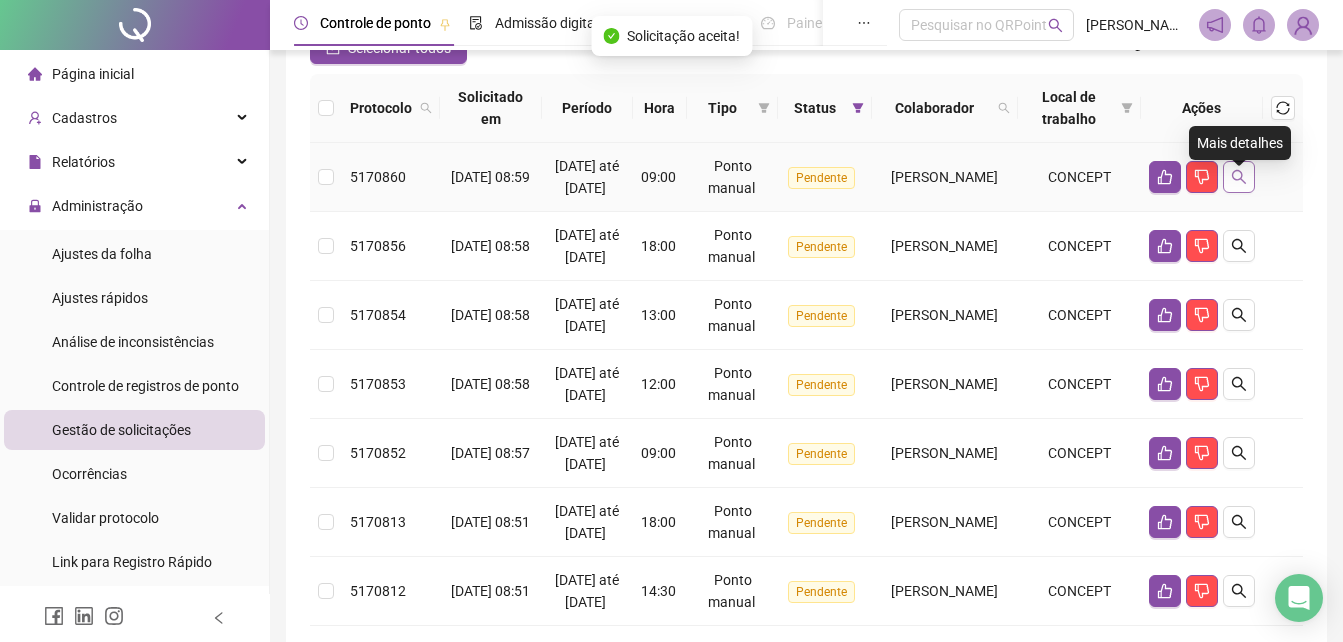 click 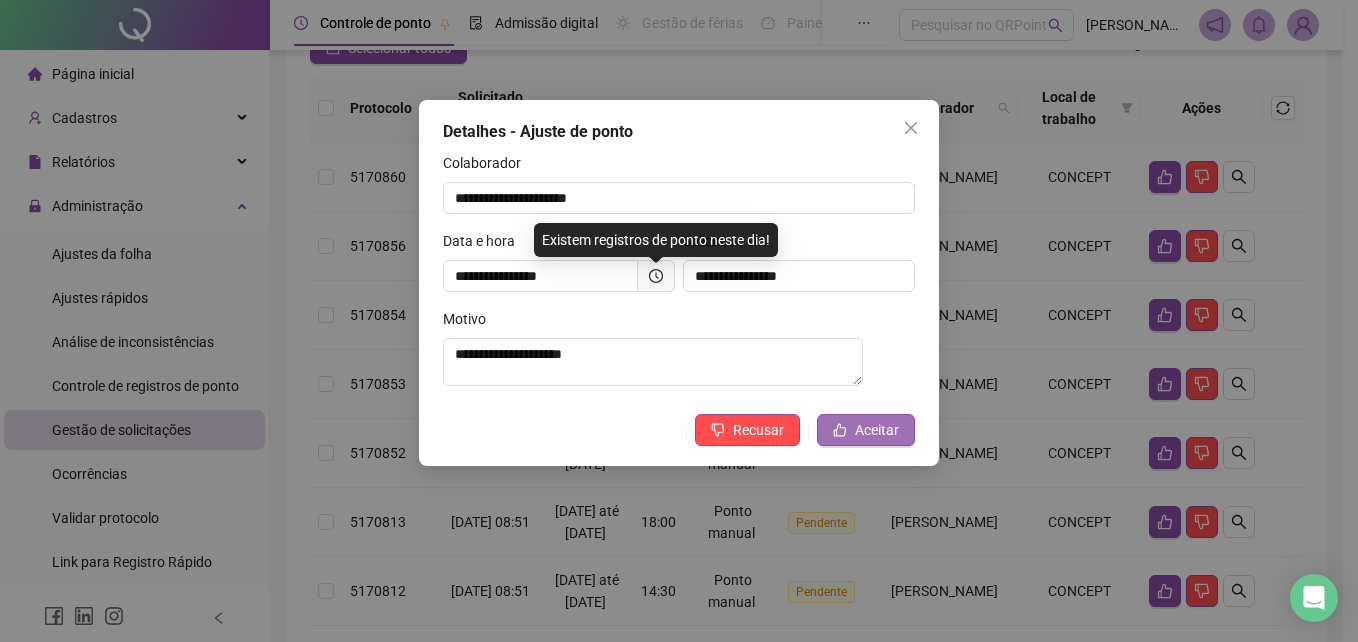 click on "Aceitar" at bounding box center (877, 430) 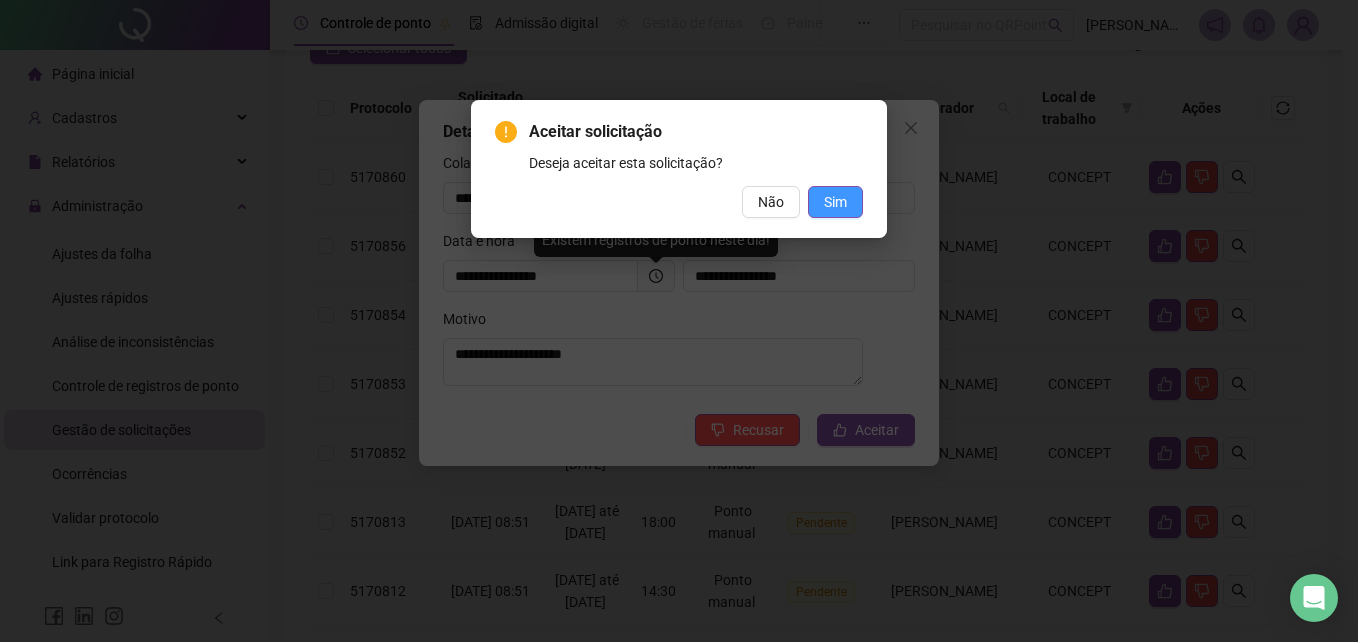click on "Sim" at bounding box center (835, 202) 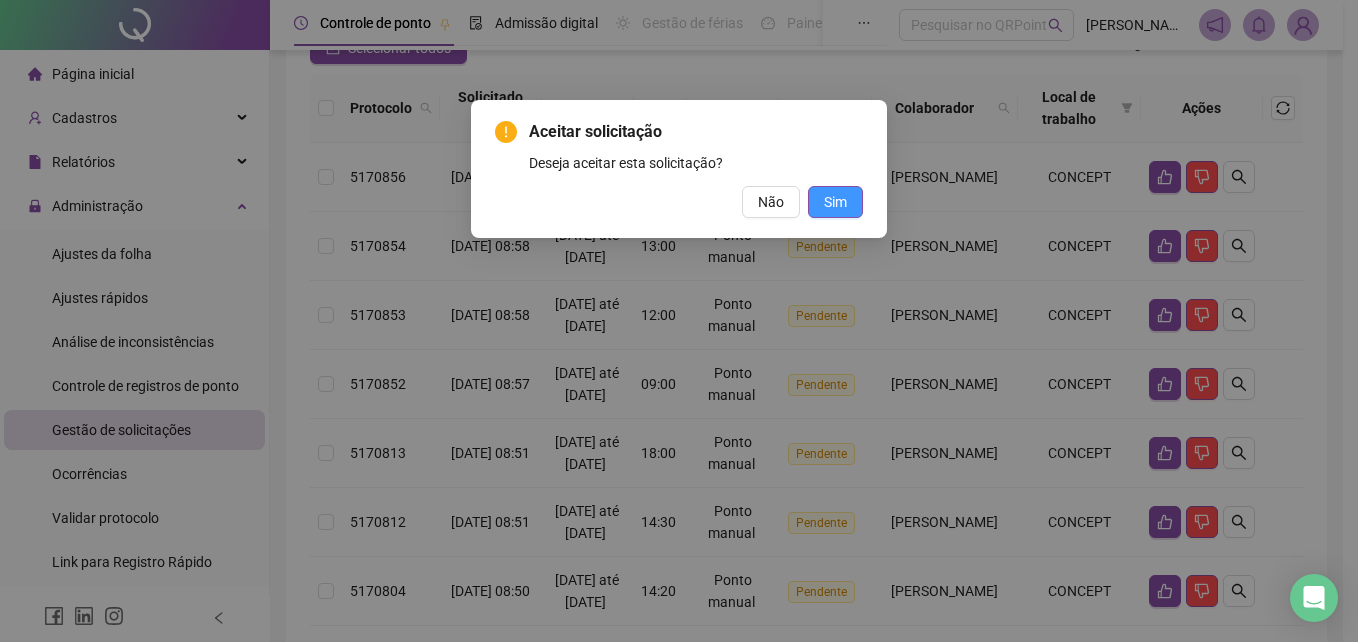 click on "Sim" at bounding box center (835, 202) 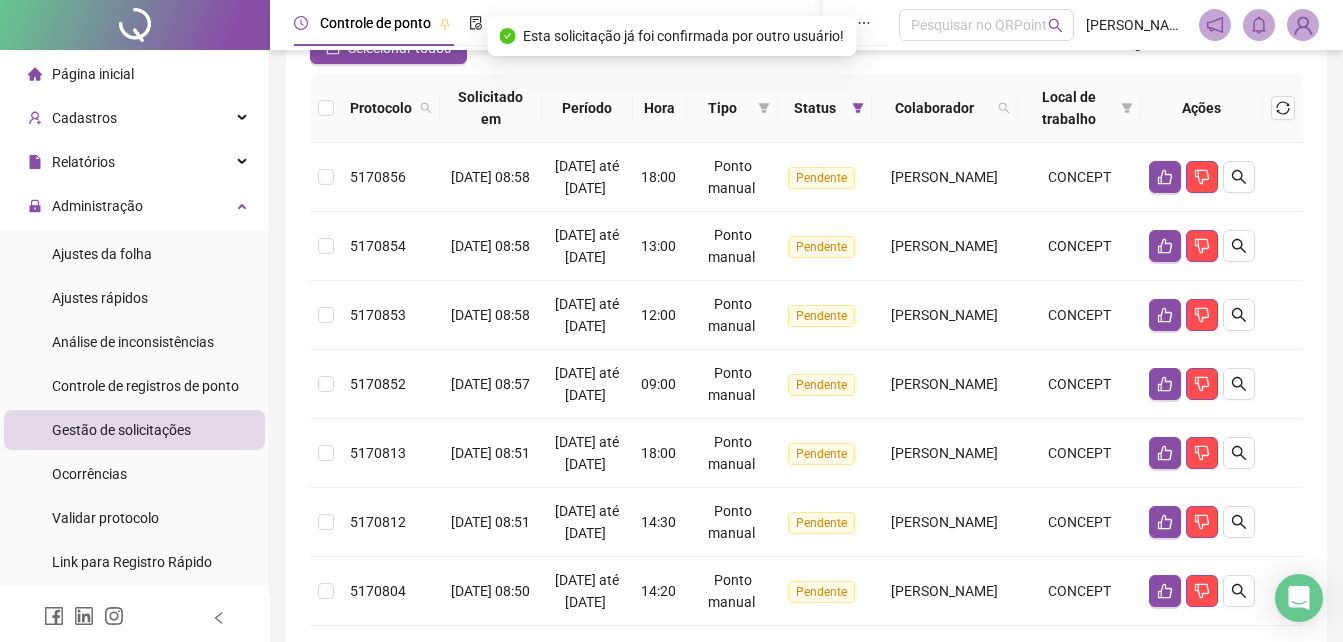 click 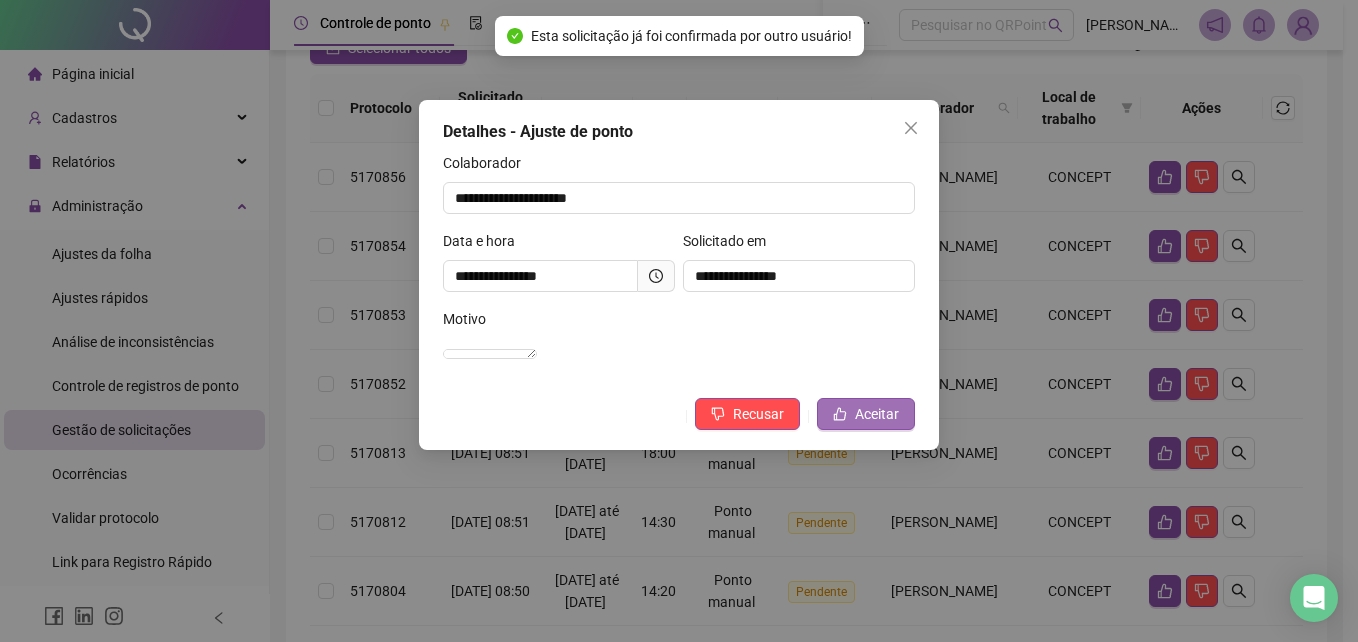 click on "Aceitar" at bounding box center (877, 414) 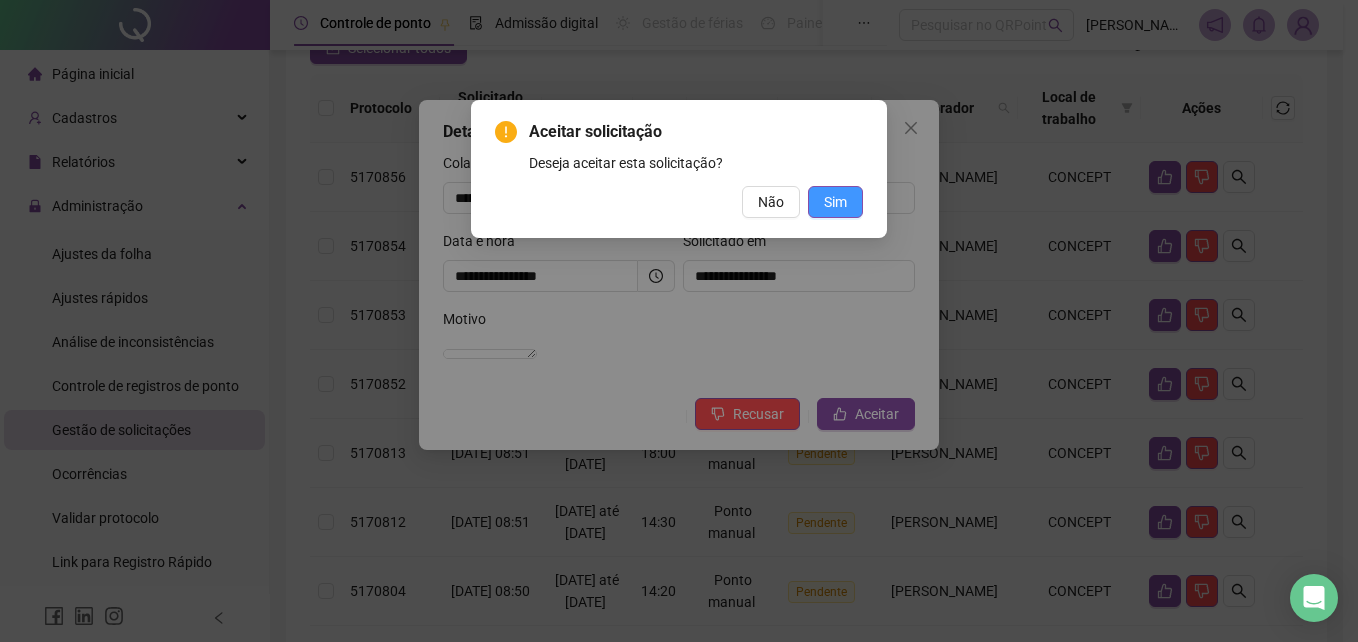 click on "Sim" at bounding box center [835, 202] 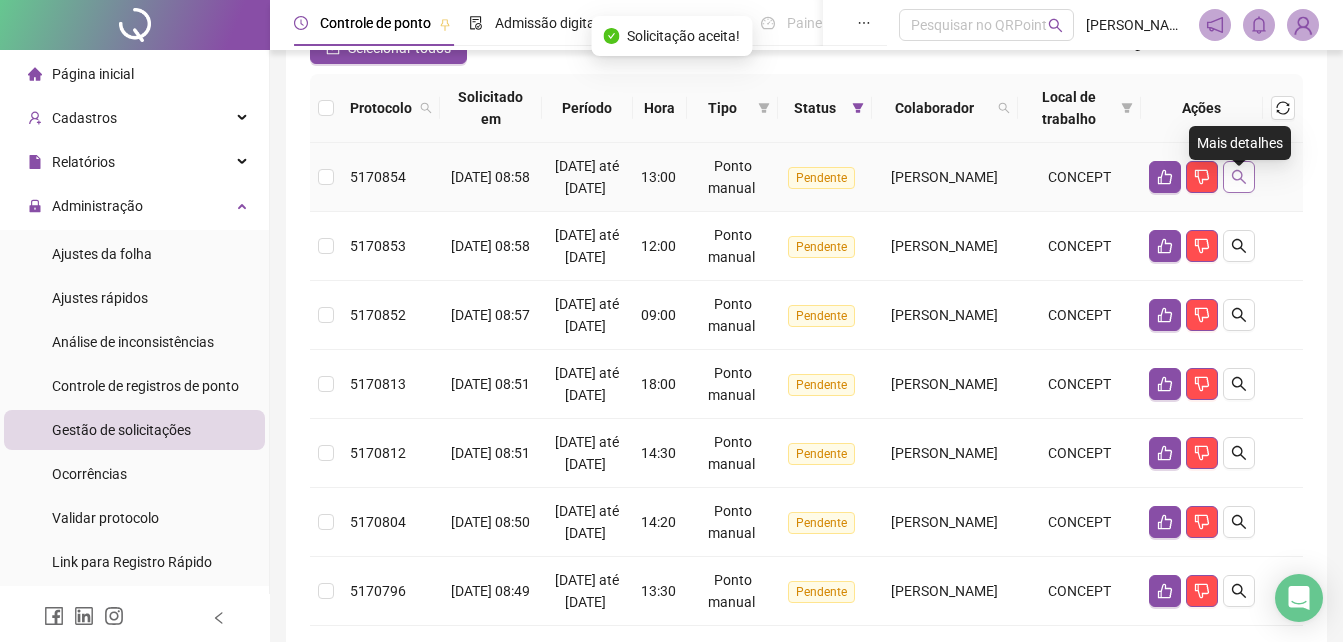 click 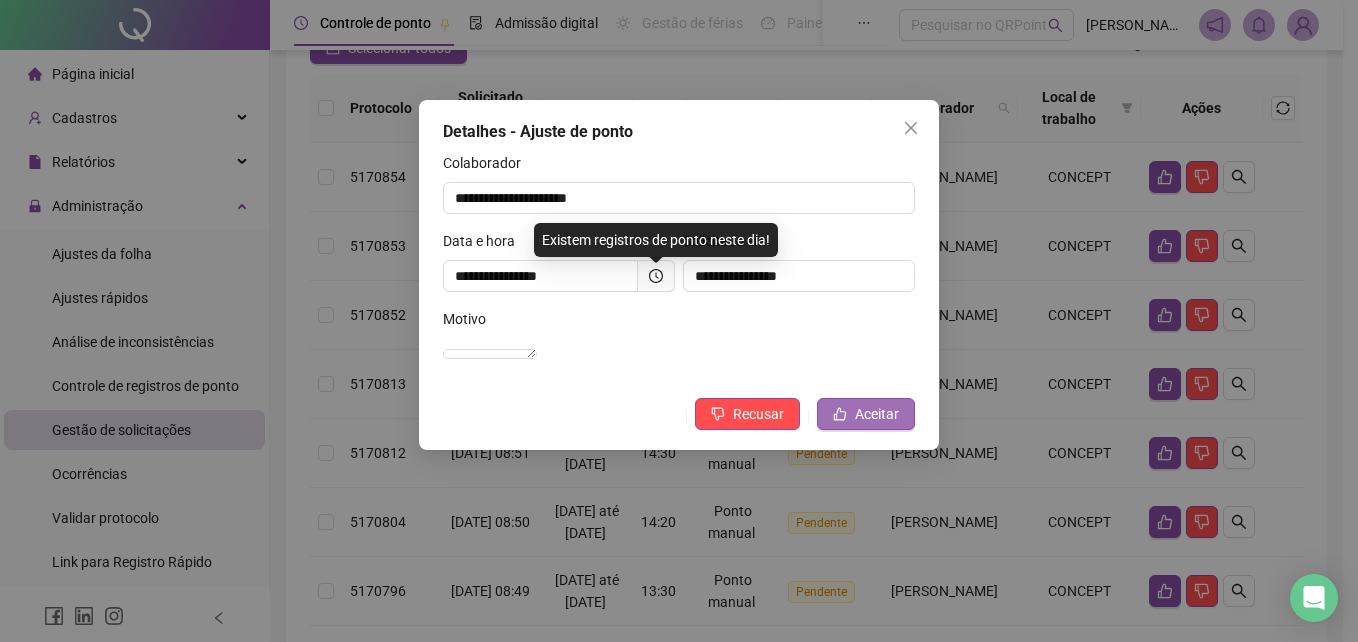 click on "Aceitar" at bounding box center (877, 414) 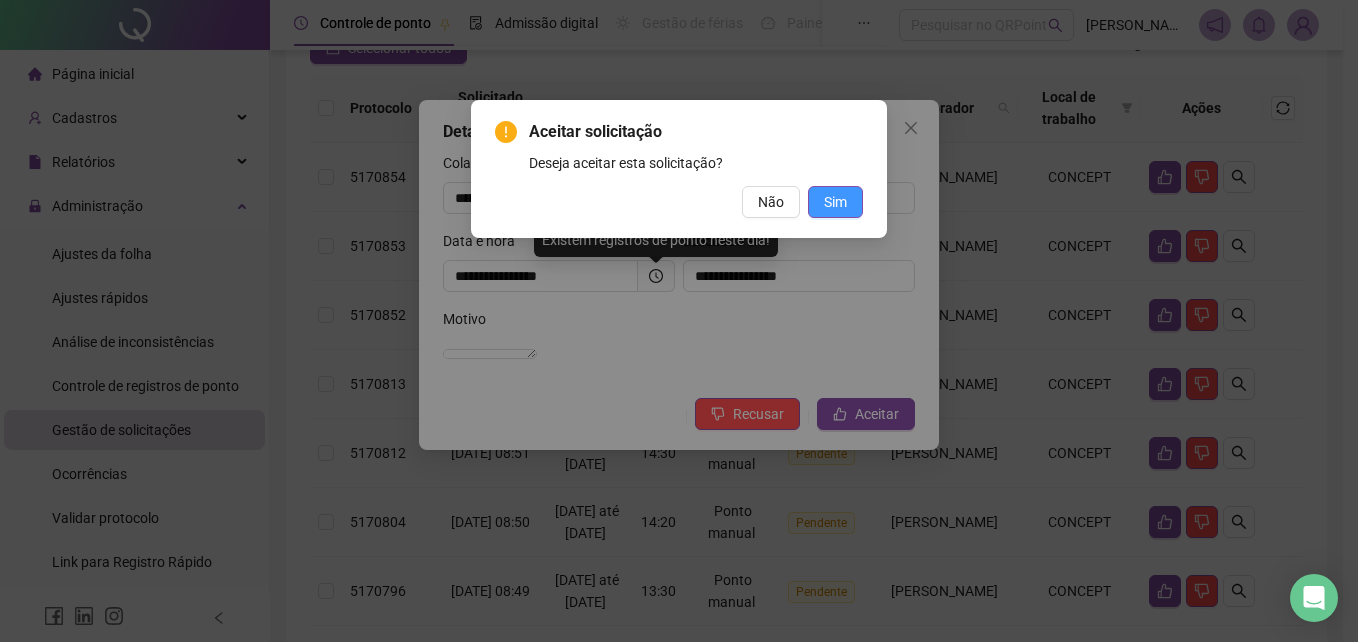 click on "Sim" at bounding box center [835, 202] 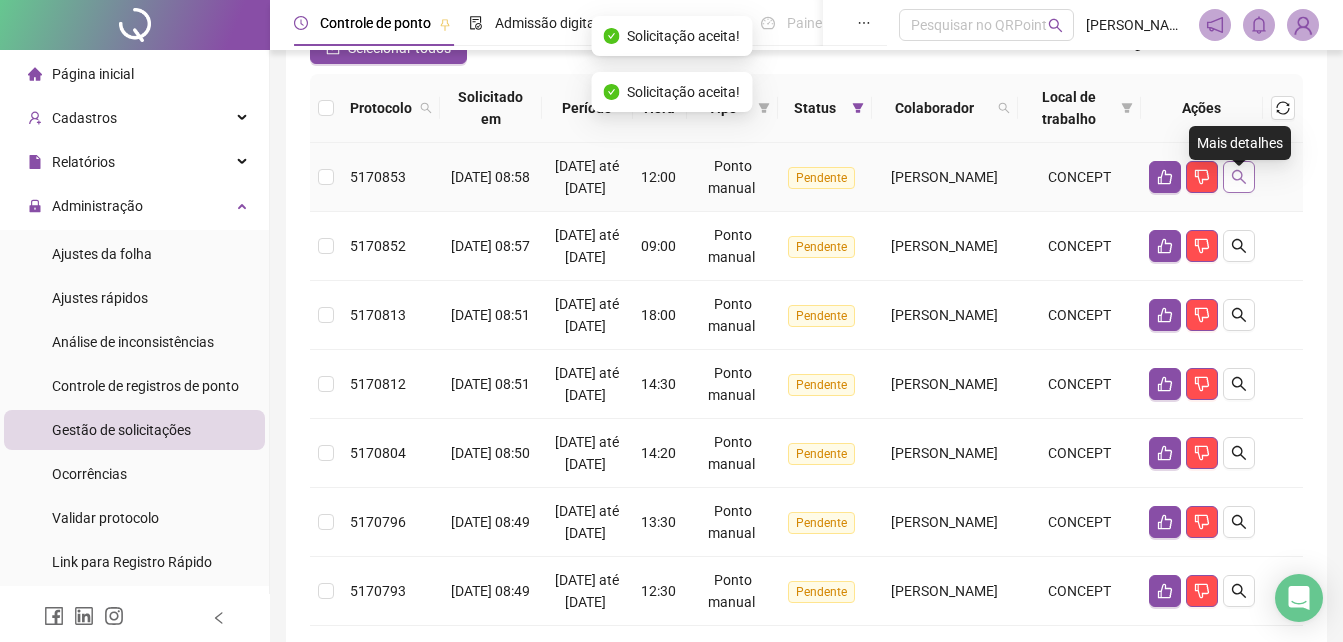 click 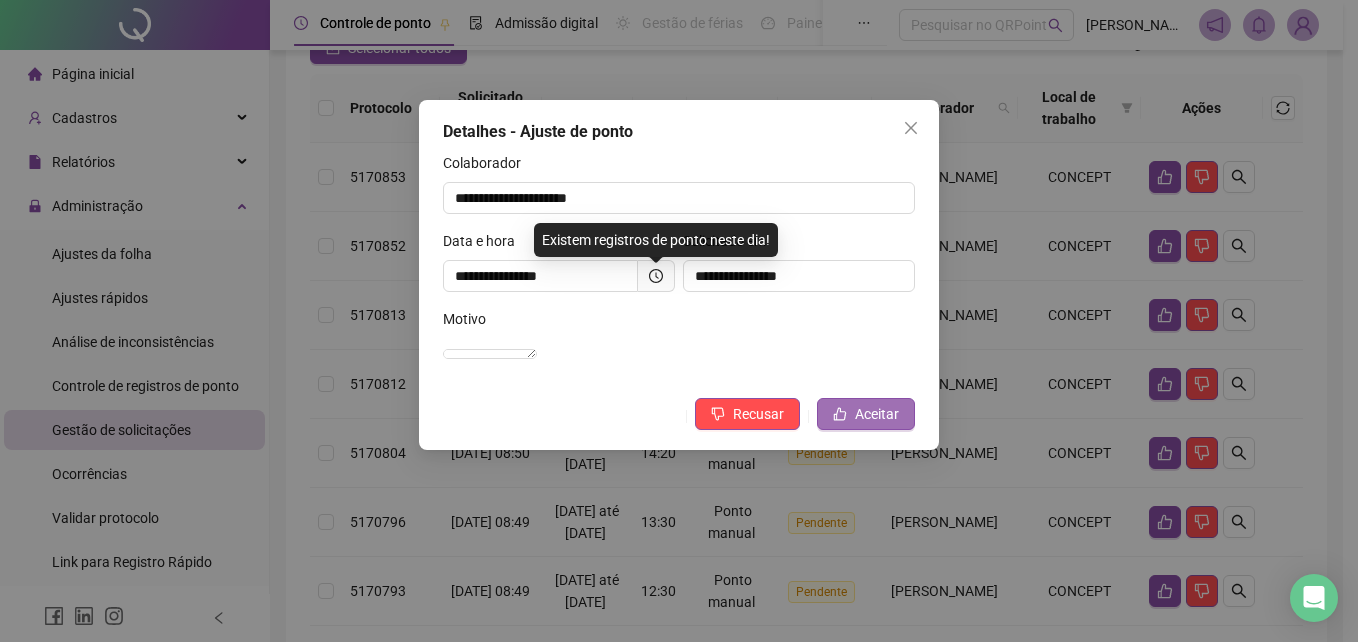click on "Aceitar" at bounding box center [877, 414] 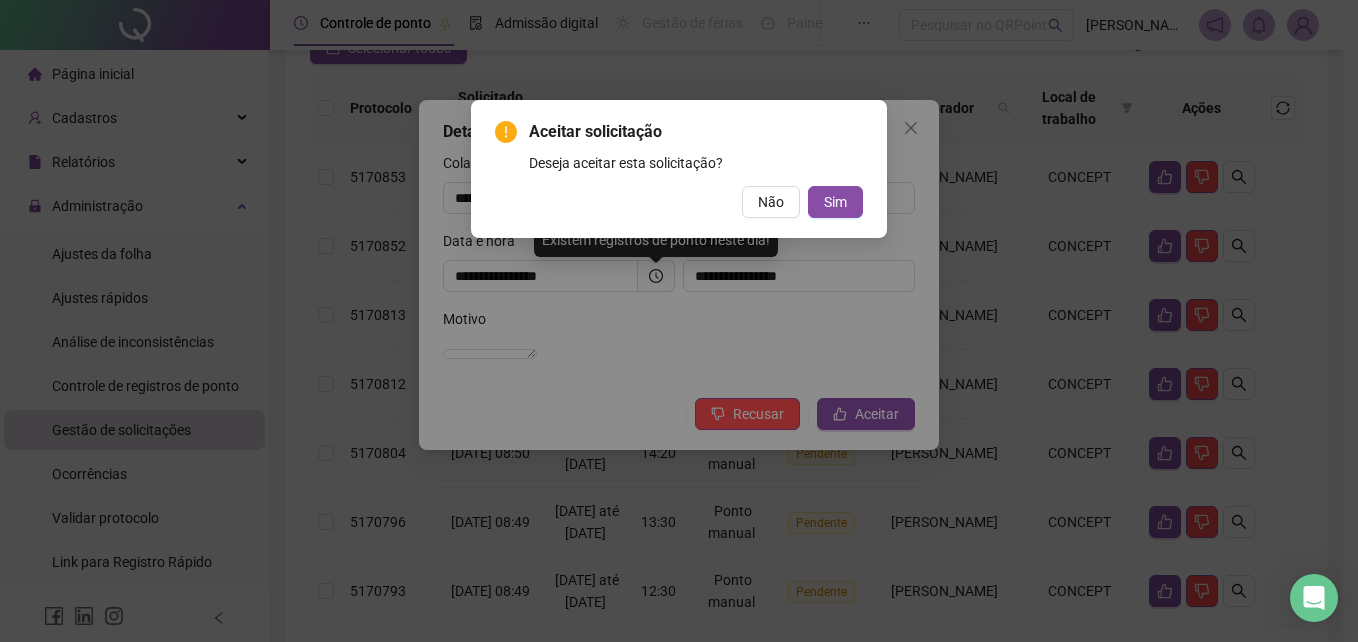 click on "Aceitar solicitação Deseja aceitar esta solicitação? Não Sim" at bounding box center [679, 169] 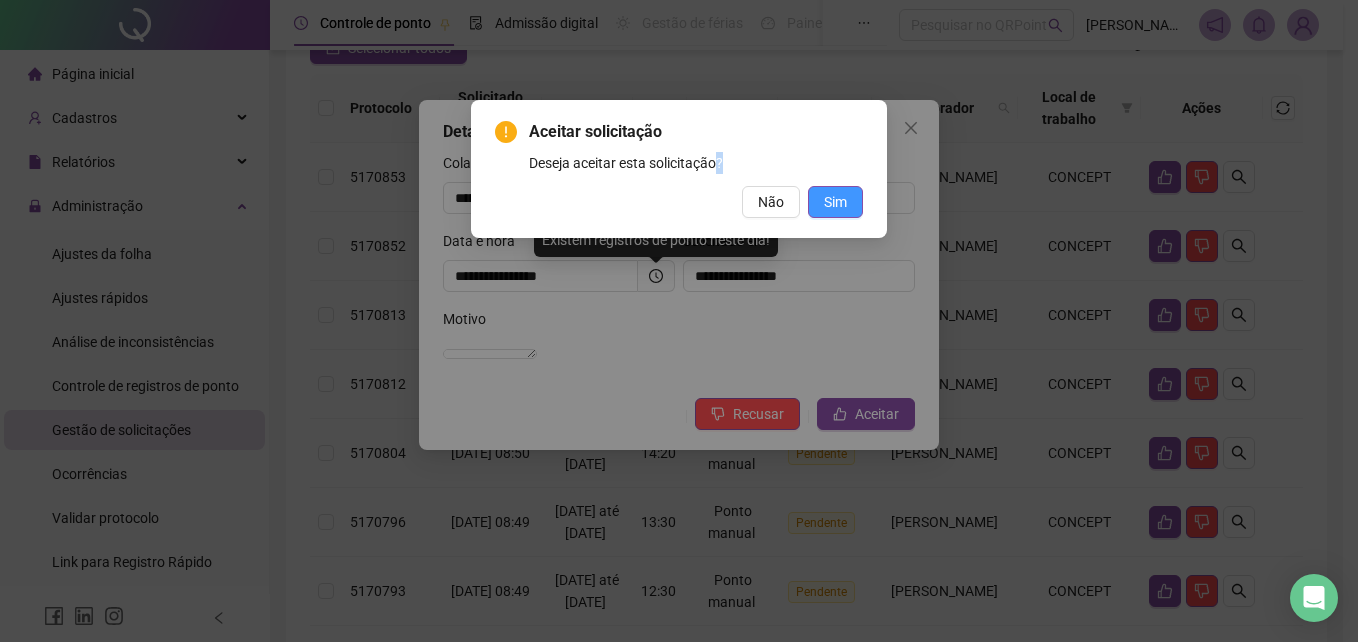 drag, startPoint x: 848, startPoint y: 185, endPoint x: 834, endPoint y: 209, distance: 27.784887 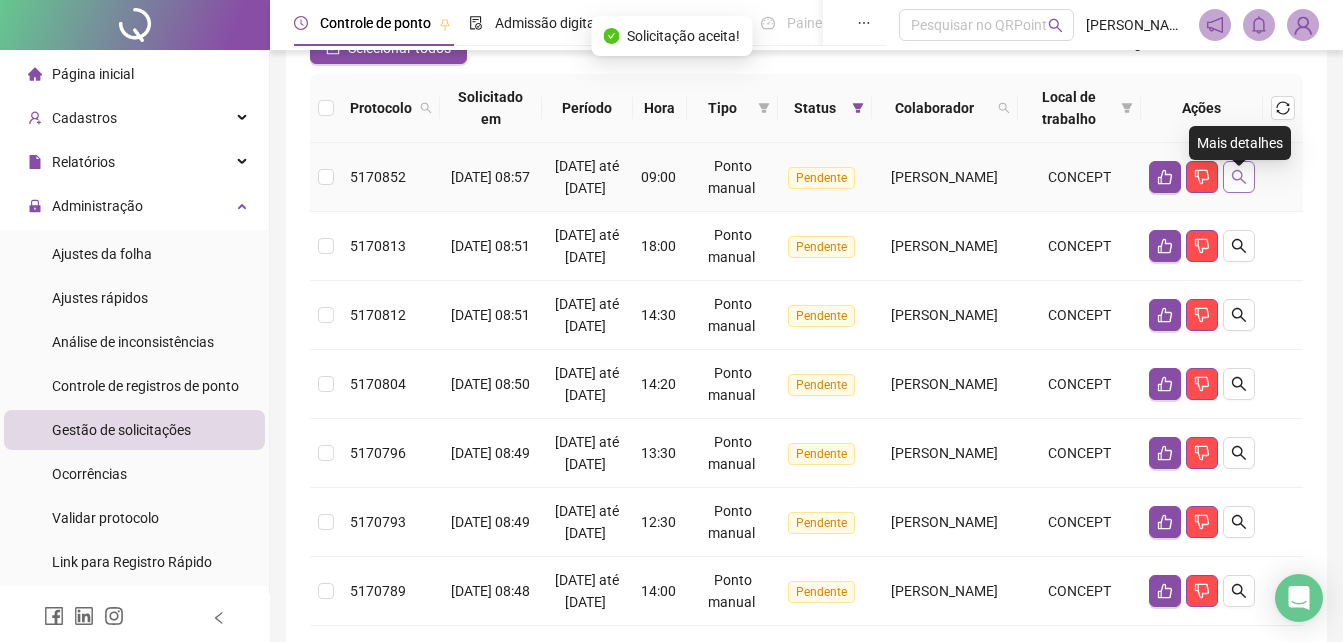 click 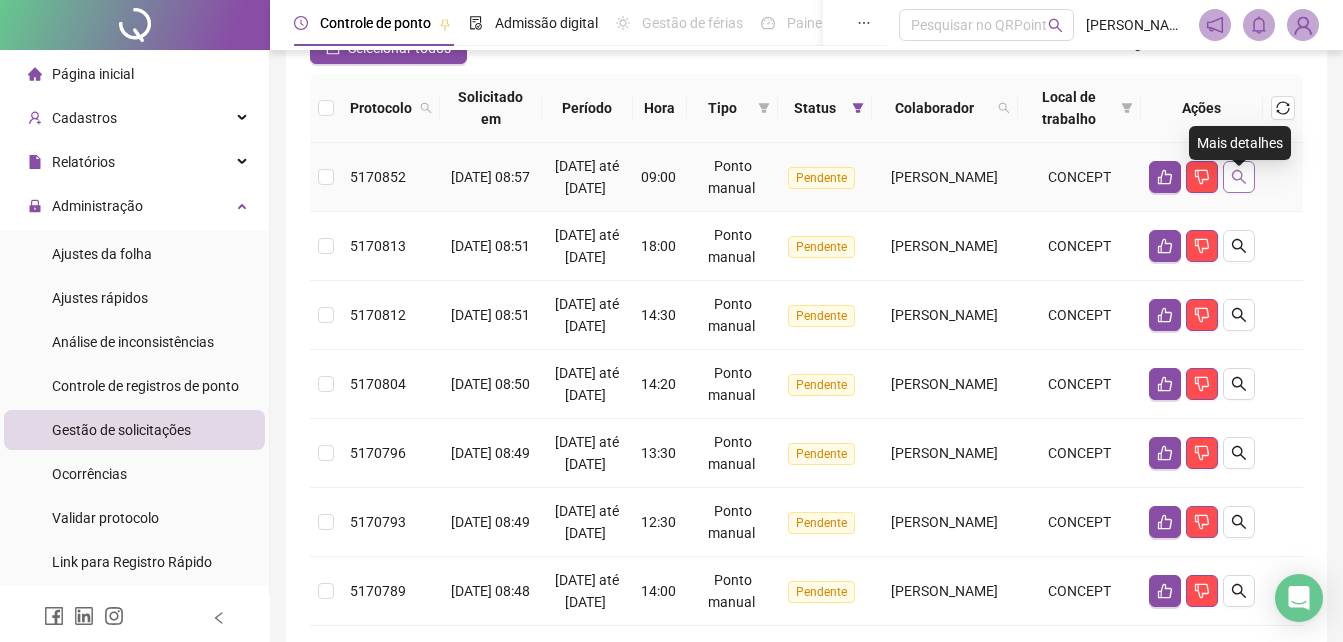 click 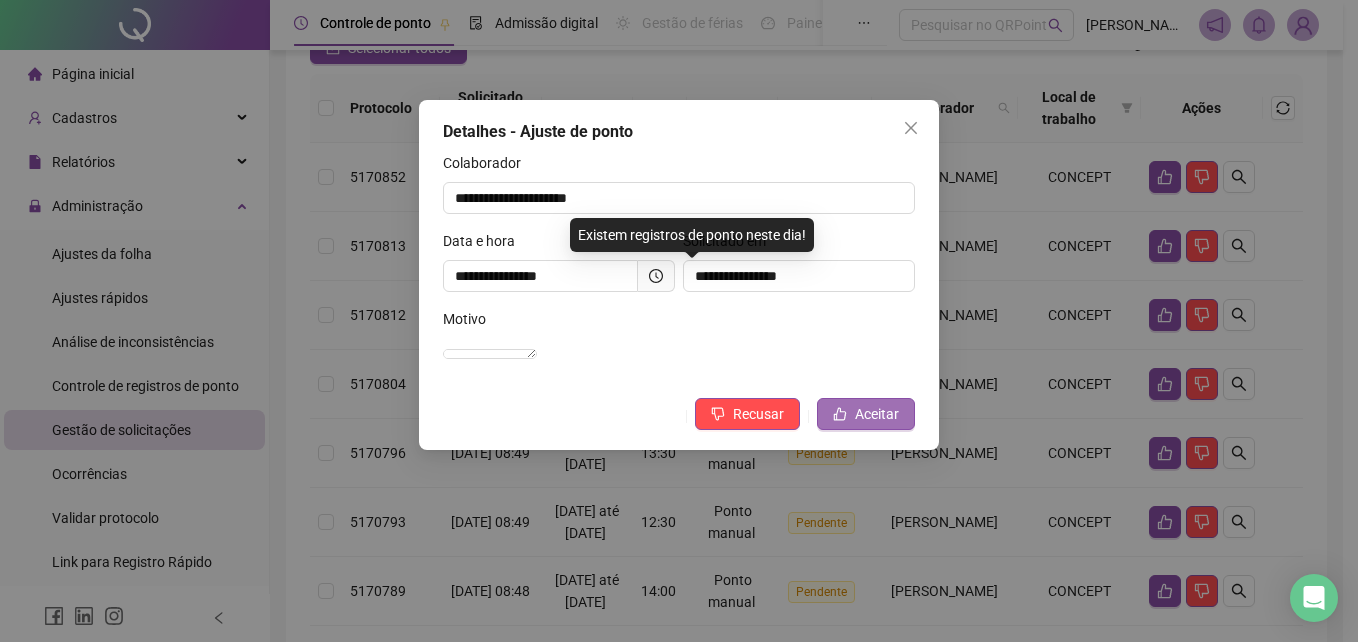click on "Aceitar" at bounding box center [877, 414] 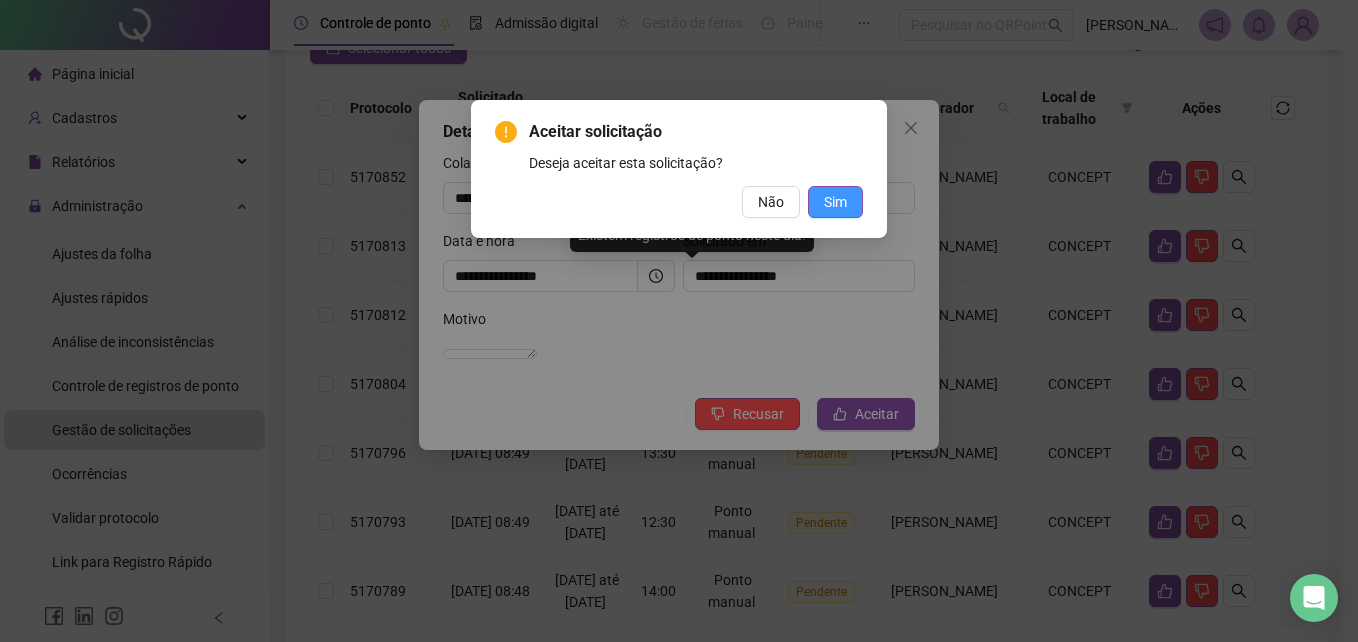 click on "Sim" at bounding box center (835, 202) 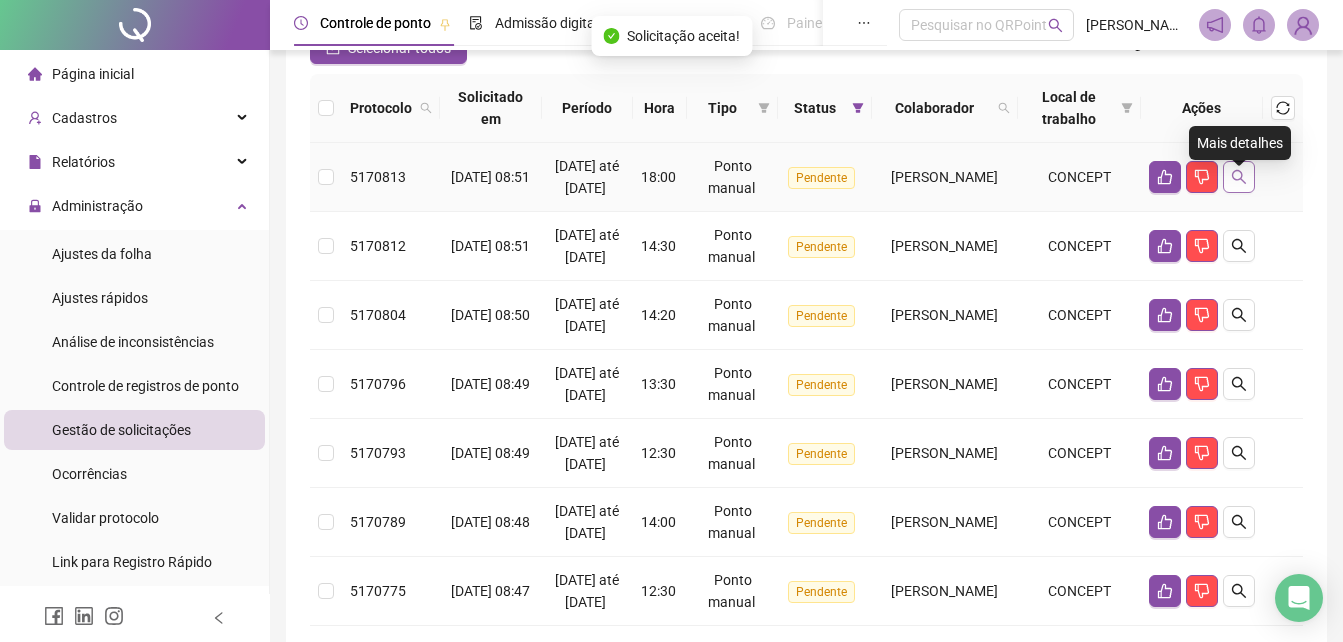 click 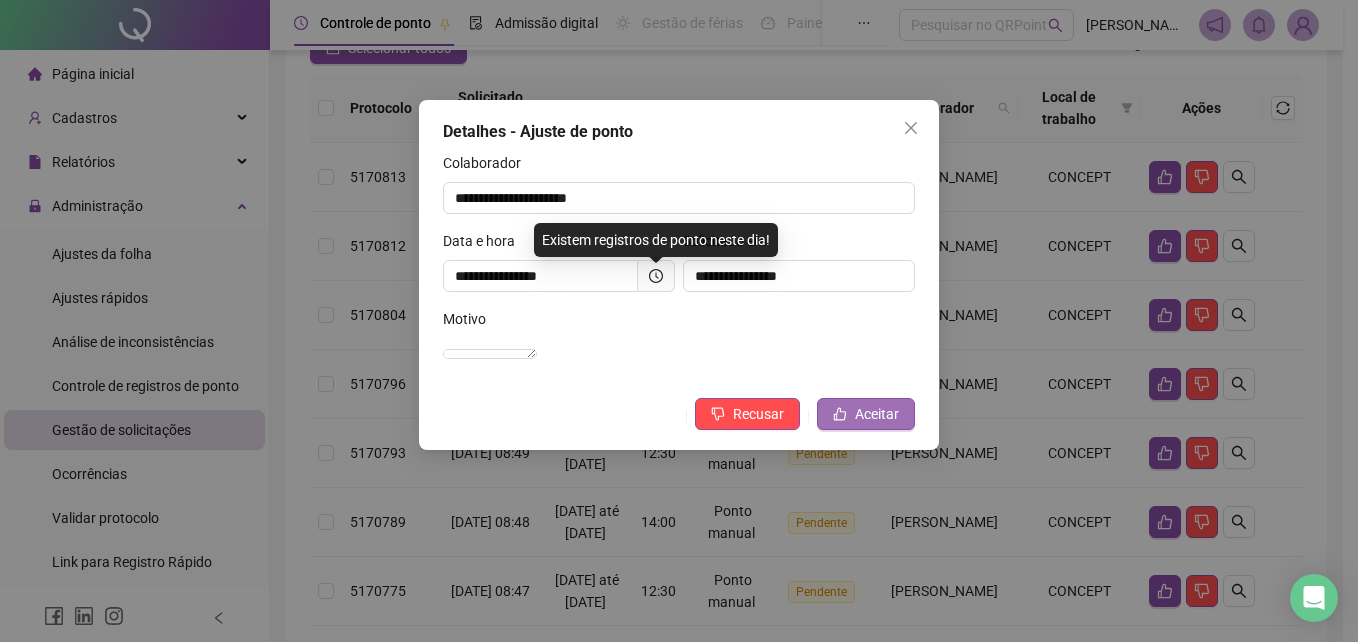 click on "Aceitar" at bounding box center (877, 414) 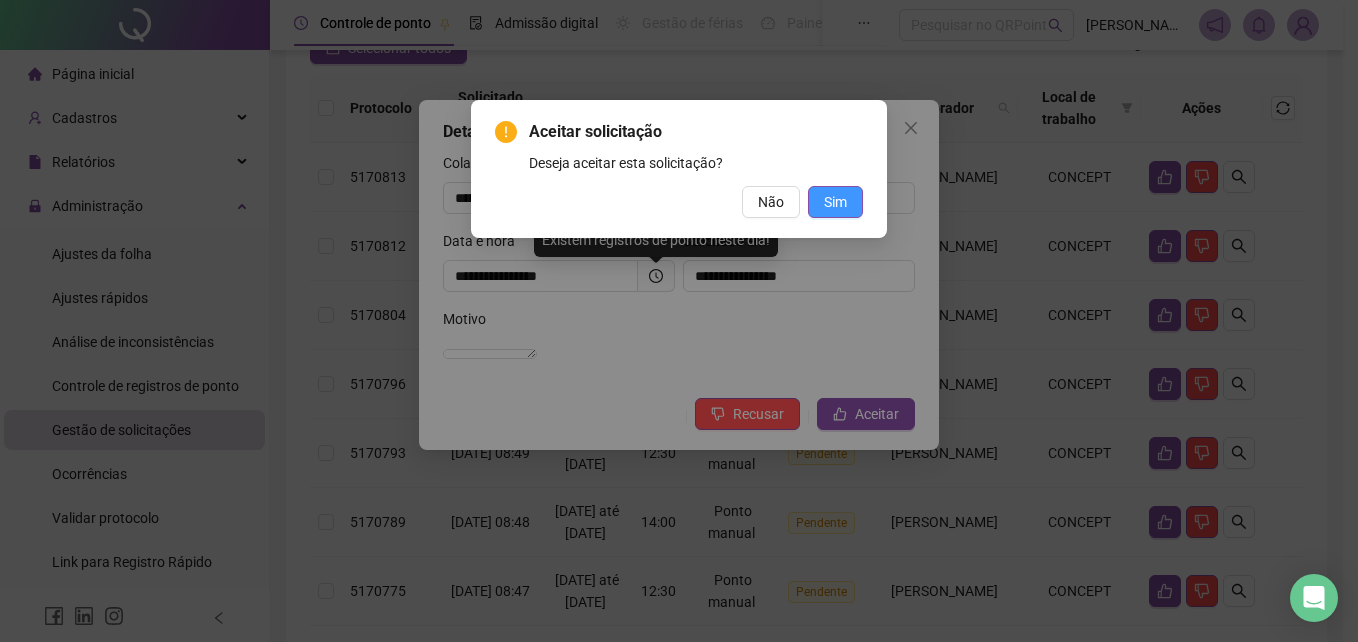 click on "Sim" at bounding box center [835, 202] 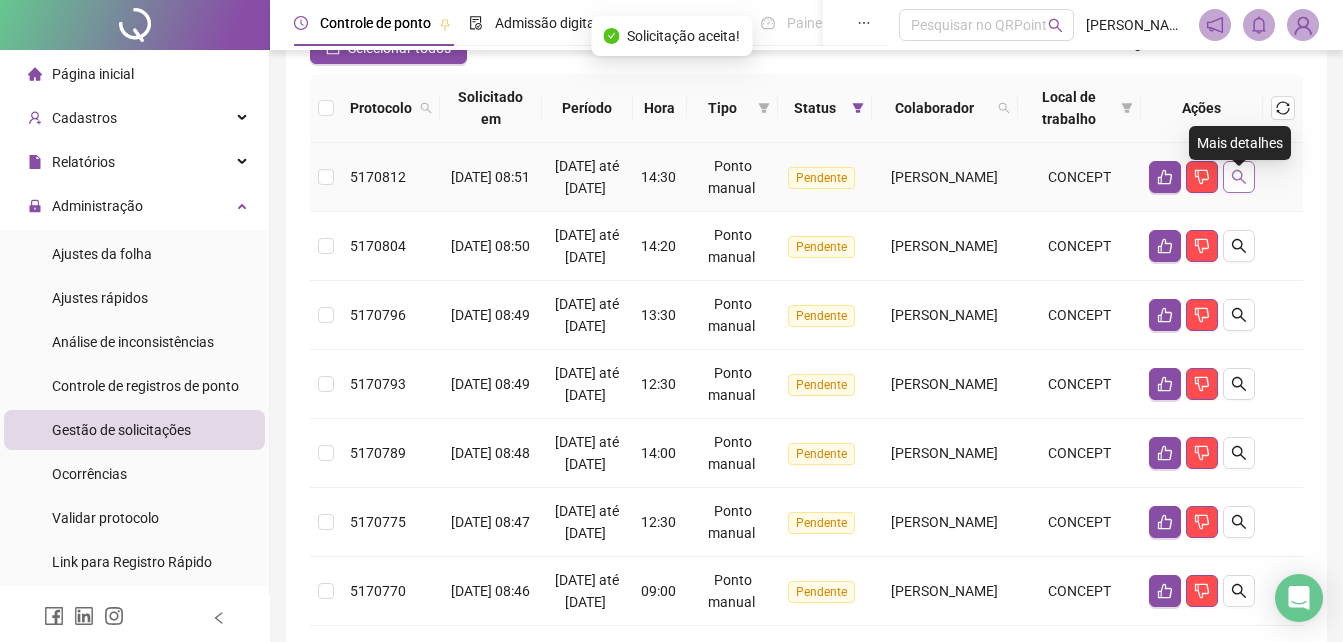 click at bounding box center (1239, 177) 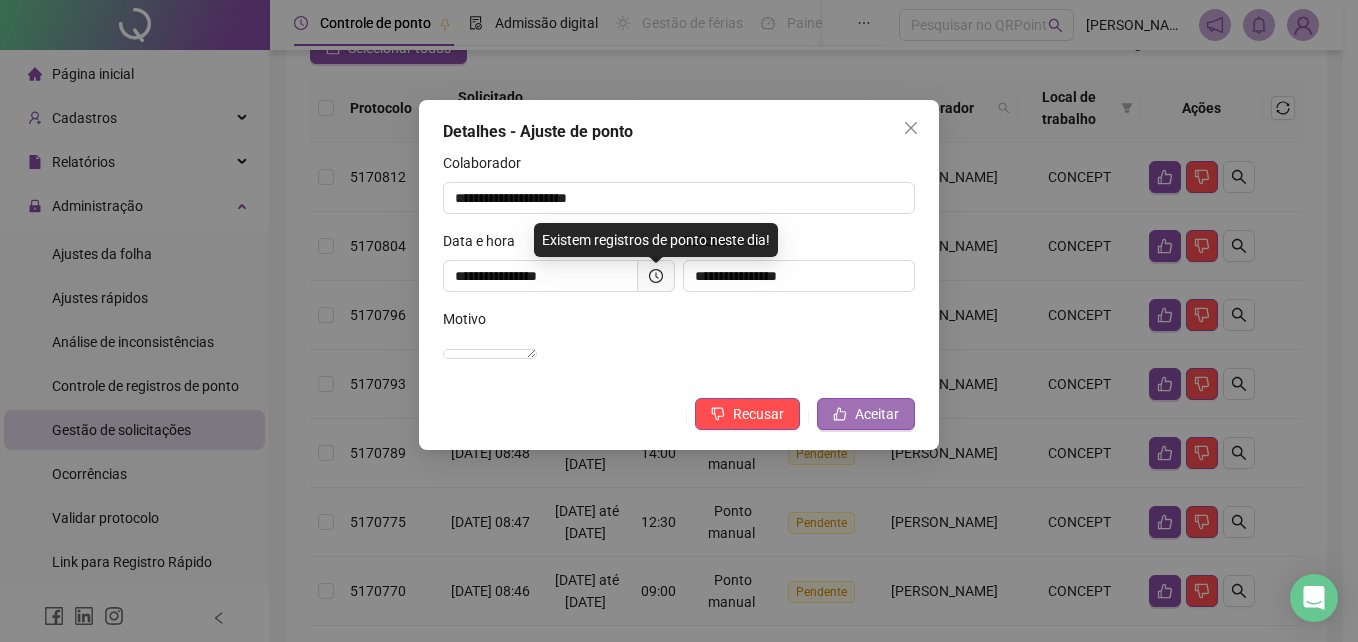 click on "Aceitar" at bounding box center [877, 414] 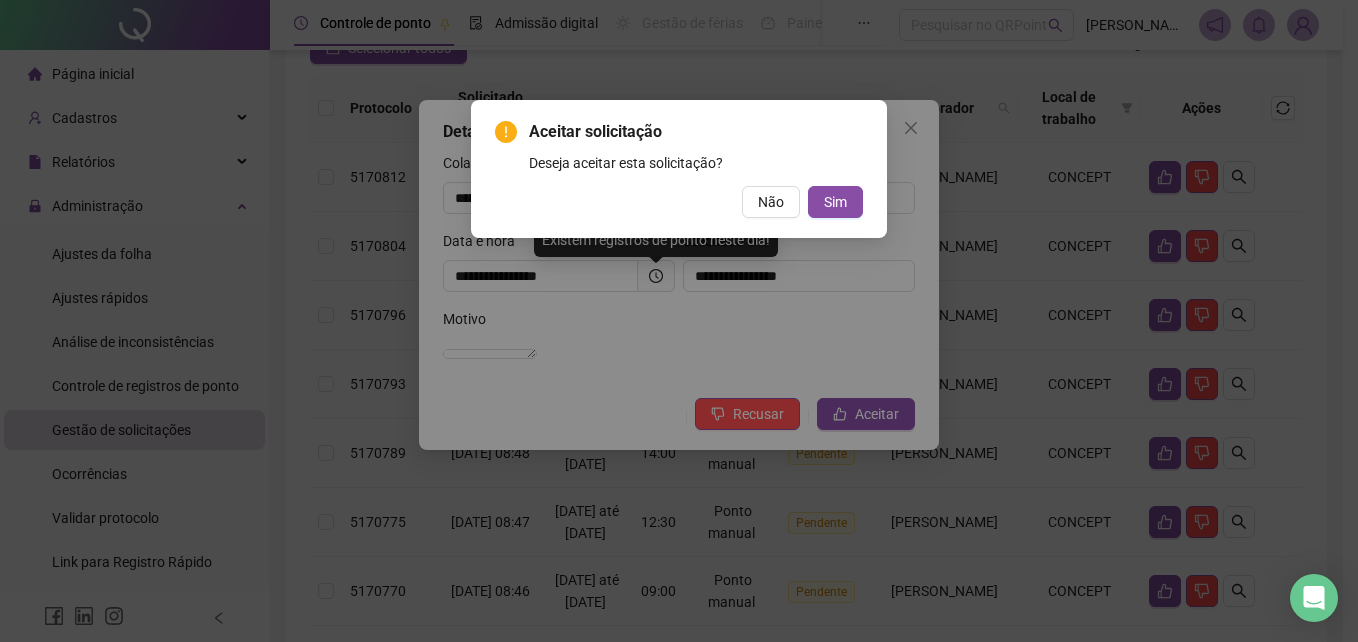 click on "Aceitar solicitação Deseja aceitar esta solicitação? Não Sim" at bounding box center [679, 169] 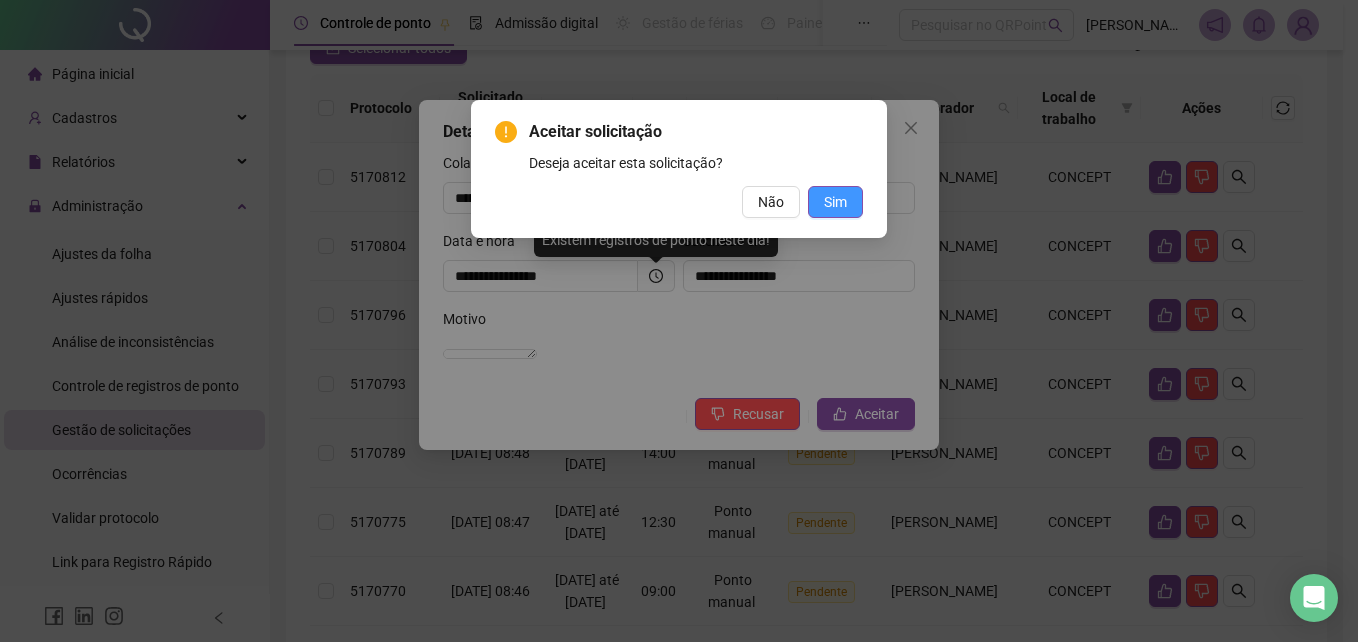 click on "Sim" at bounding box center (835, 202) 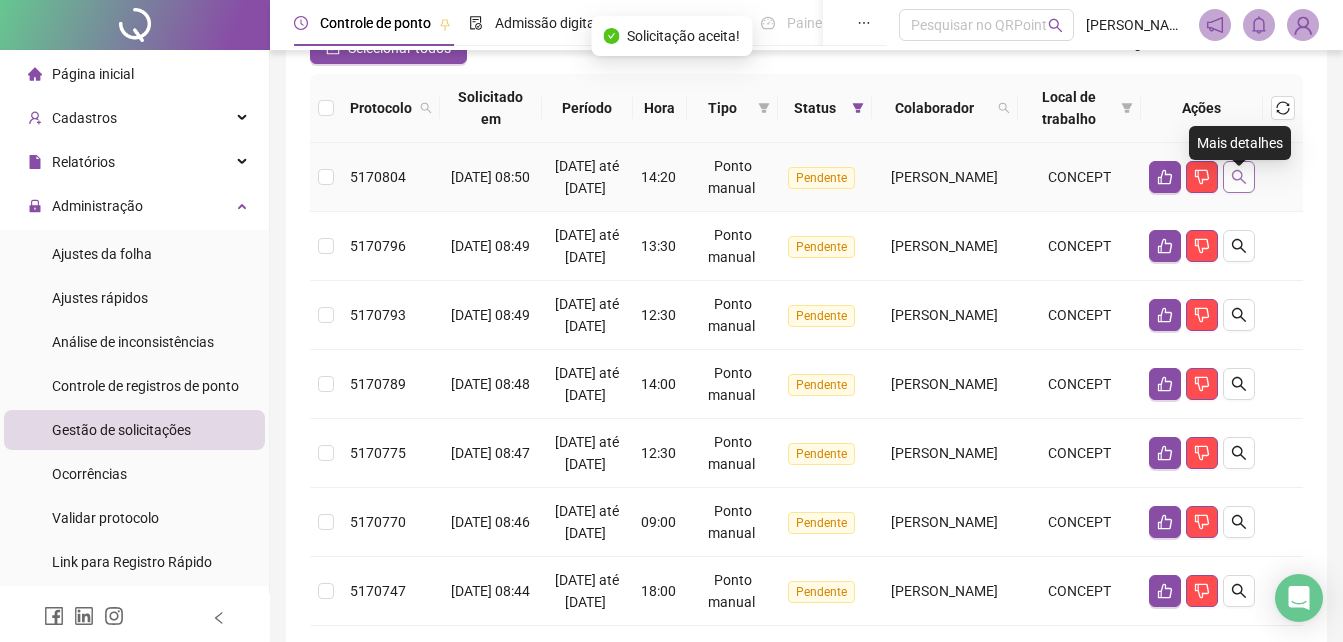 click at bounding box center [1239, 177] 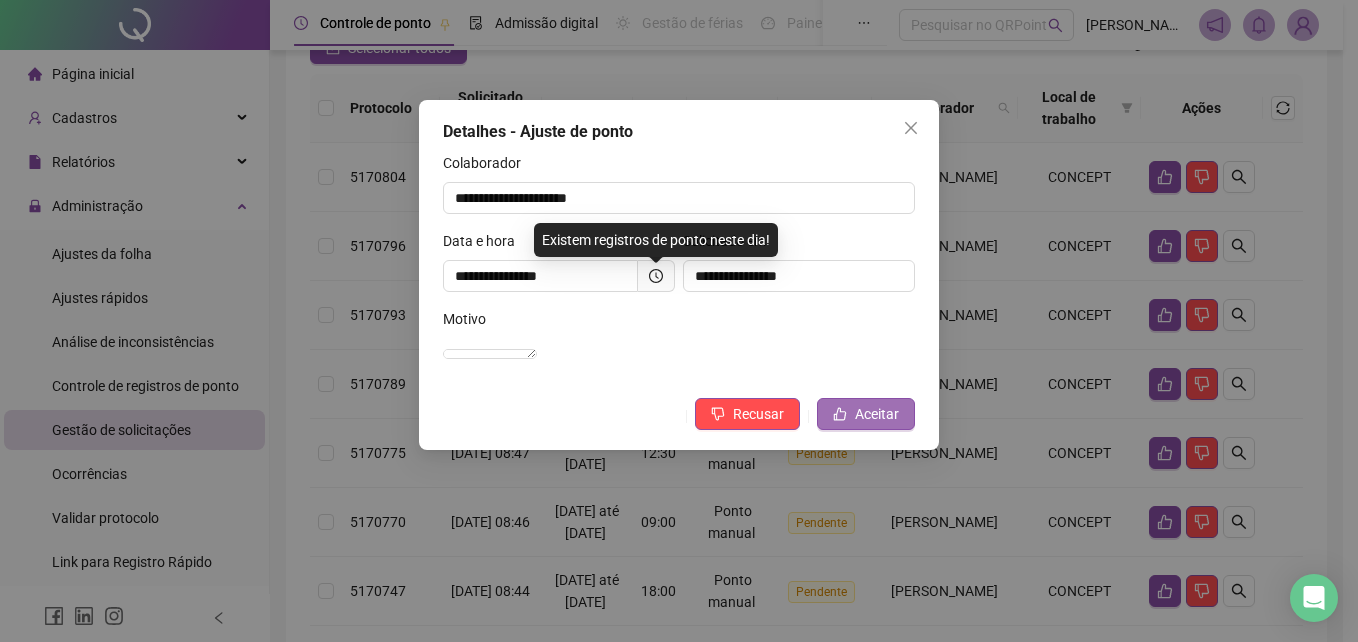 click on "Aceitar" at bounding box center [877, 414] 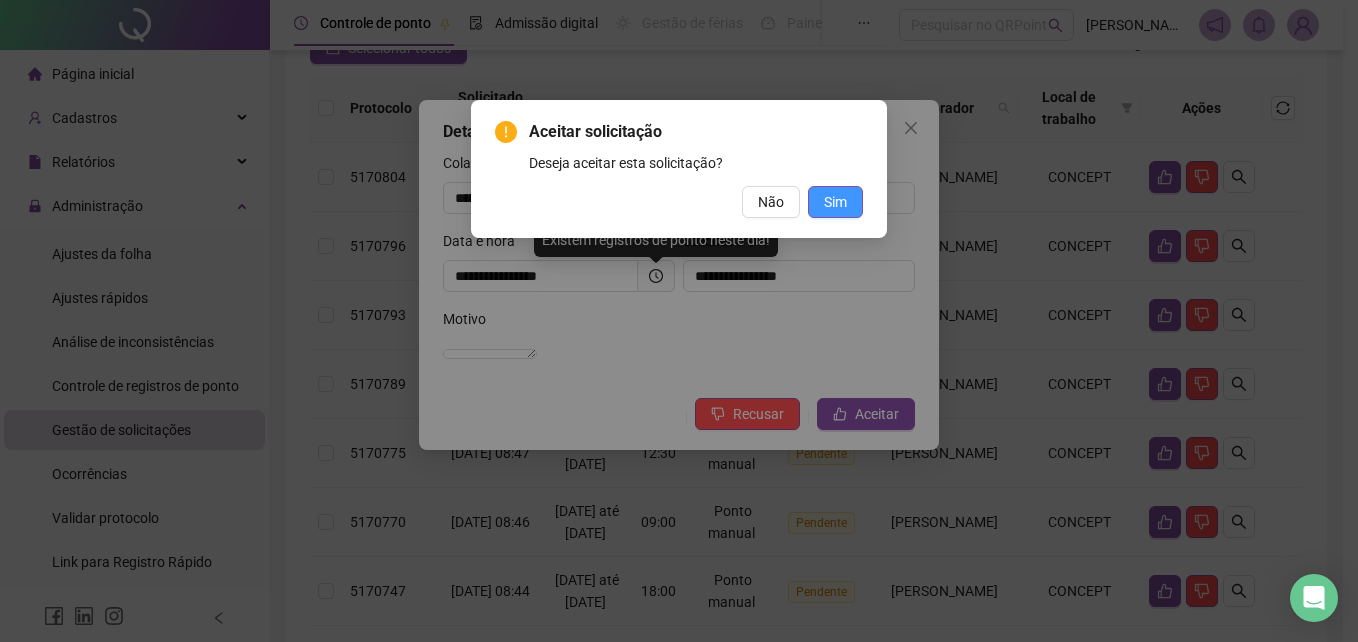 click on "Sim" at bounding box center (835, 202) 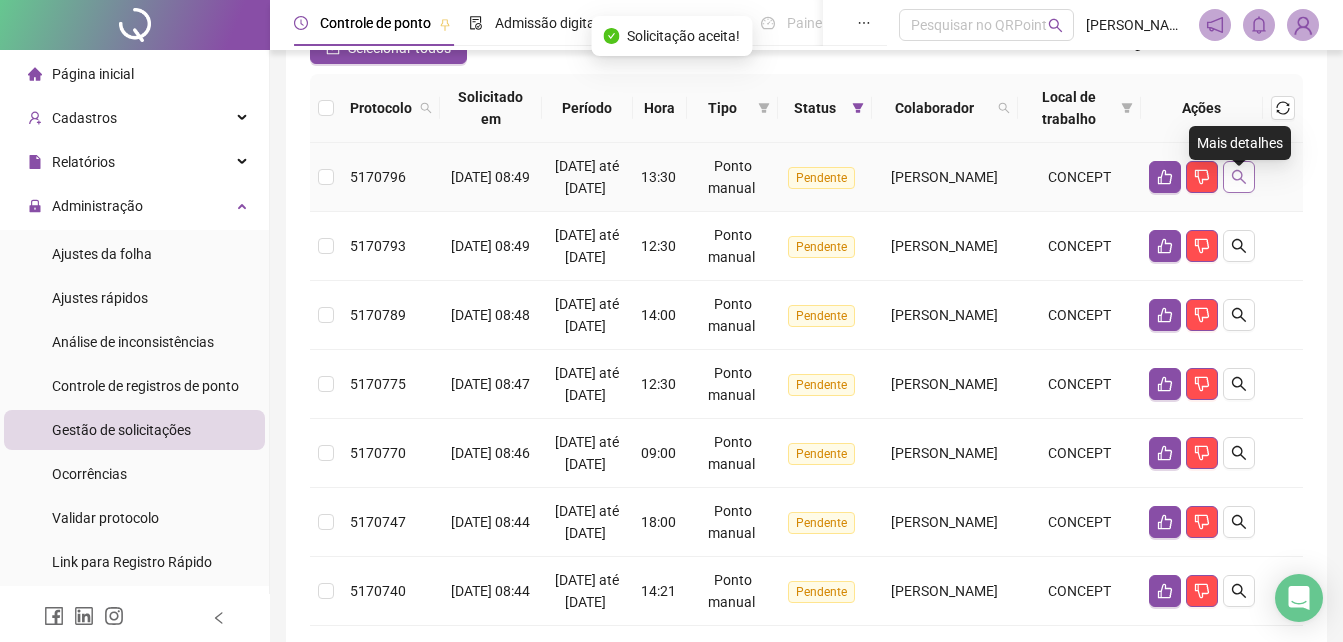 click 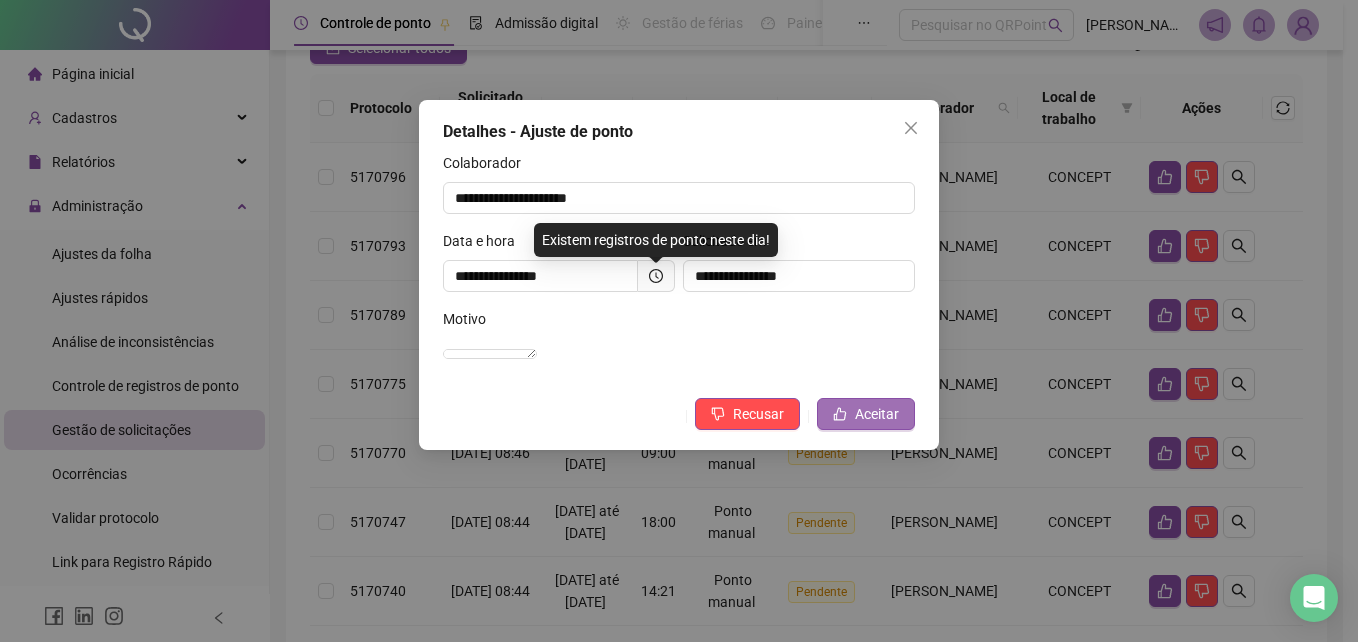 click on "Aceitar" at bounding box center (877, 414) 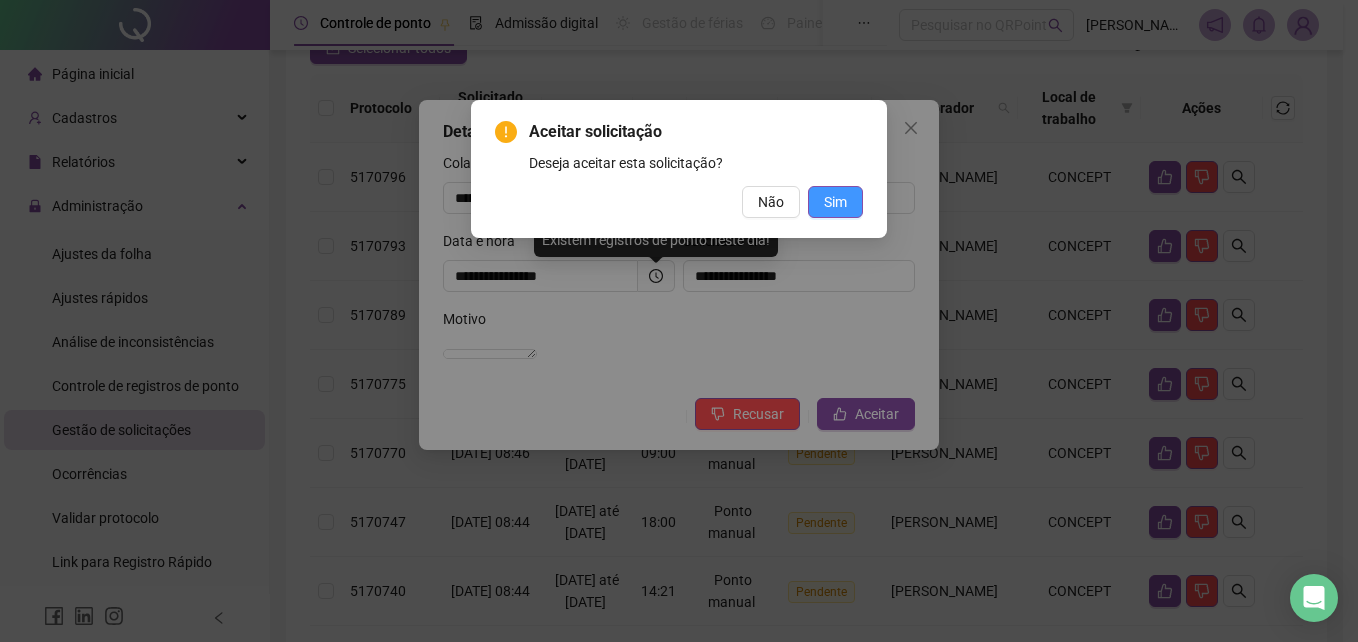 click on "Sim" at bounding box center (835, 202) 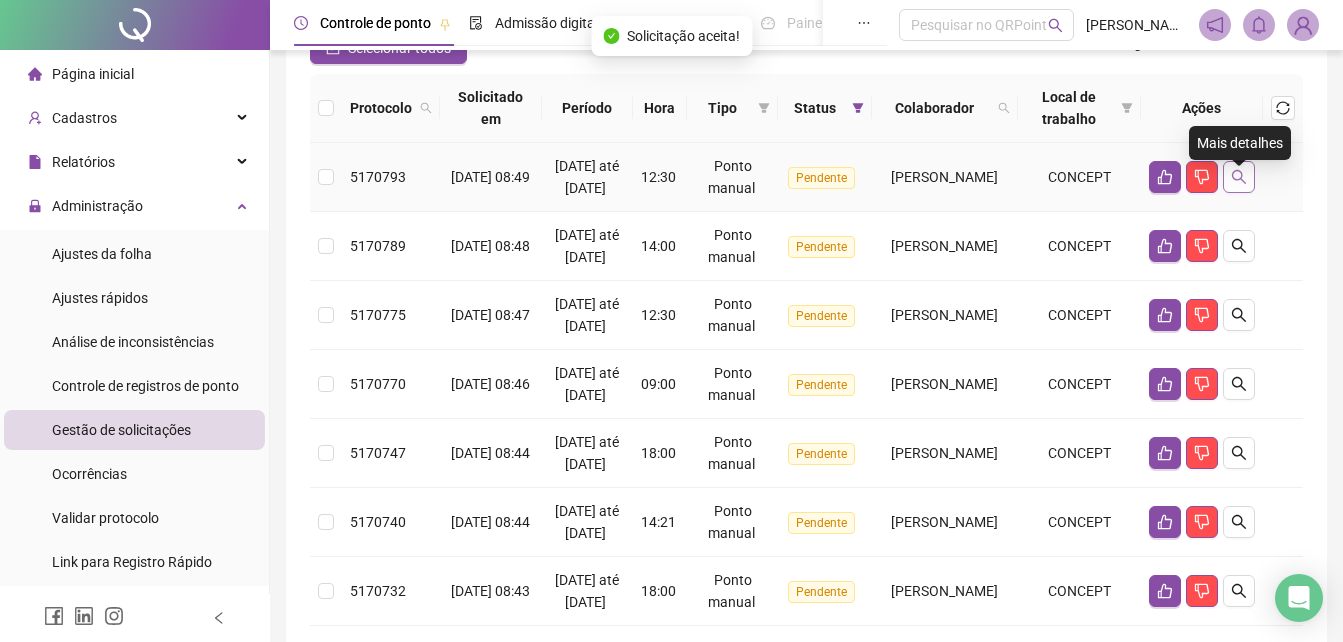 click at bounding box center [1239, 177] 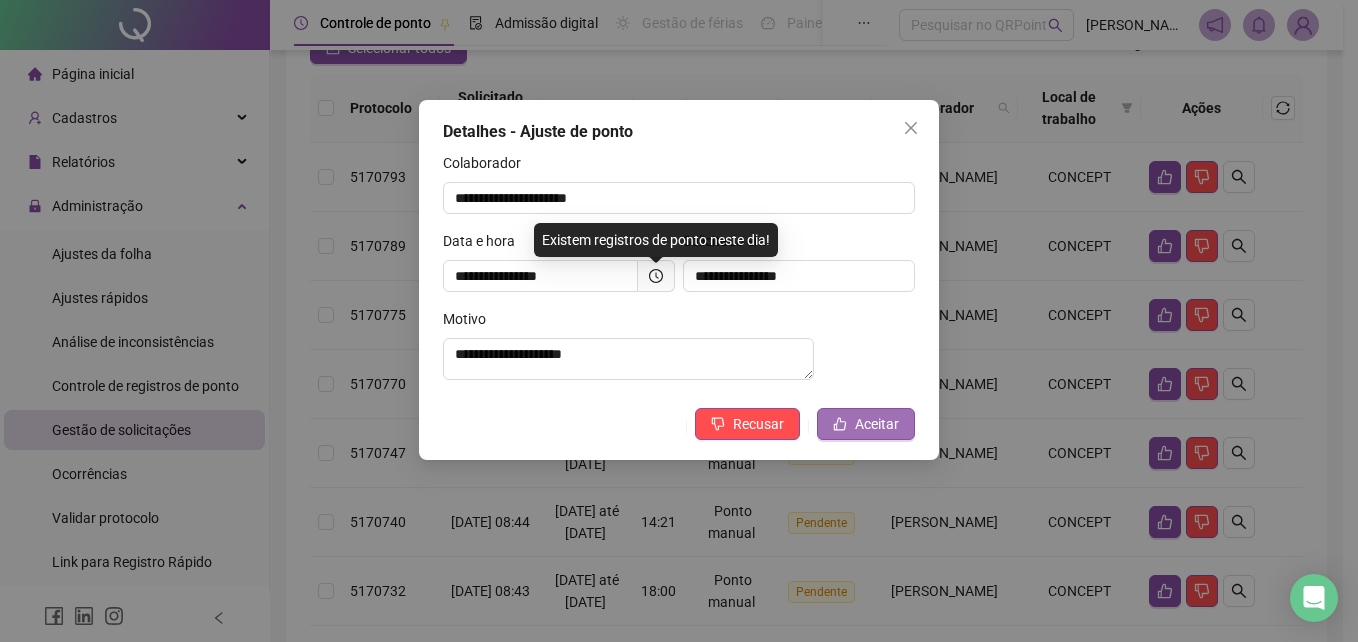 click on "Aceitar" at bounding box center (866, 424) 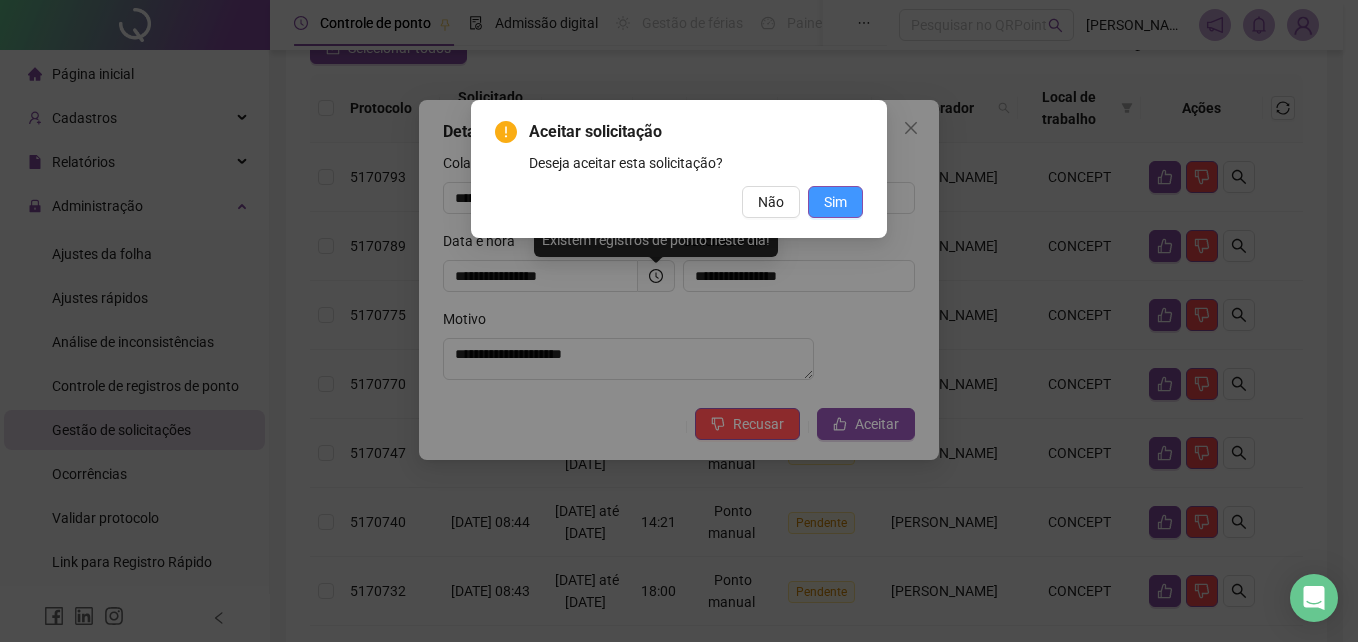 click on "Sim" at bounding box center [835, 202] 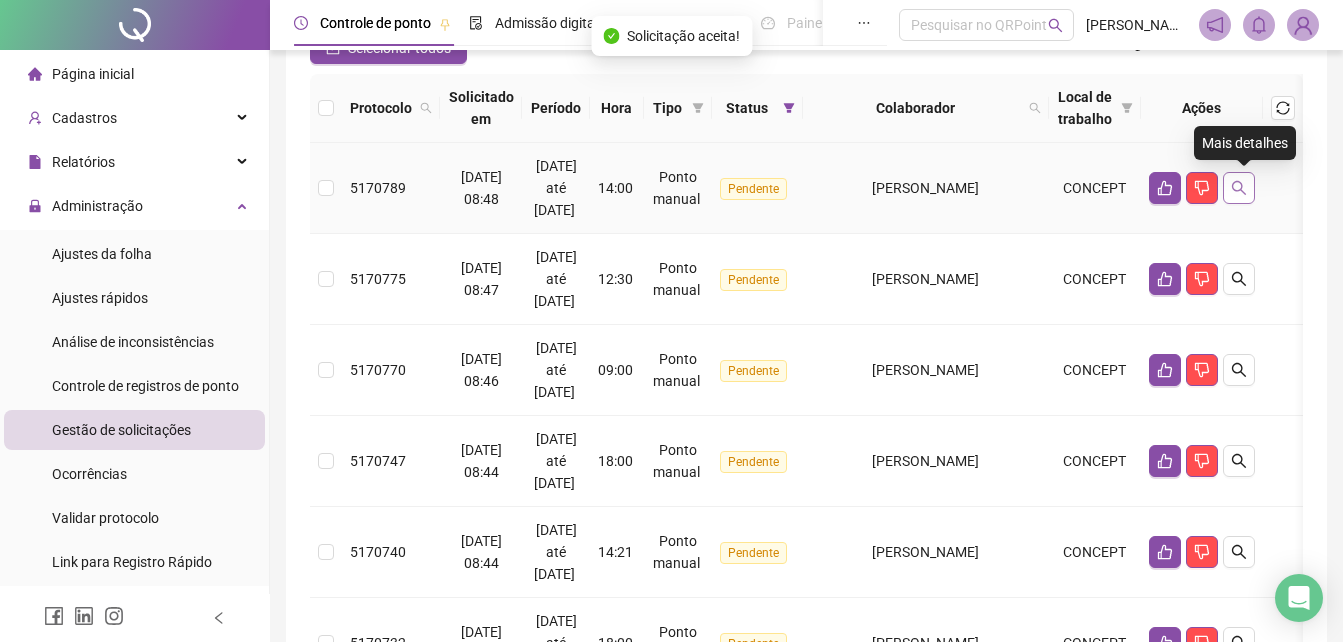 click 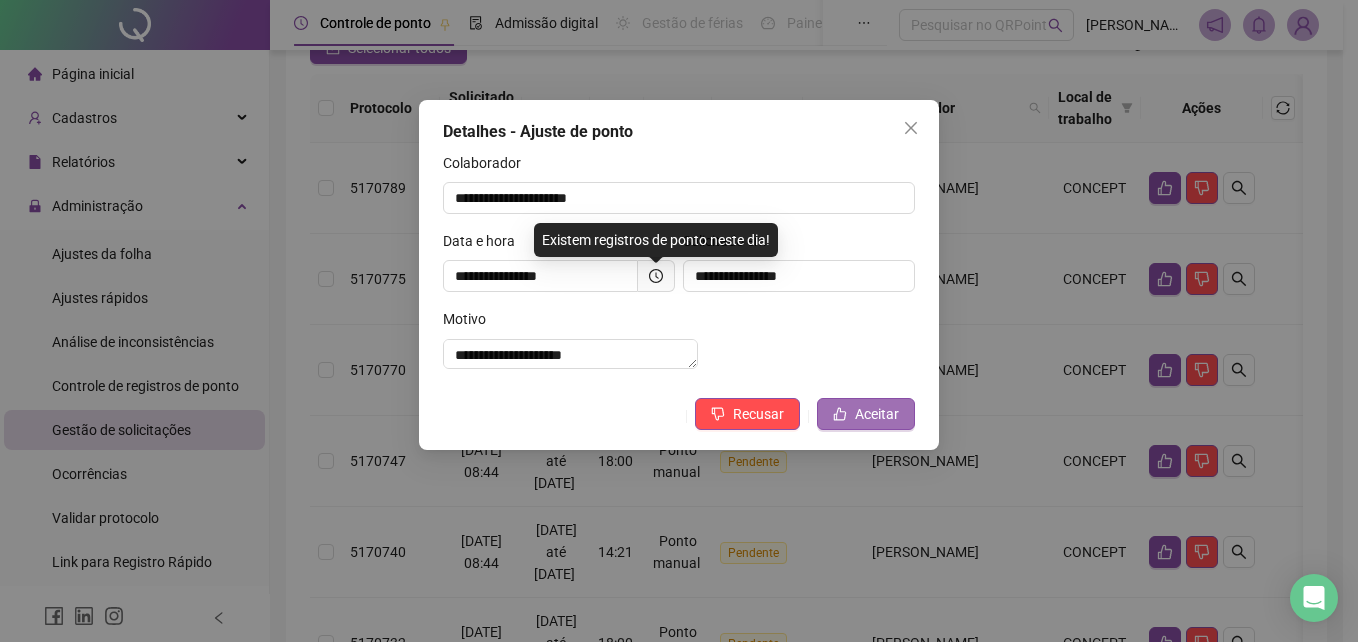 click on "Aceitar" at bounding box center (877, 414) 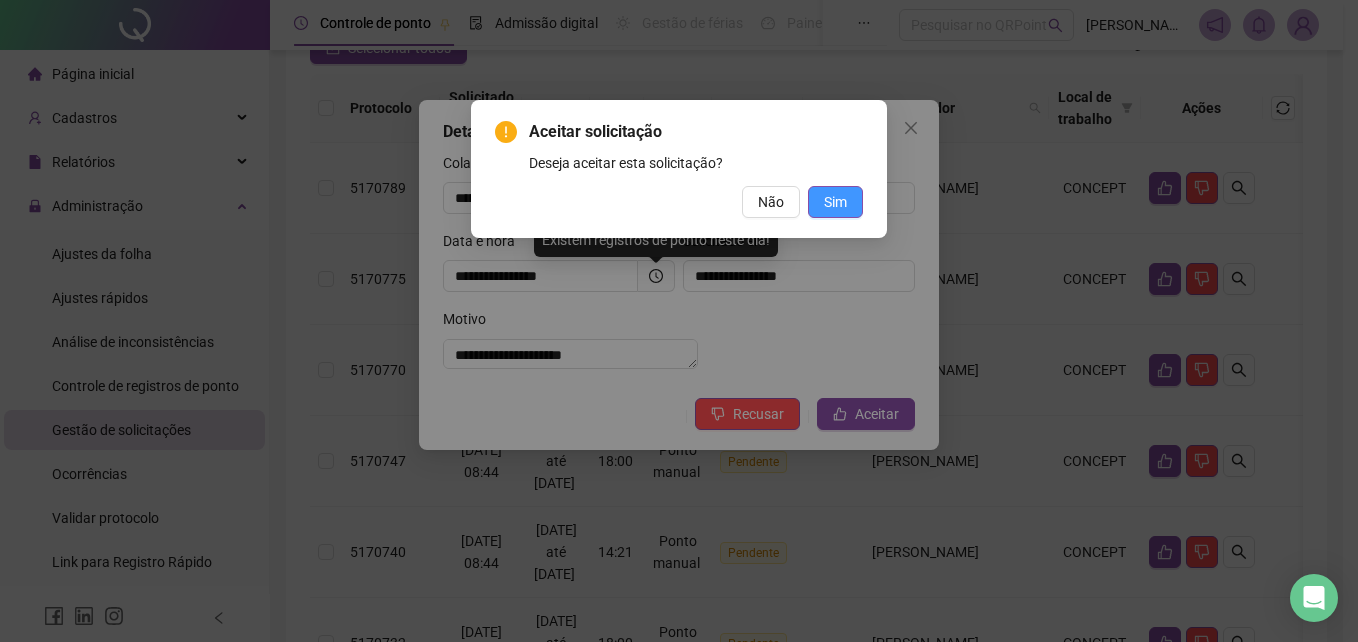 click on "Sim" at bounding box center [835, 202] 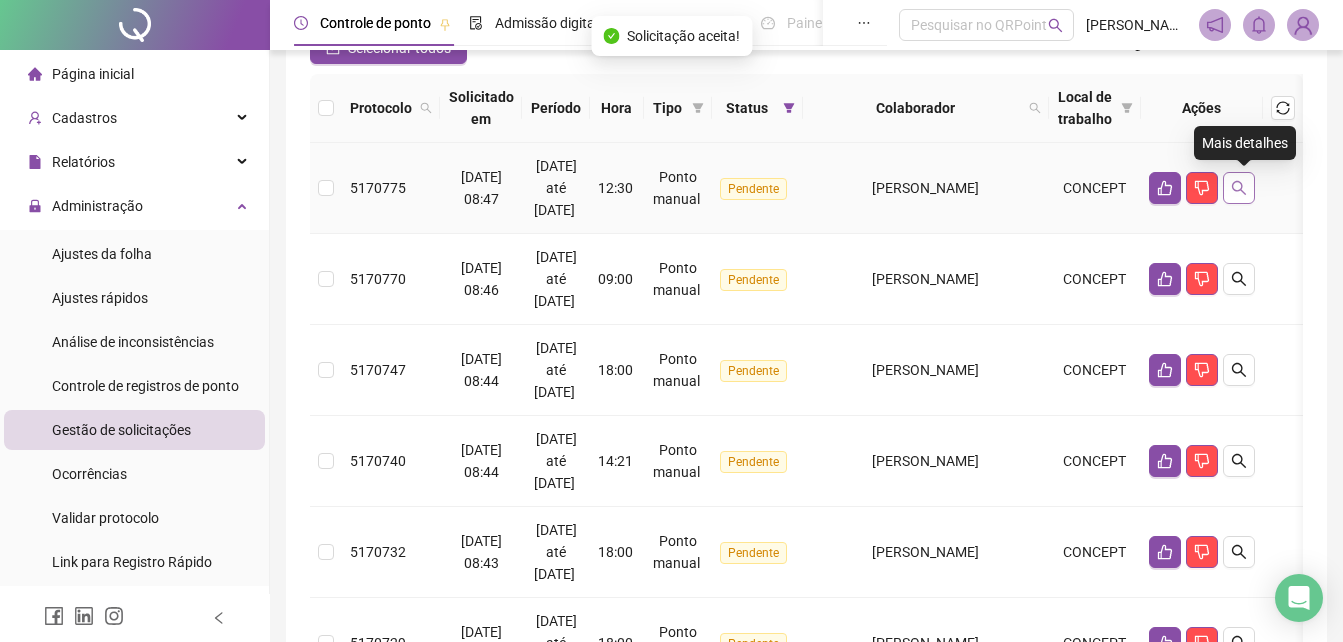 click 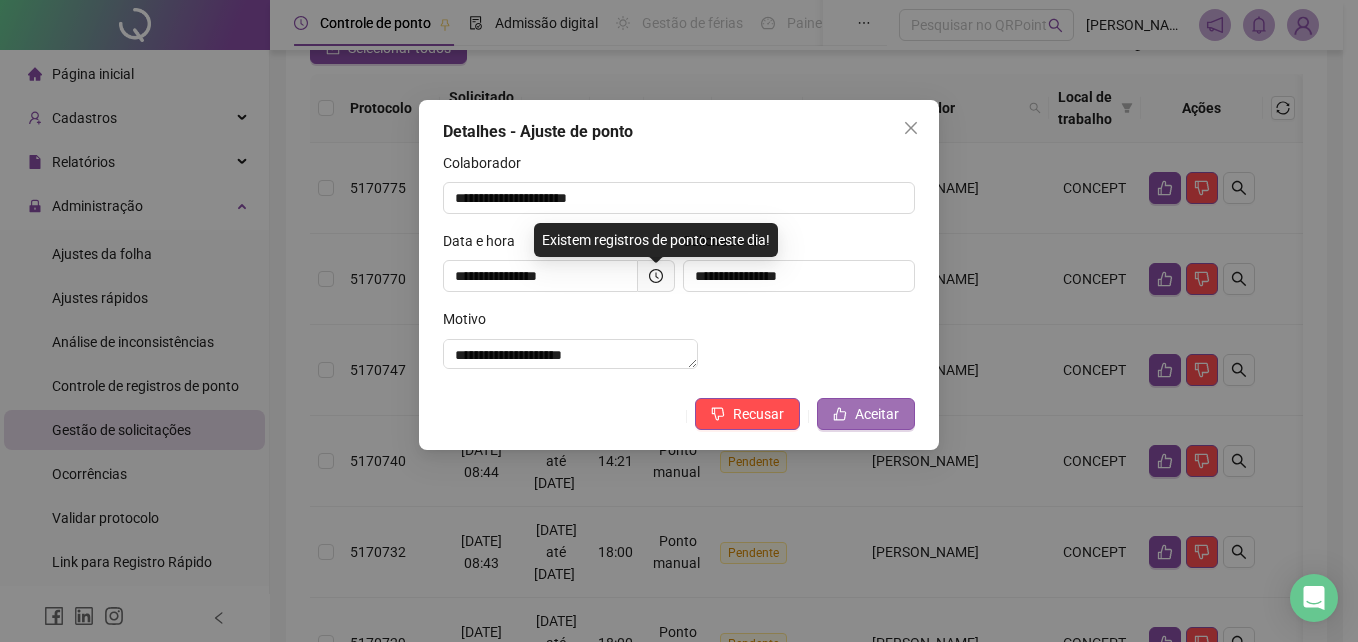 click on "Aceitar" at bounding box center (877, 414) 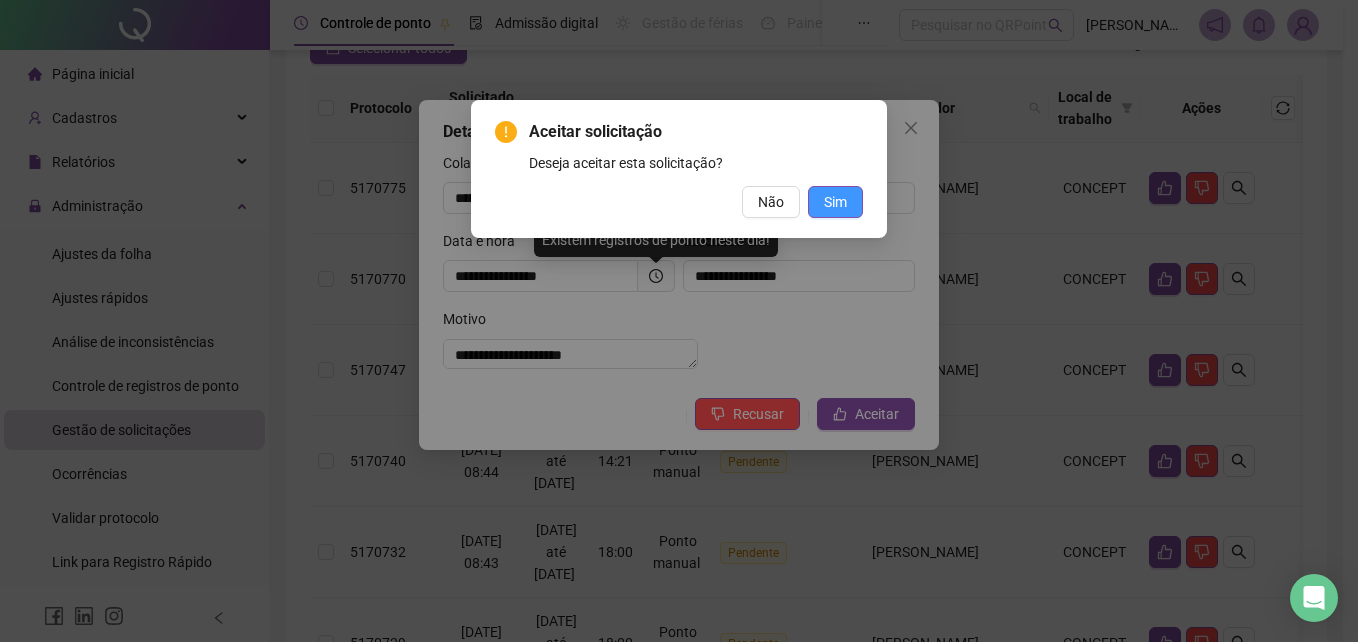 click on "Sim" at bounding box center (835, 202) 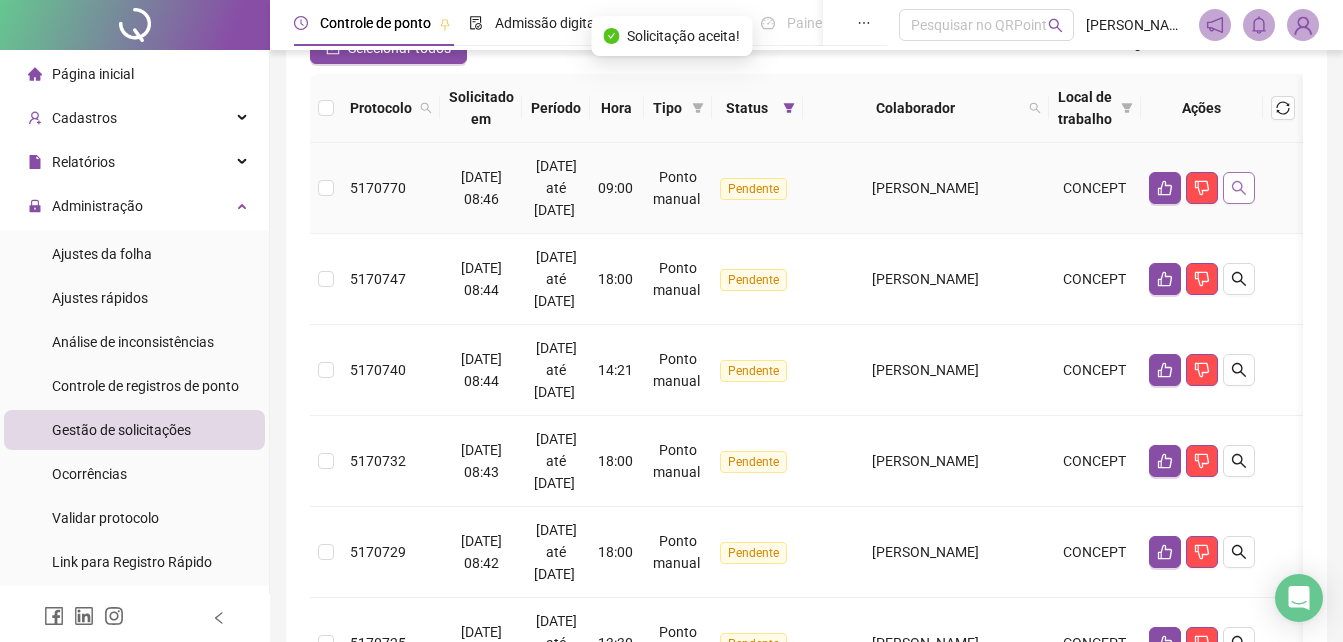 click at bounding box center (1239, 188) 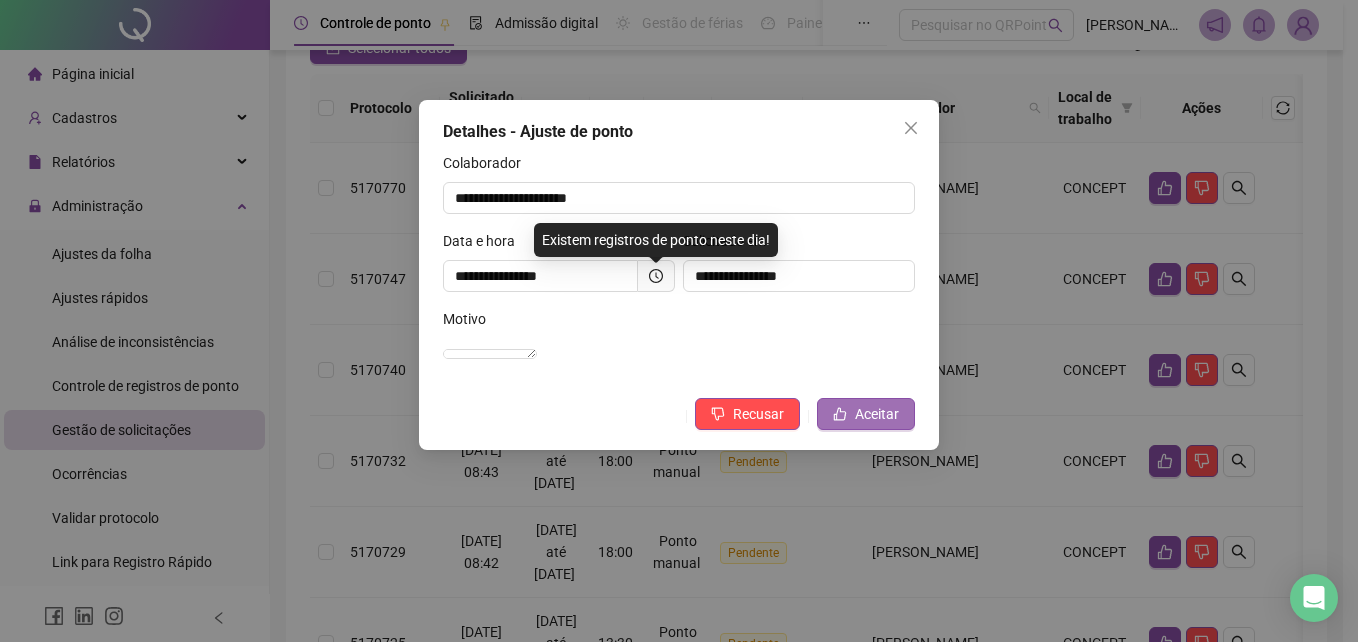 click on "Aceitar" at bounding box center [877, 414] 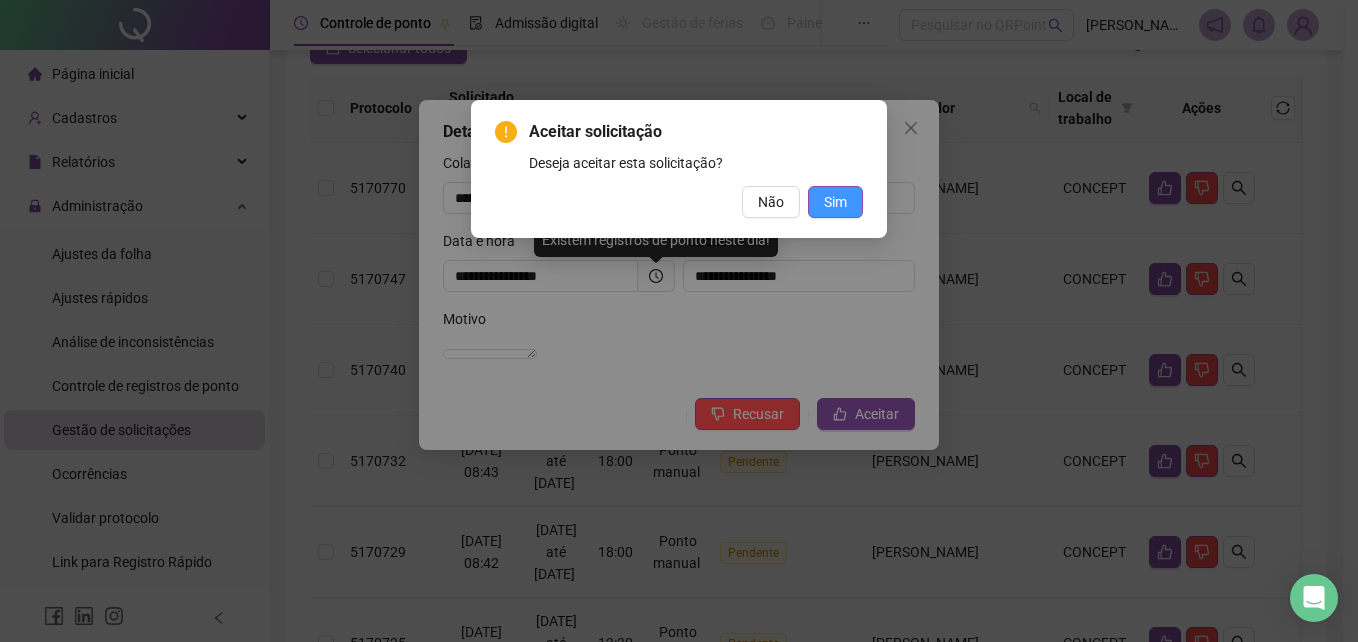 click on "Sim" at bounding box center (835, 202) 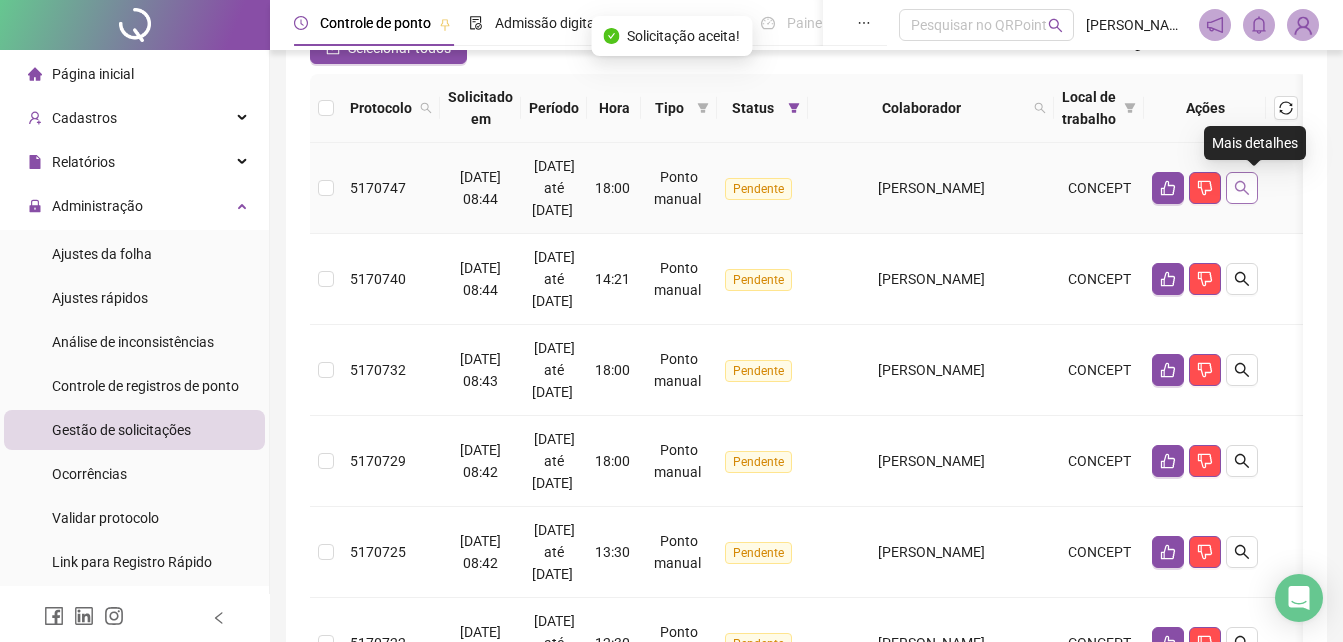 click 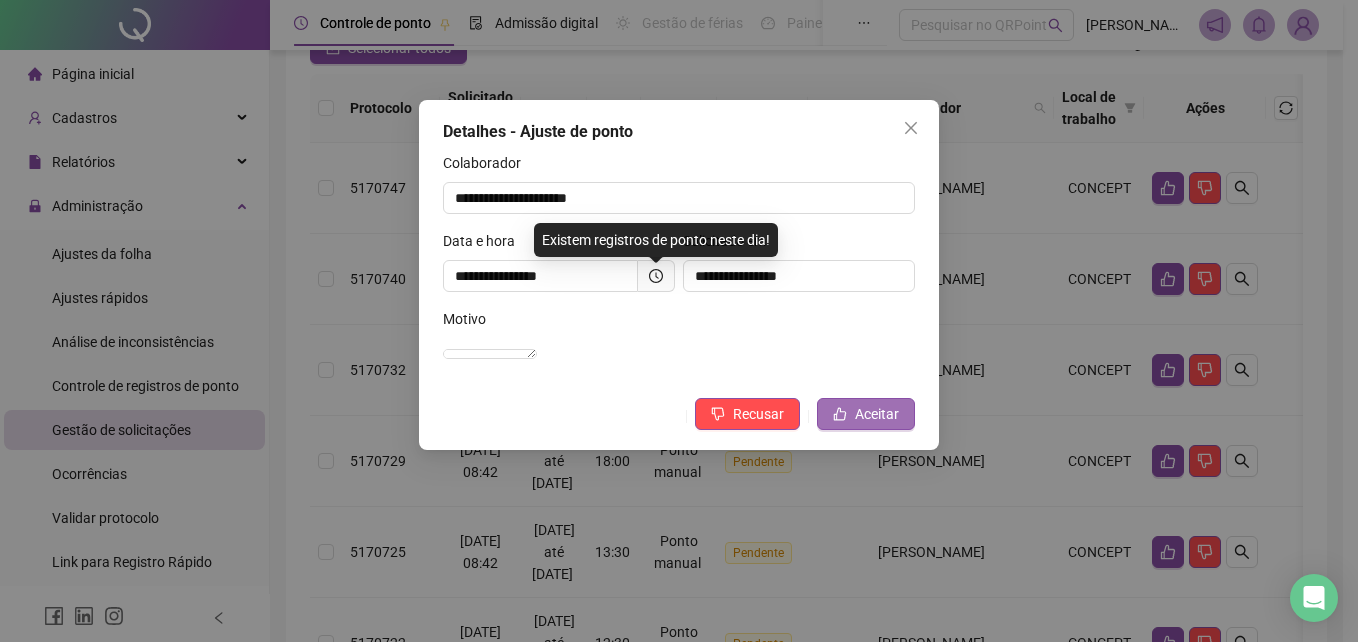 click on "Aceitar" at bounding box center (866, 414) 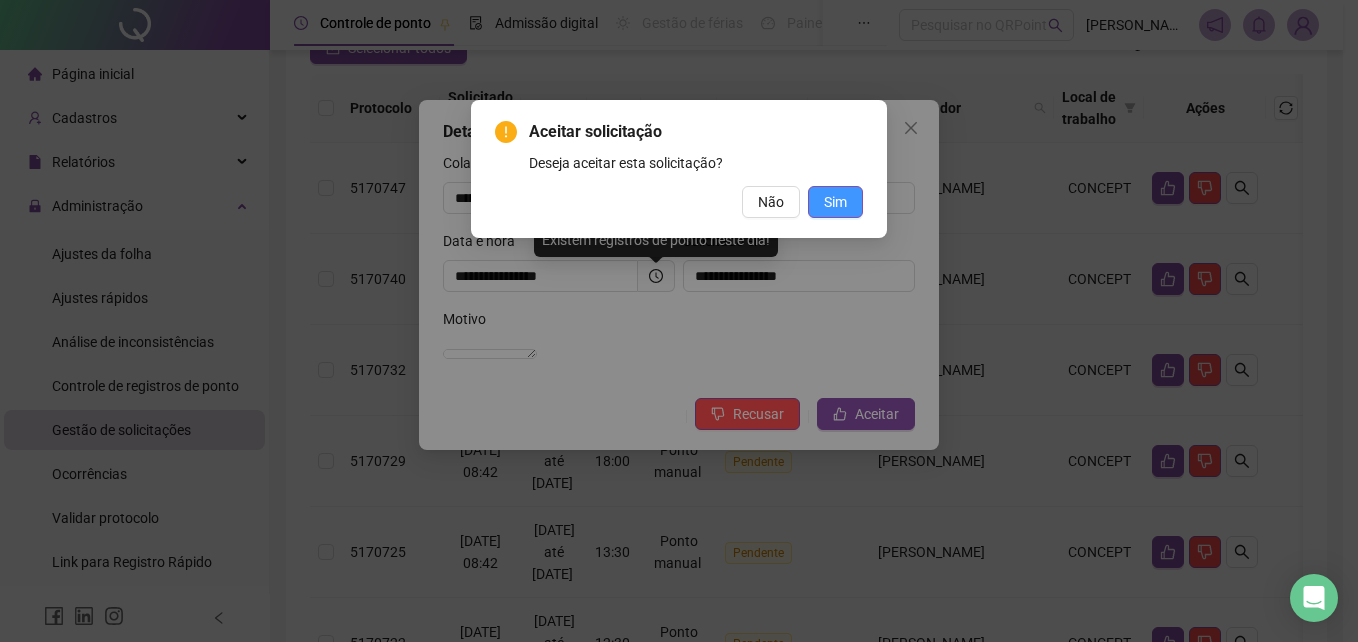 click on "Sim" at bounding box center [835, 202] 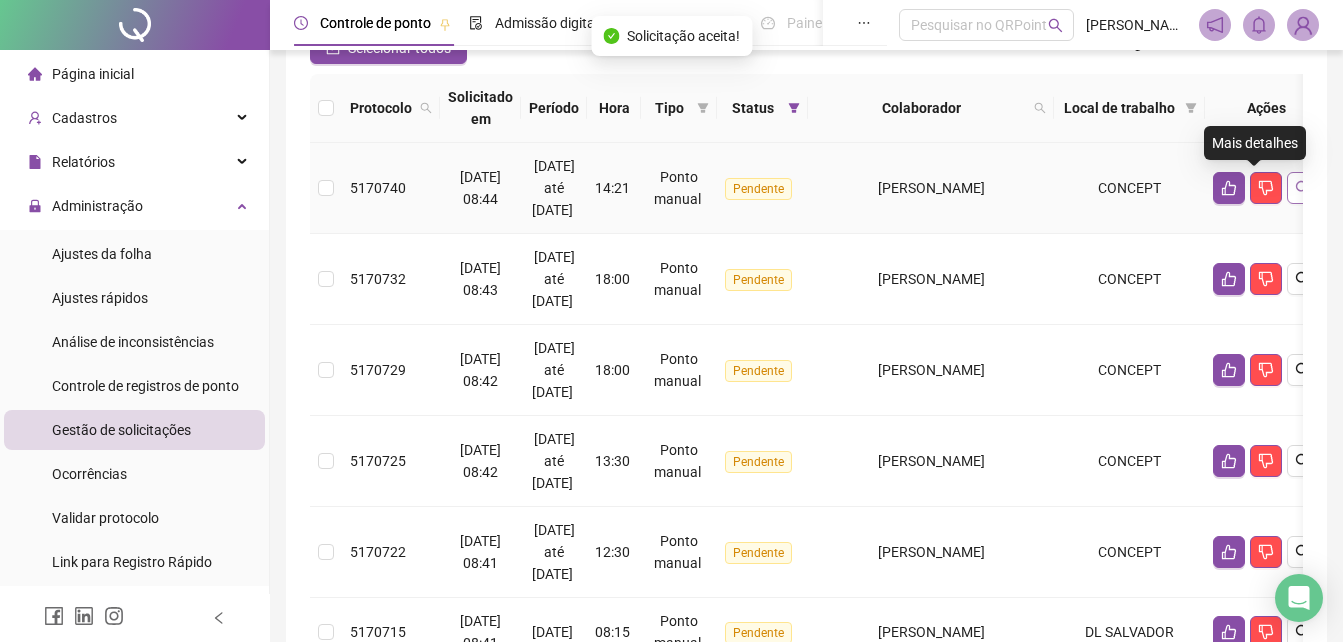 click 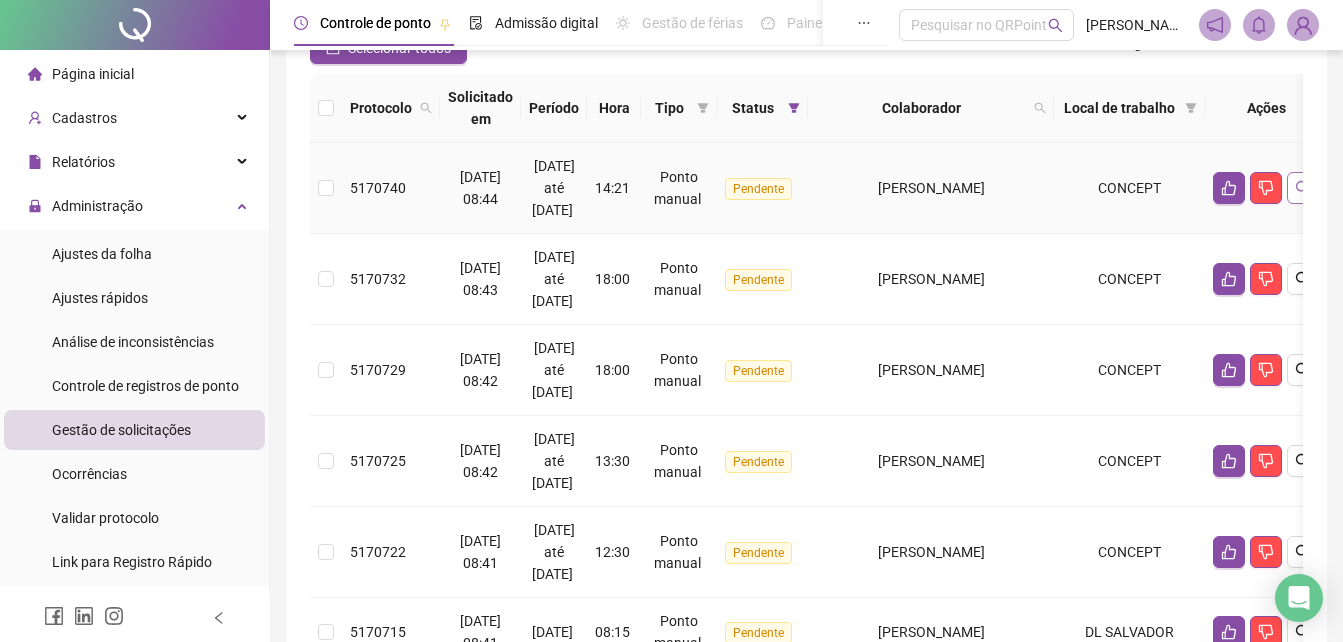click 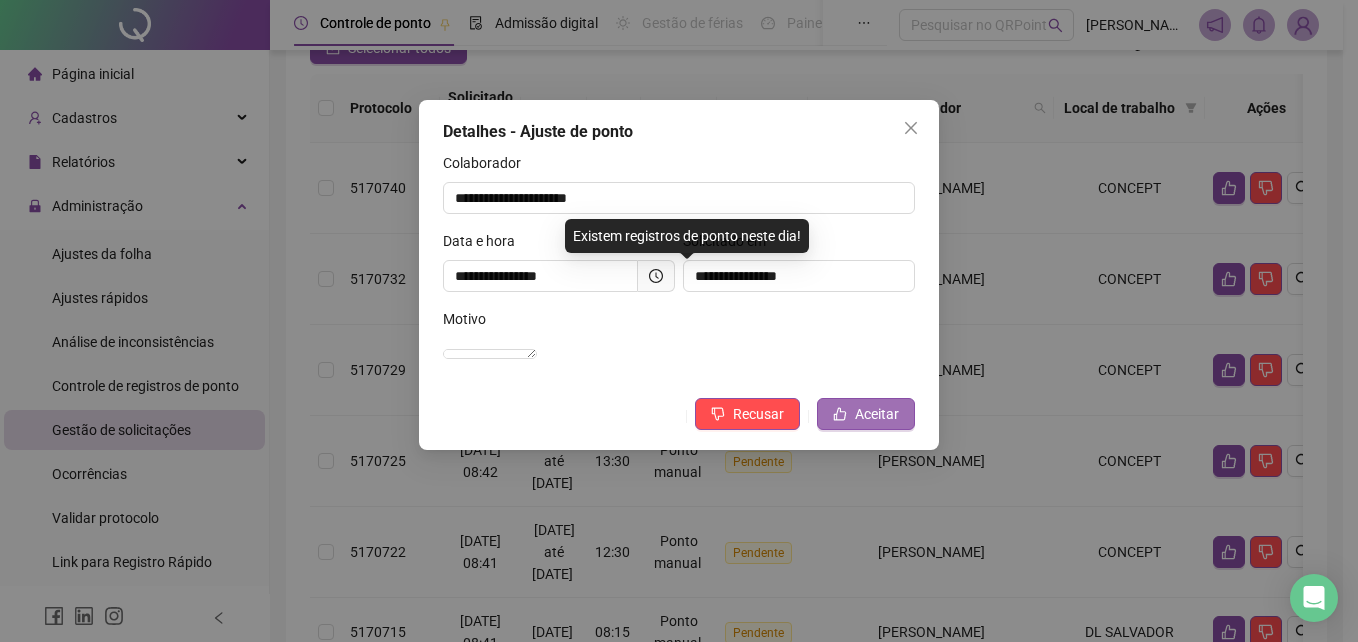 click on "Aceitar" at bounding box center (877, 414) 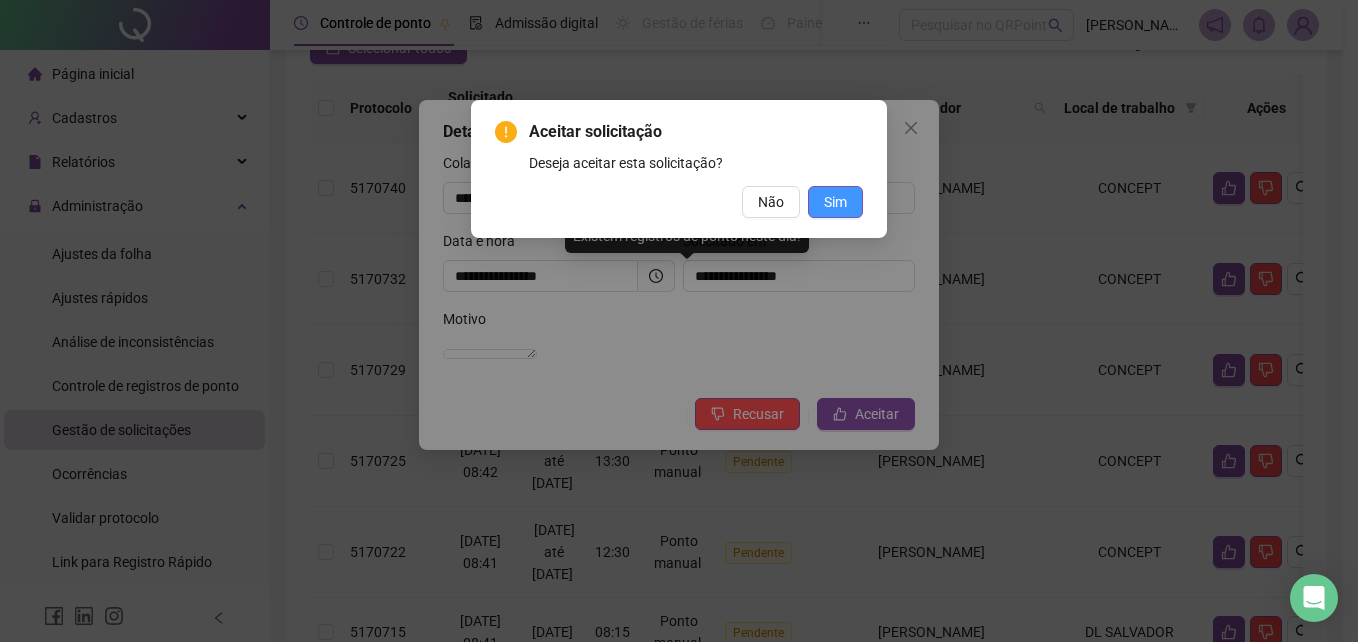 click on "Sim" at bounding box center [835, 202] 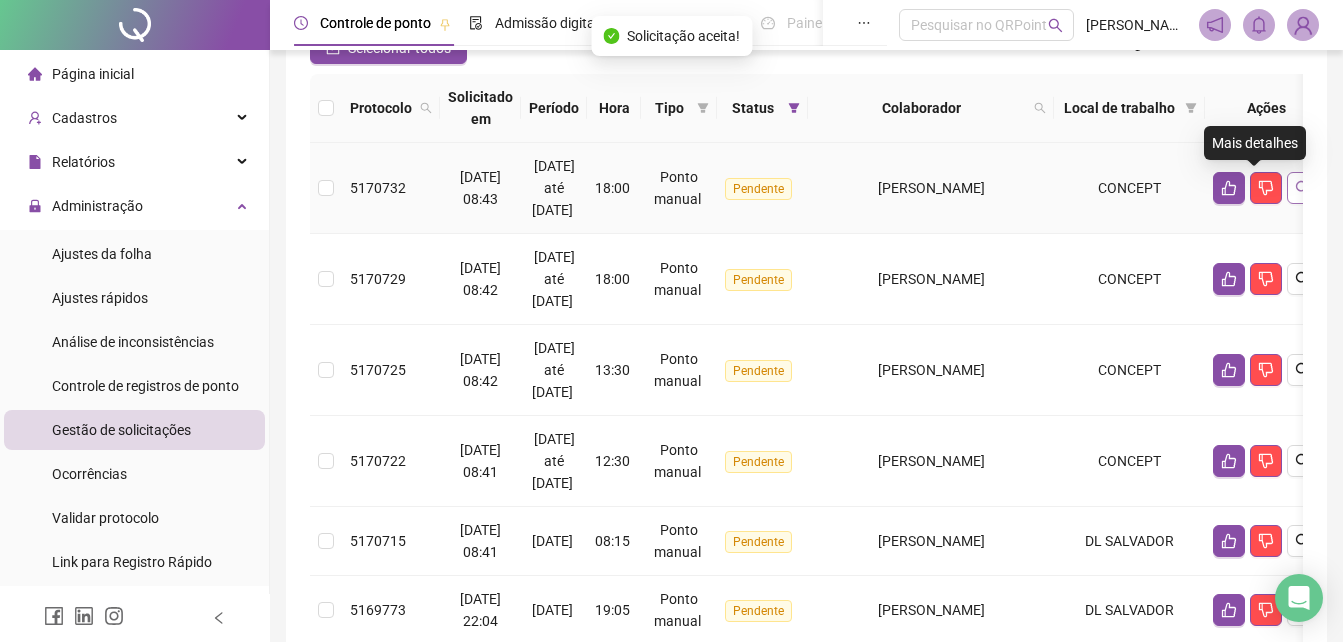 click 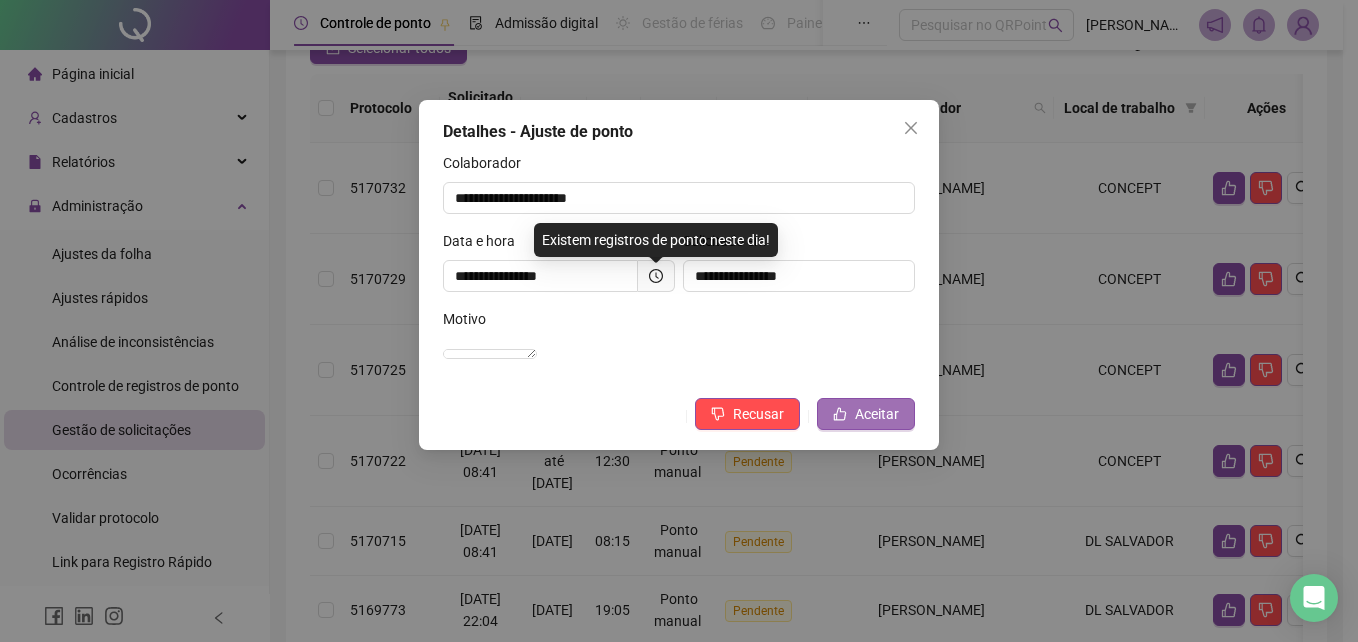 click on "Aceitar" at bounding box center [877, 414] 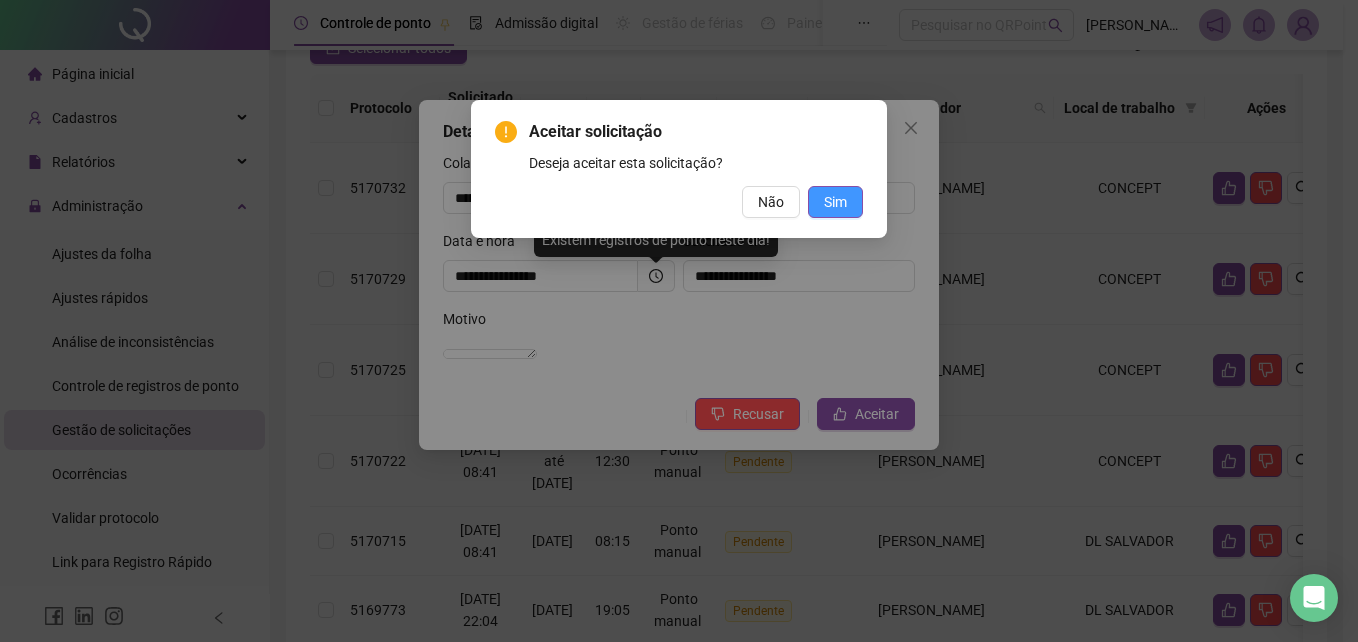 click on "Sim" at bounding box center (835, 202) 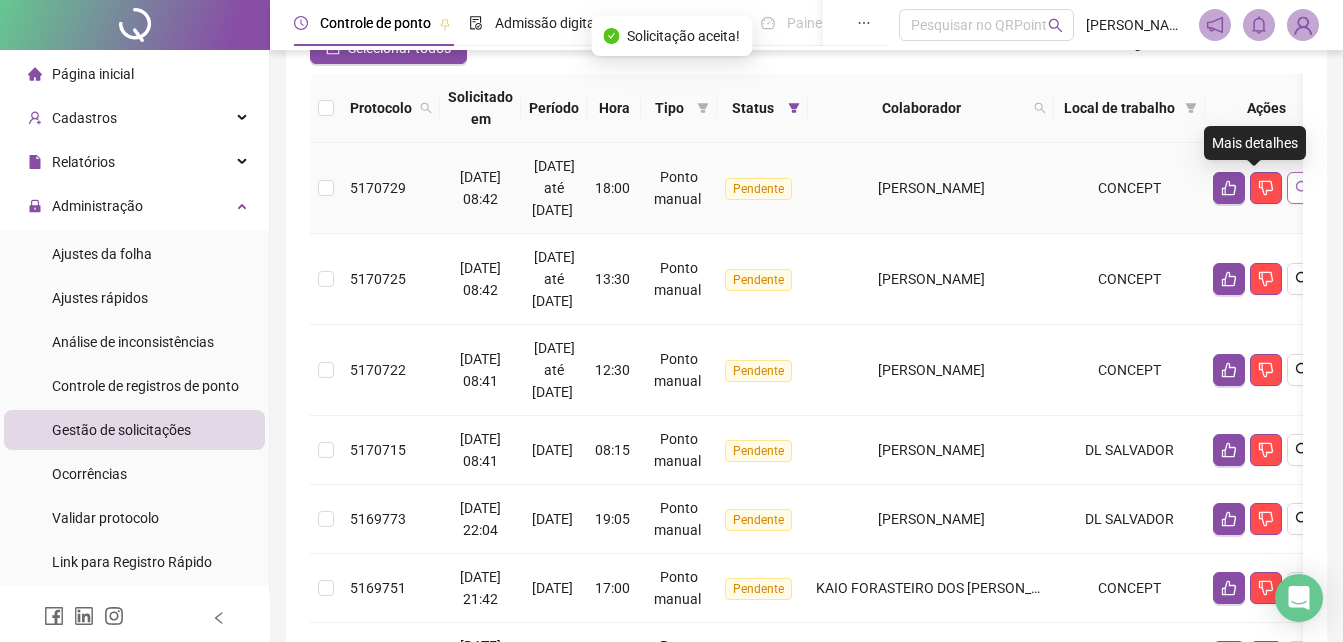 click 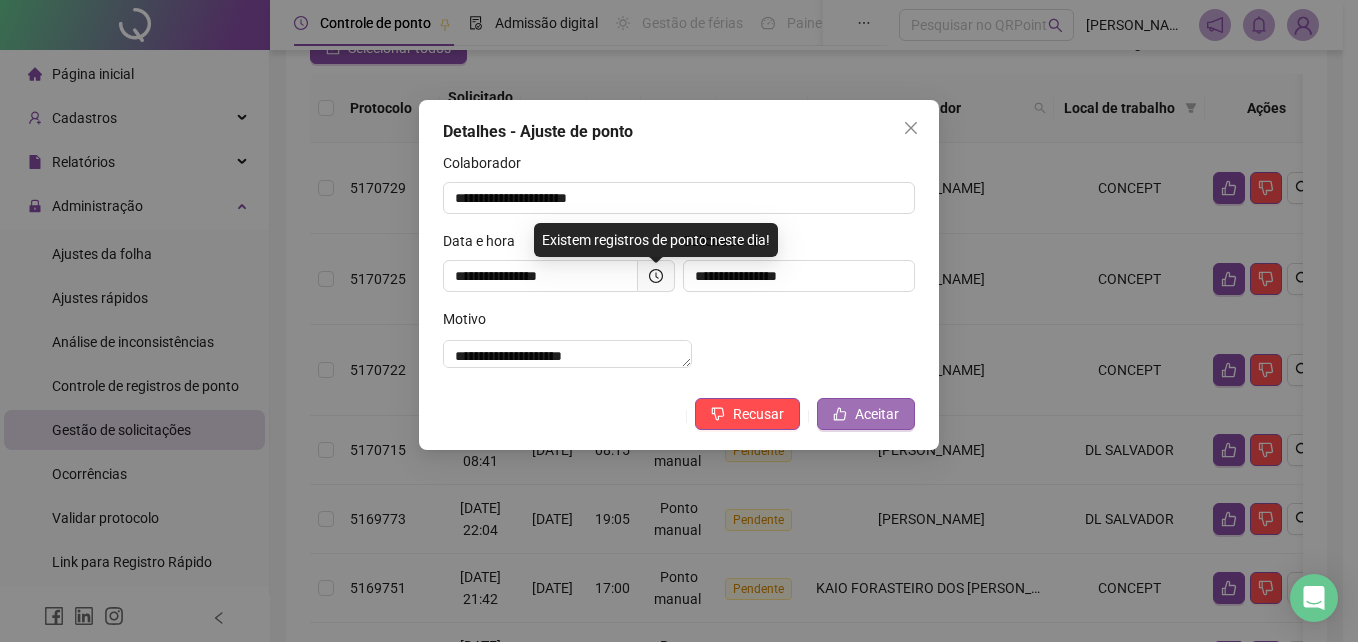 click on "Aceitar" at bounding box center (877, 414) 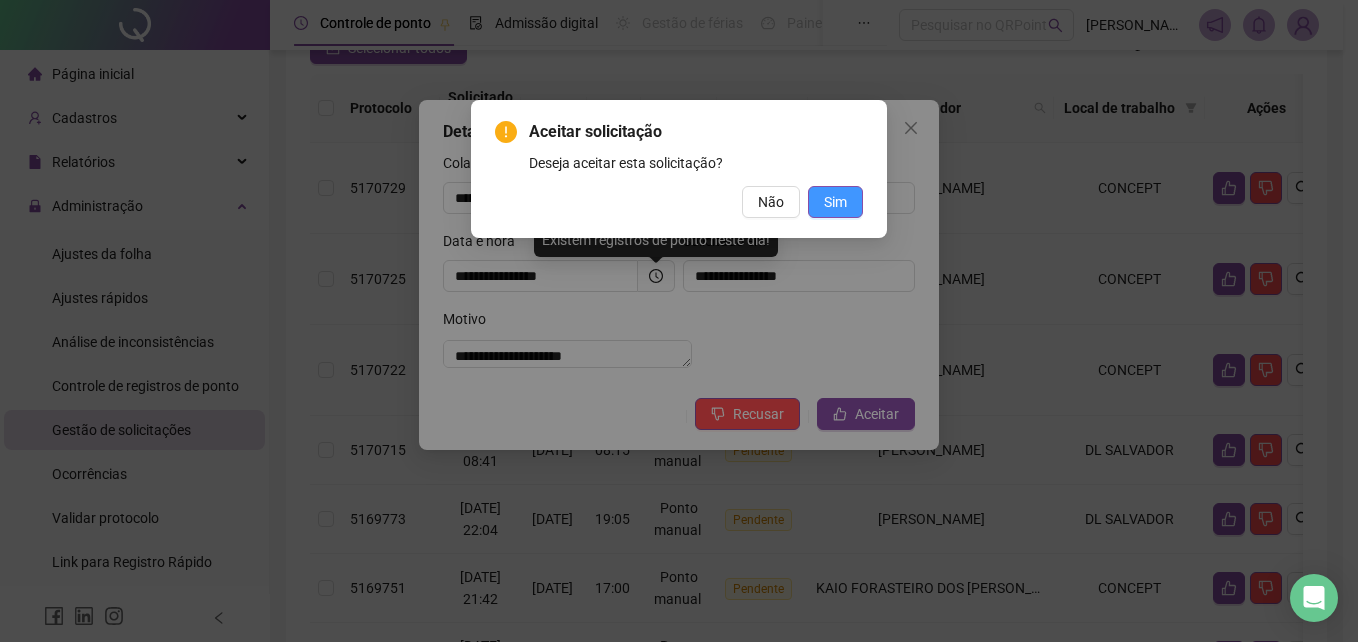 click on "Sim" at bounding box center [835, 202] 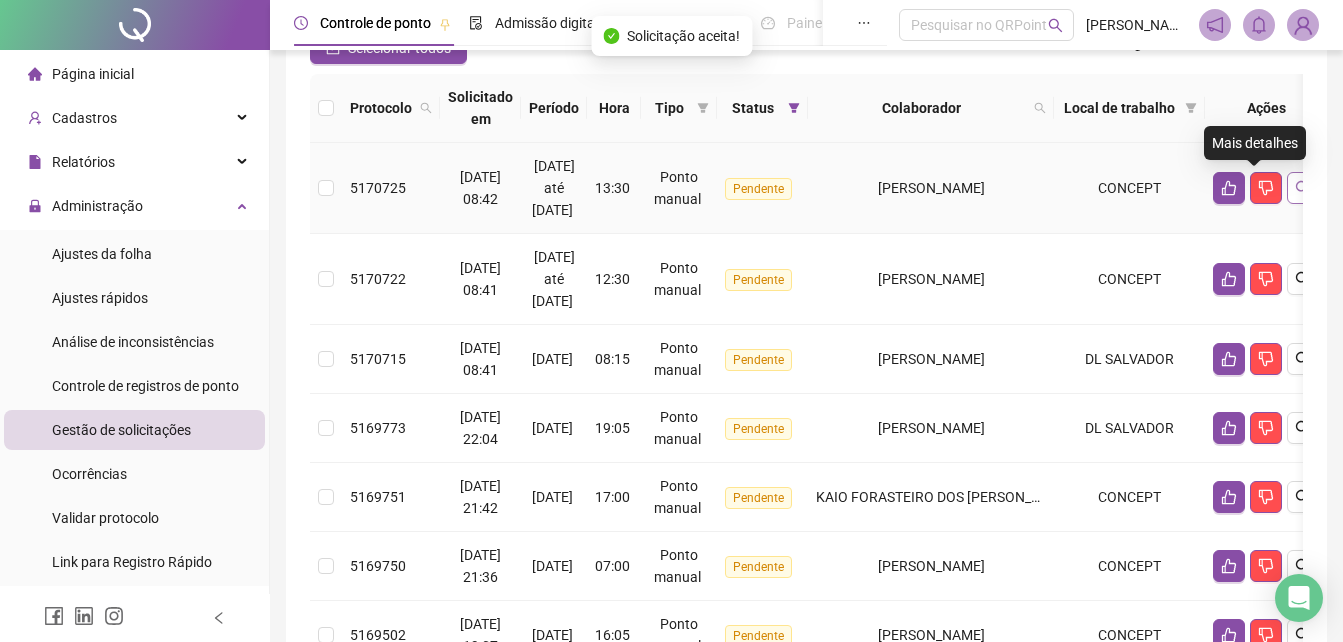 click 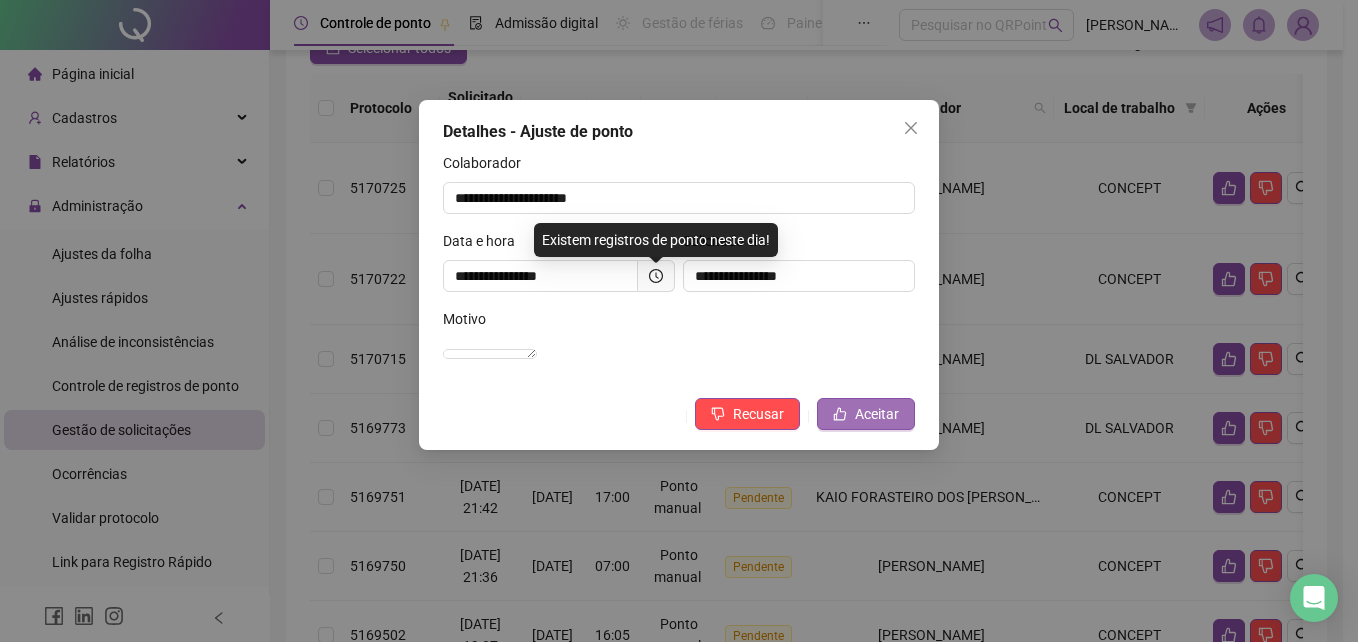 click on "Aceitar" at bounding box center [866, 414] 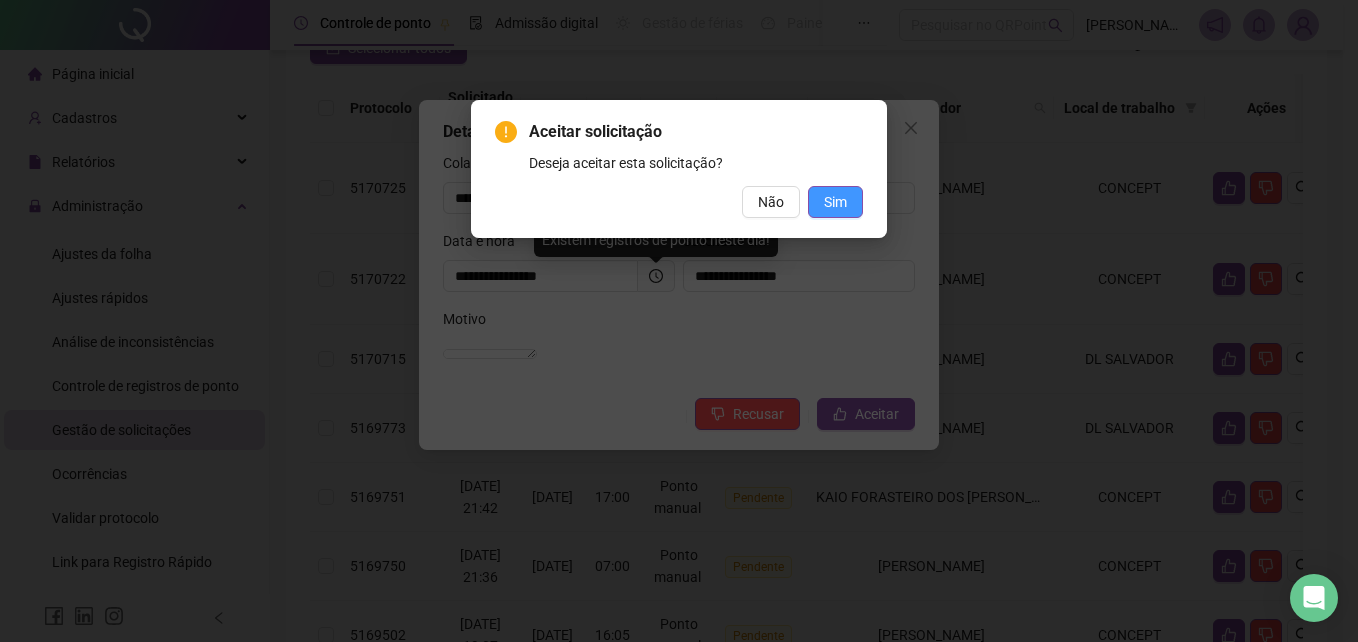 click on "Sim" at bounding box center [835, 202] 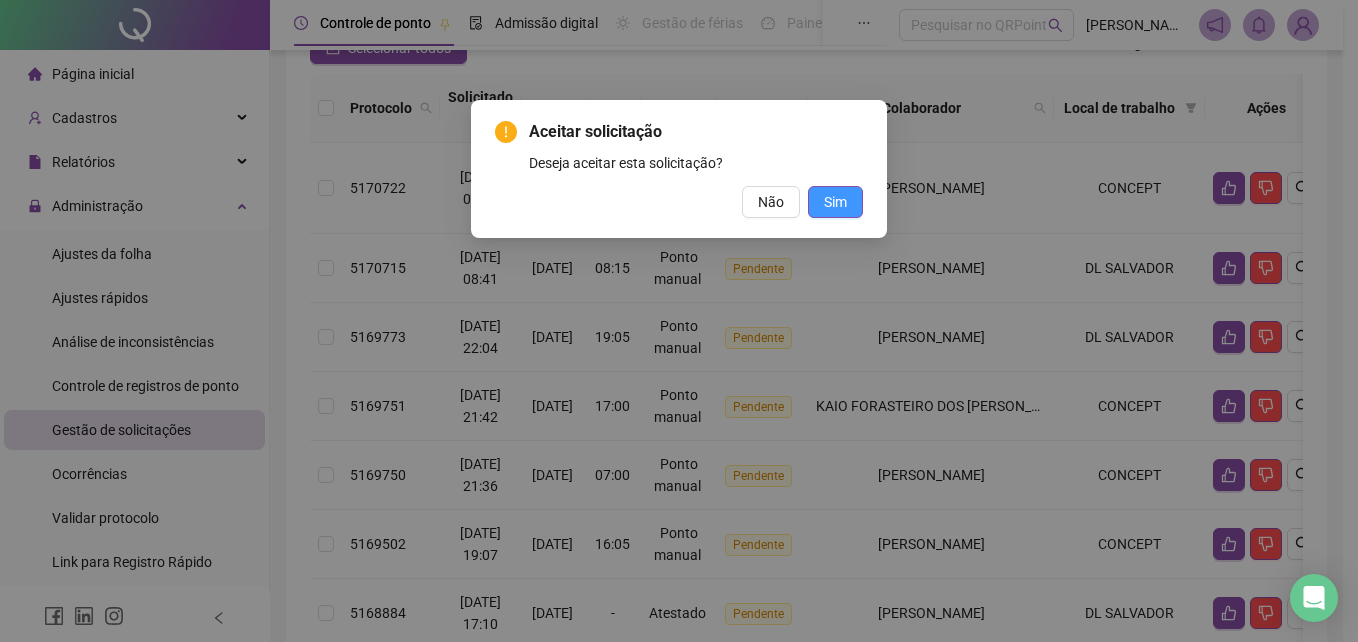 click on "Sim" at bounding box center [835, 202] 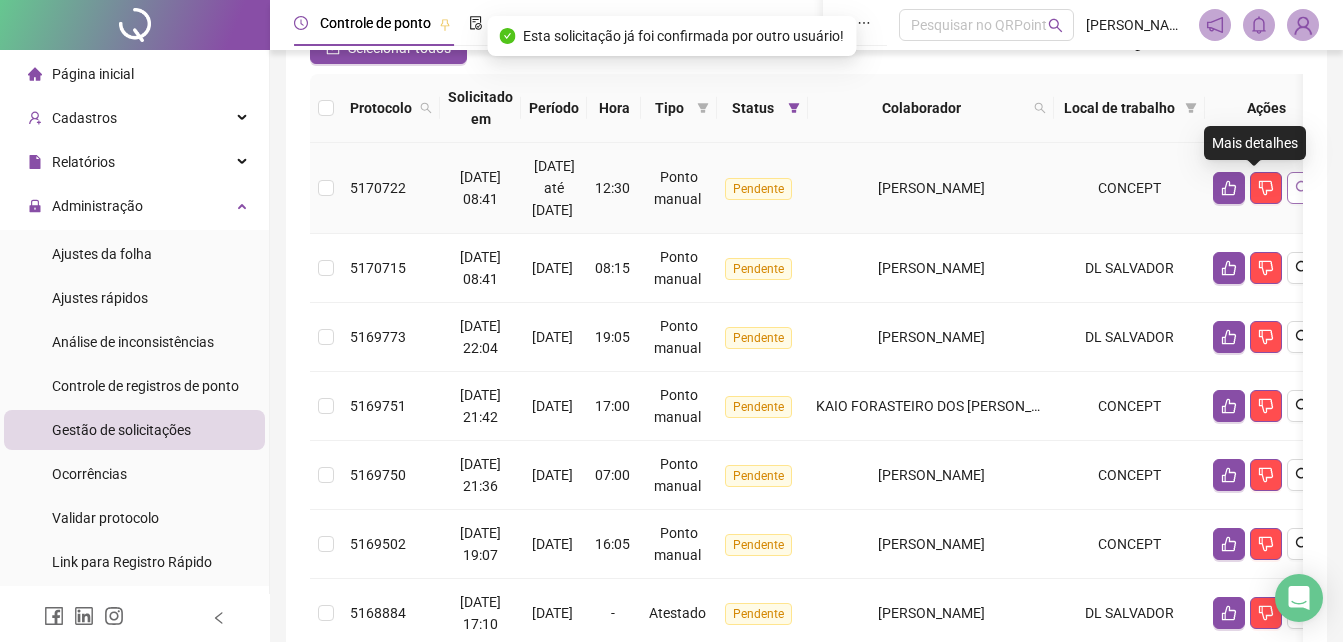click 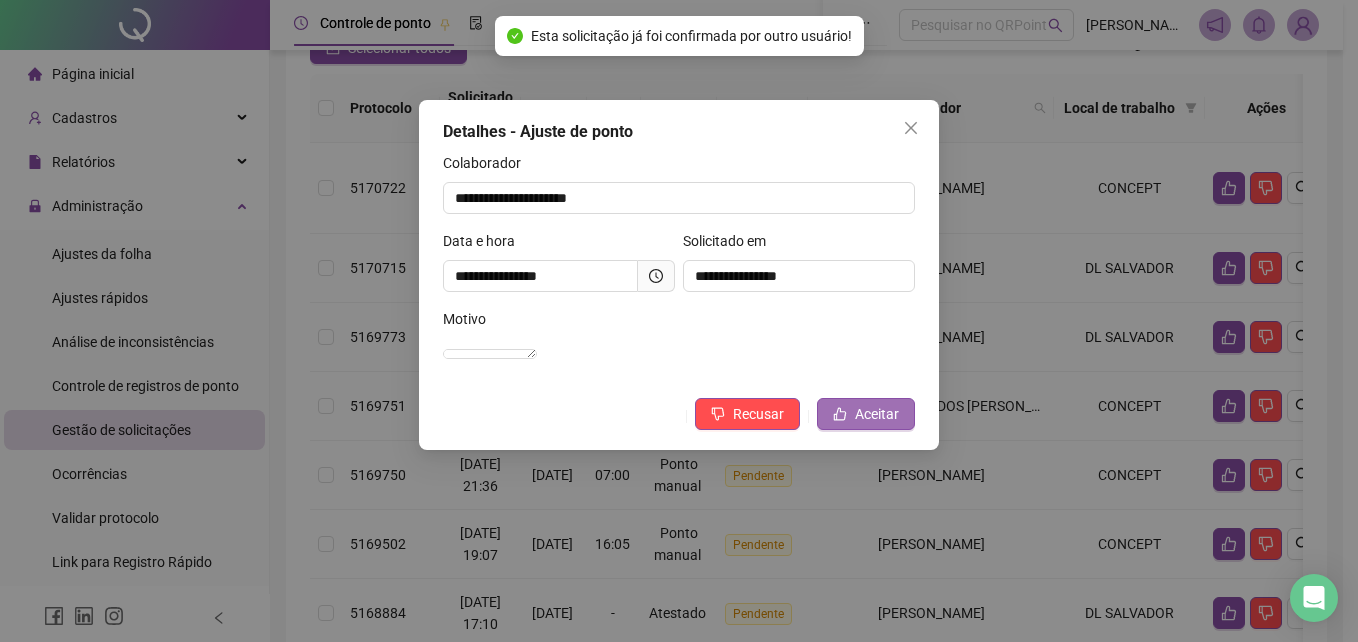 click on "Aceitar" at bounding box center (877, 414) 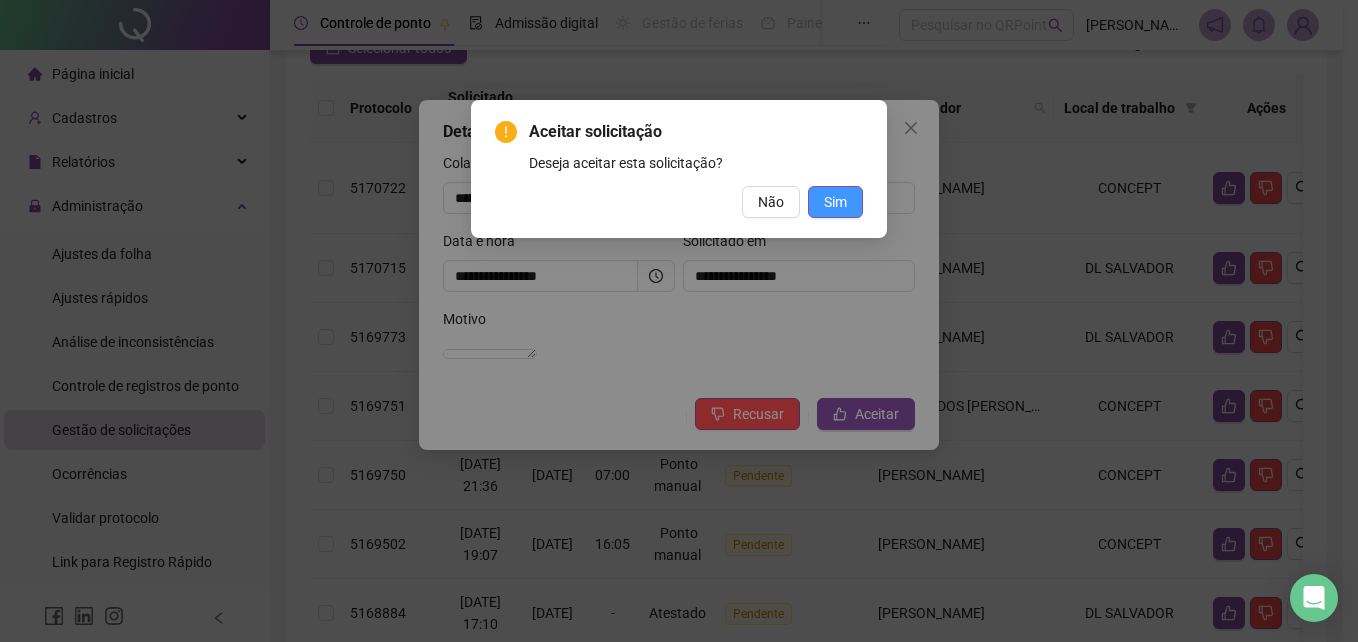 click on "Sim" at bounding box center (835, 202) 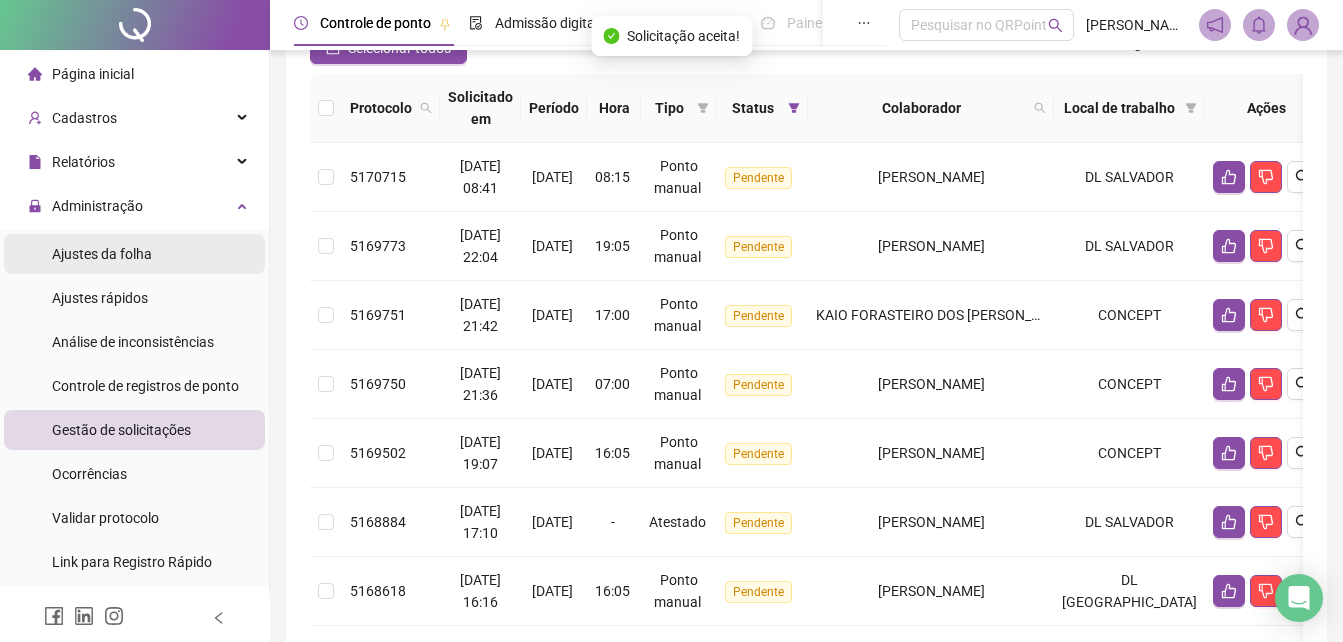 click on "Ajustes da folha" at bounding box center [102, 254] 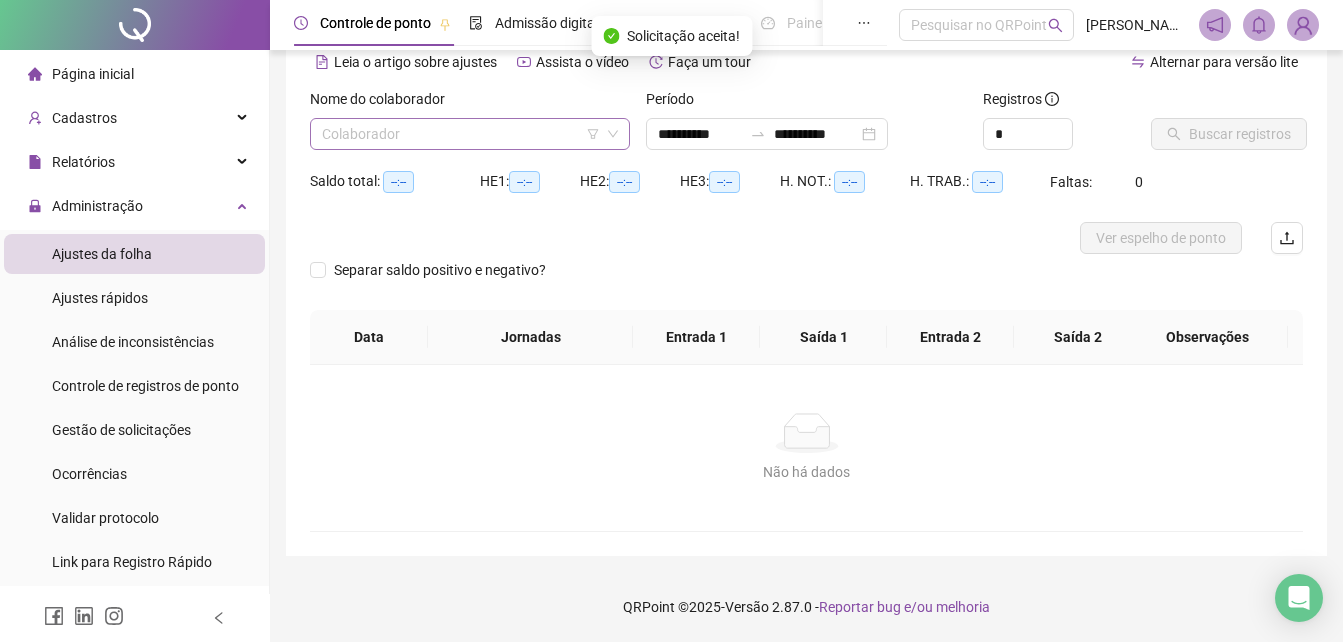scroll, scrollTop: 96, scrollLeft: 0, axis: vertical 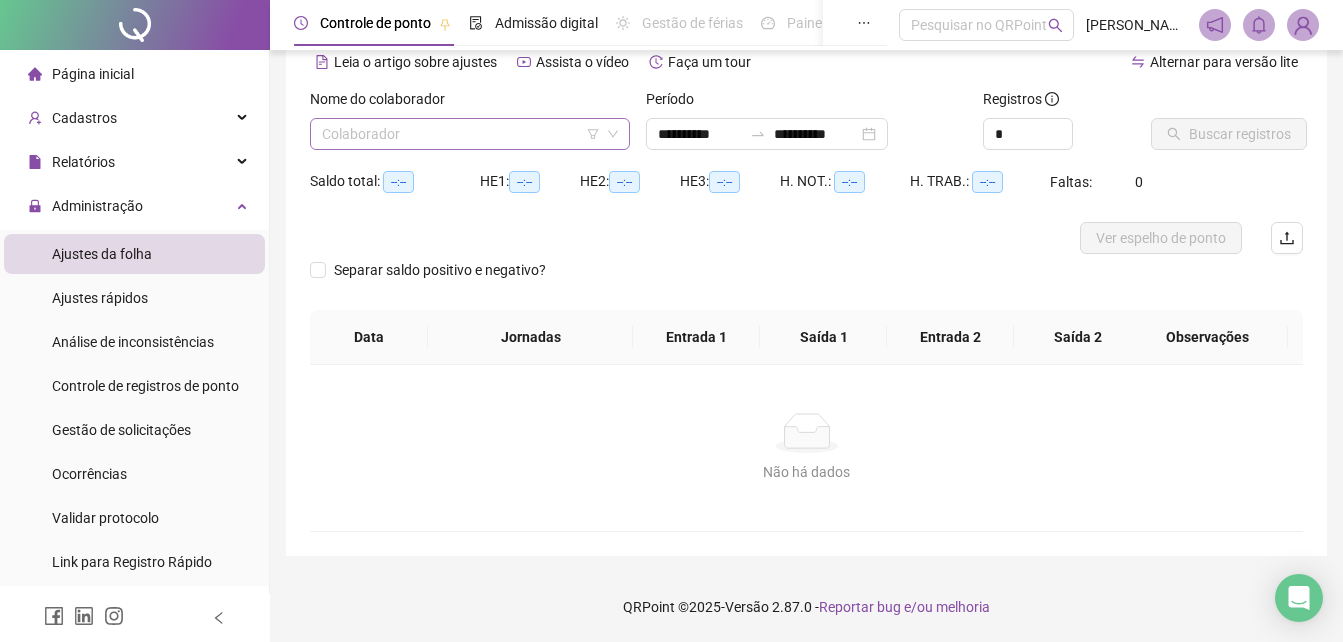 click at bounding box center (464, 134) 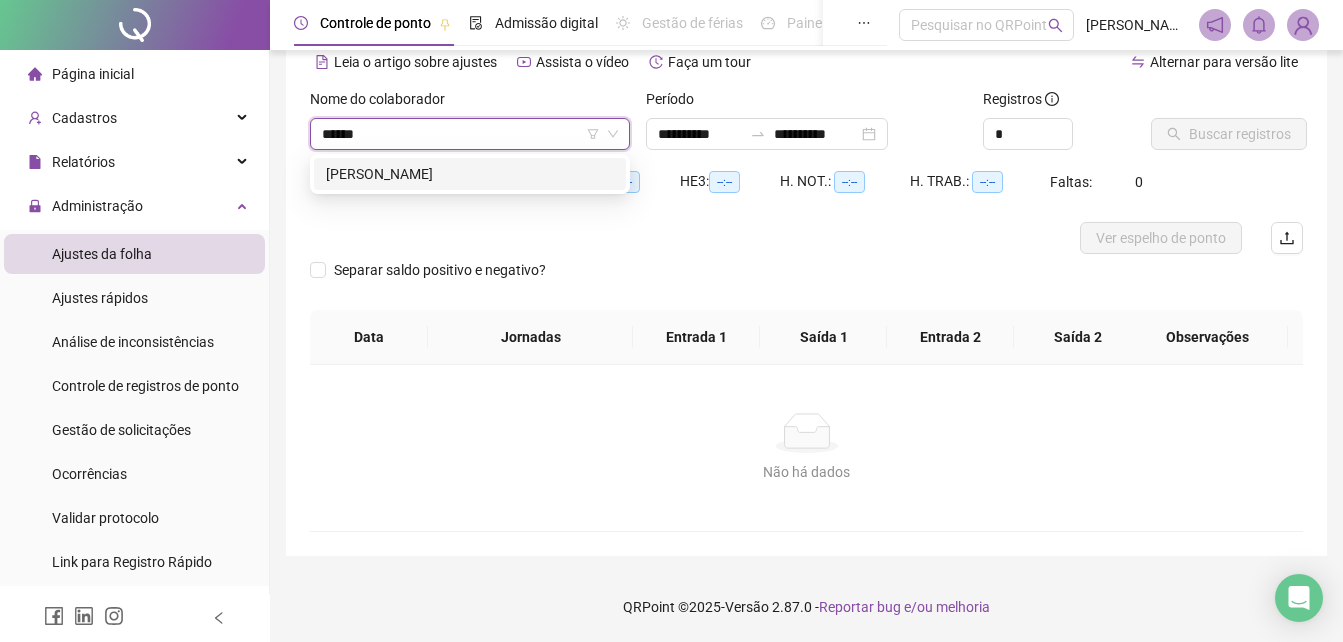 type on "*******" 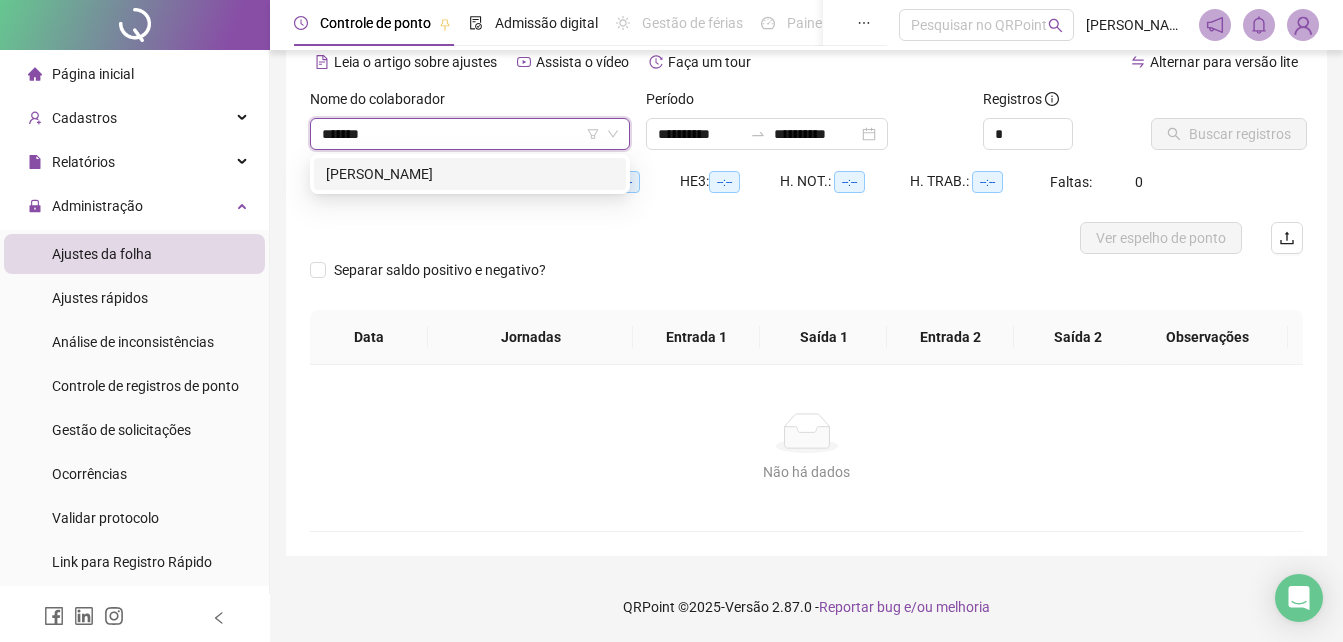 click on "[PERSON_NAME]" at bounding box center [470, 174] 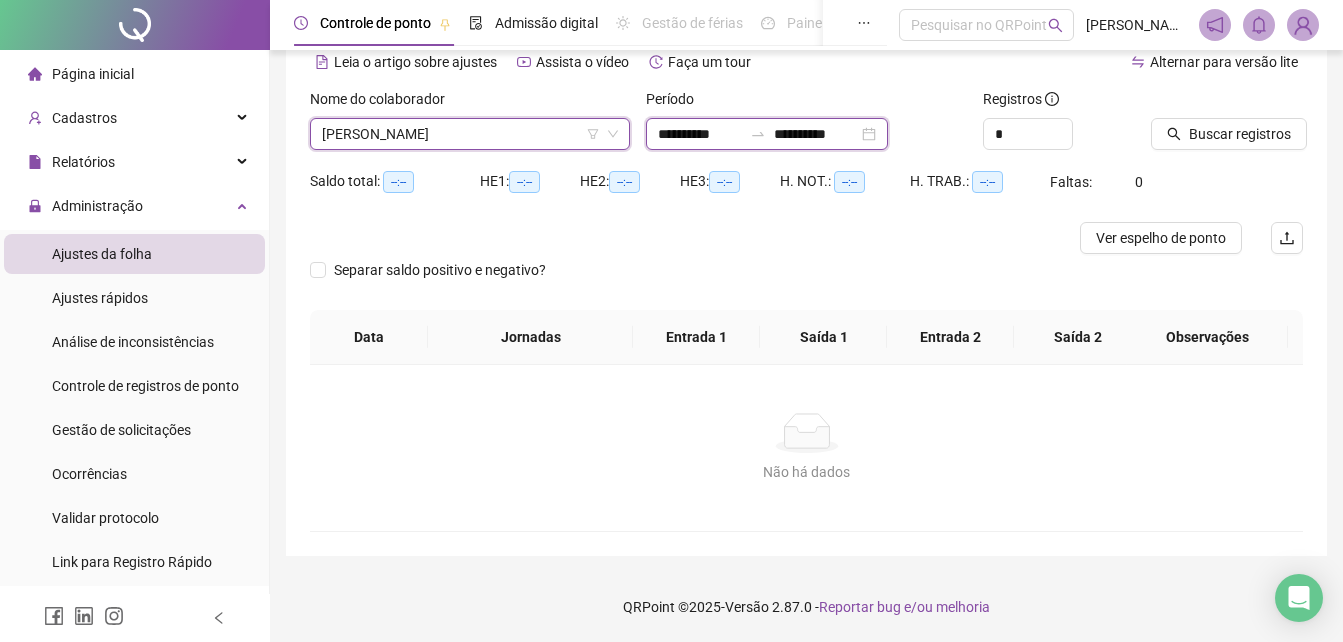 click on "**********" at bounding box center [816, 134] 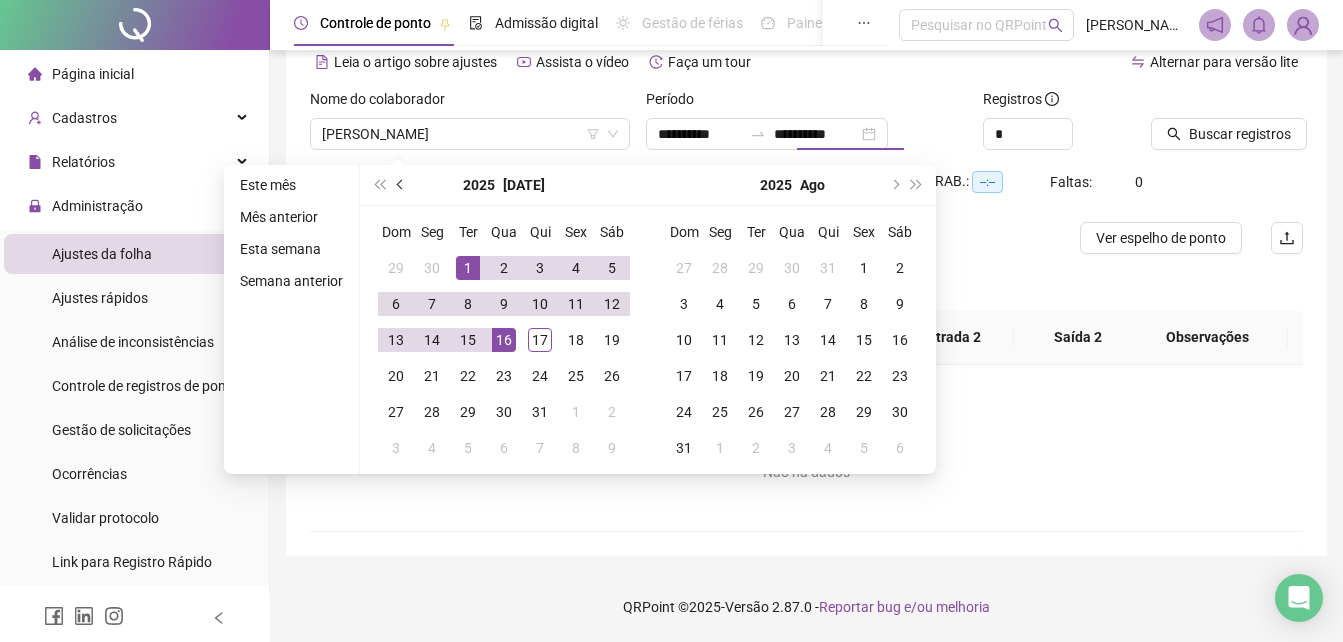 click at bounding box center [402, 185] 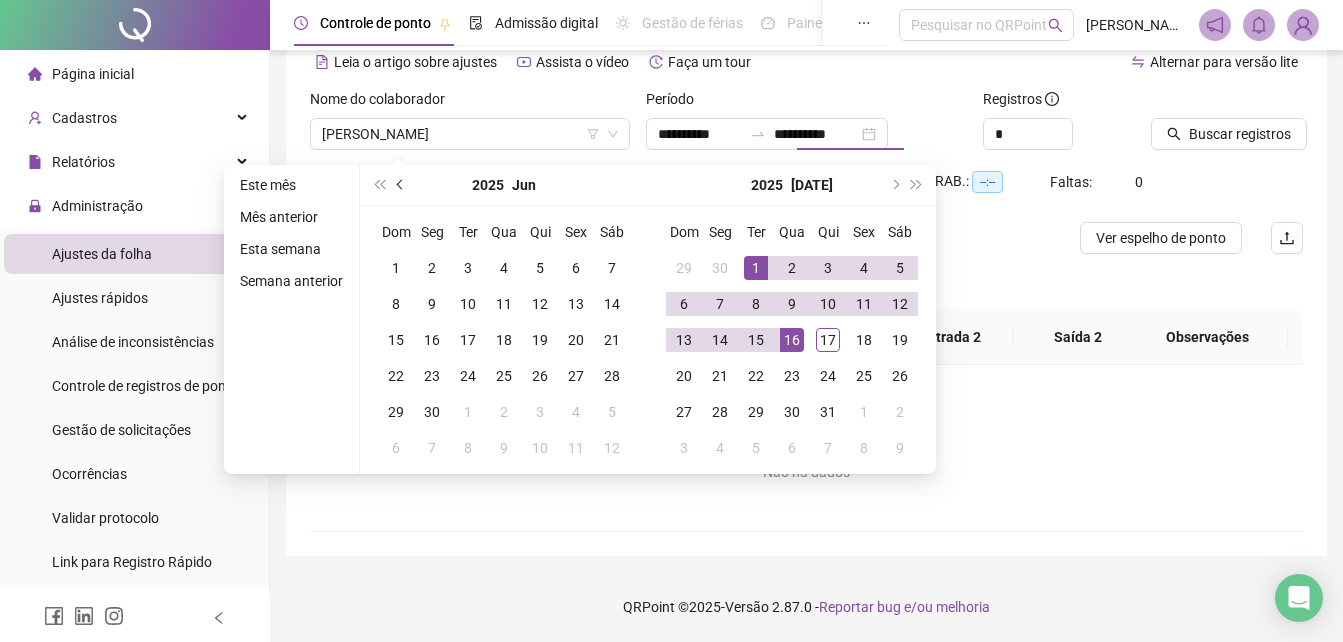 click at bounding box center (402, 185) 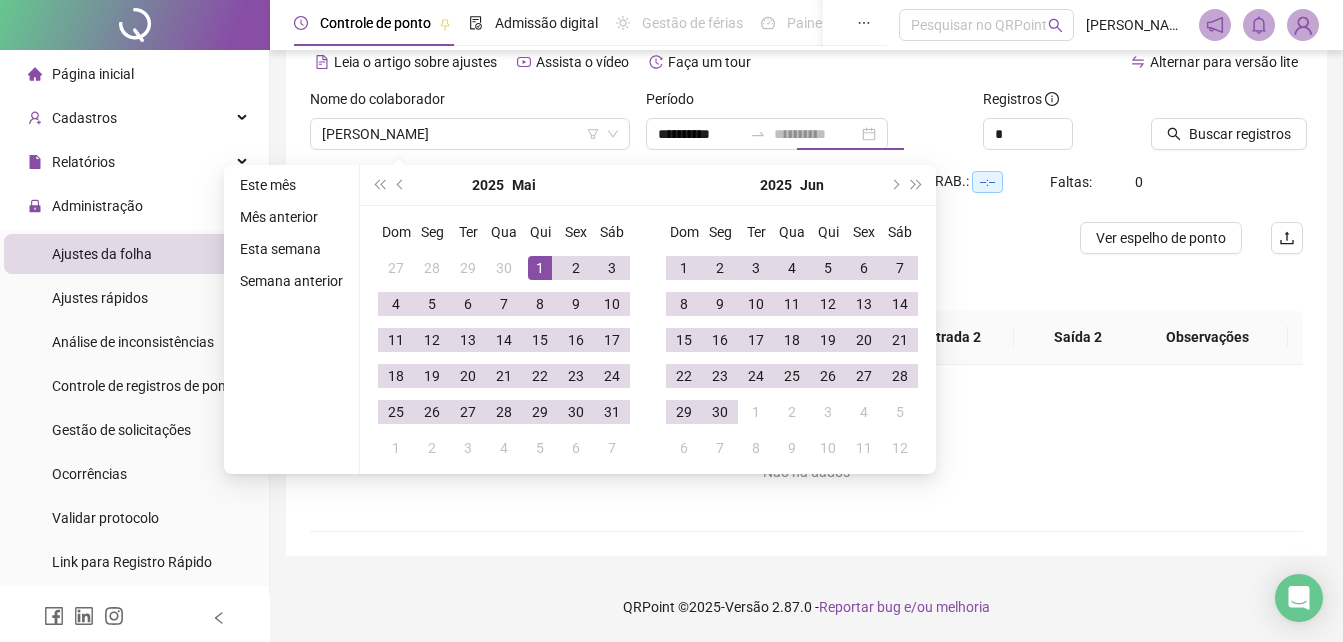 type on "**********" 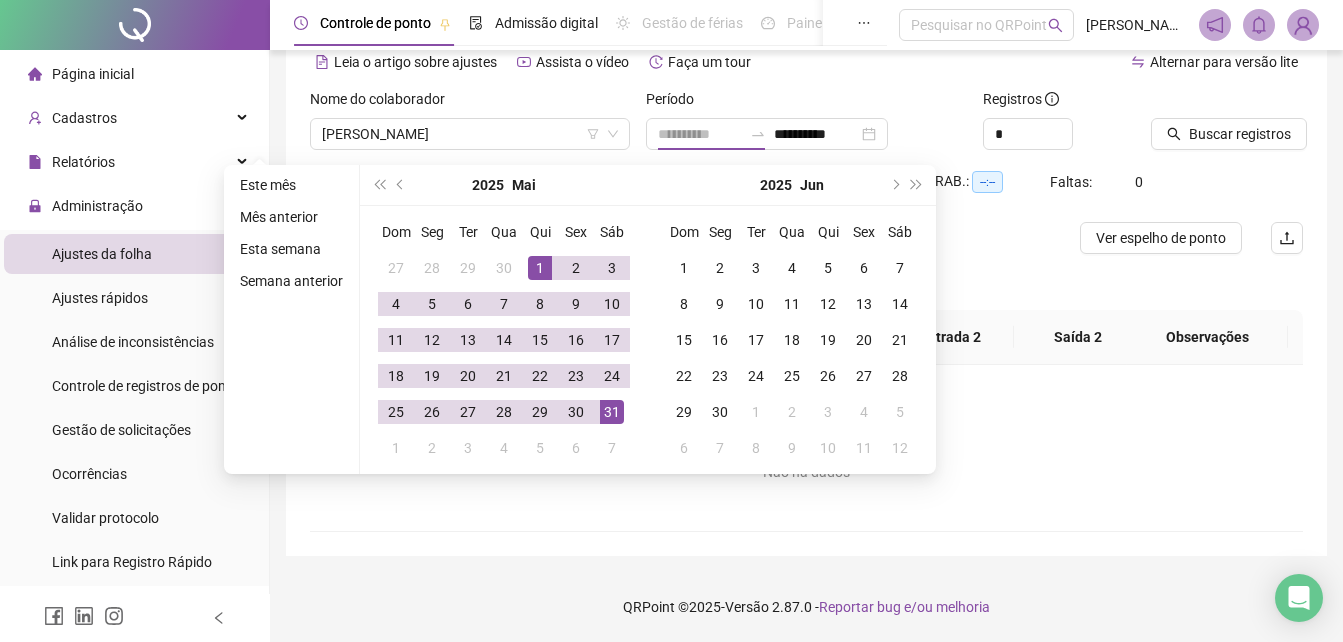 click on "31" at bounding box center [612, 412] 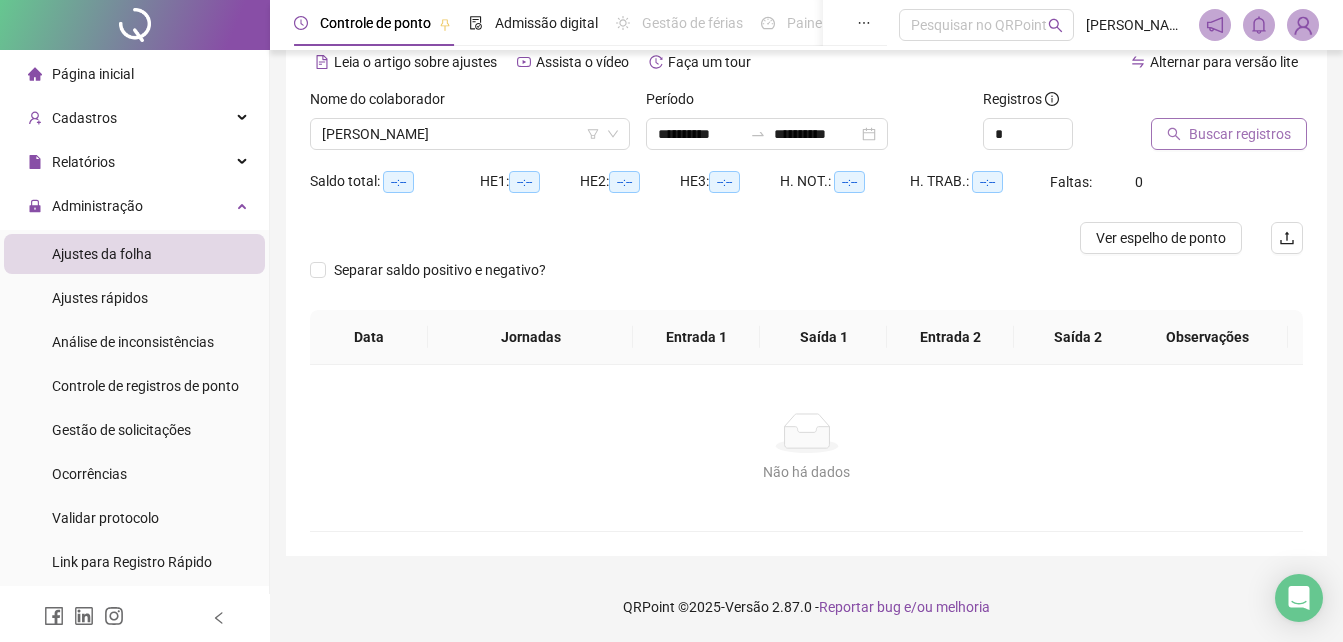 click on "Buscar registros" at bounding box center [1240, 134] 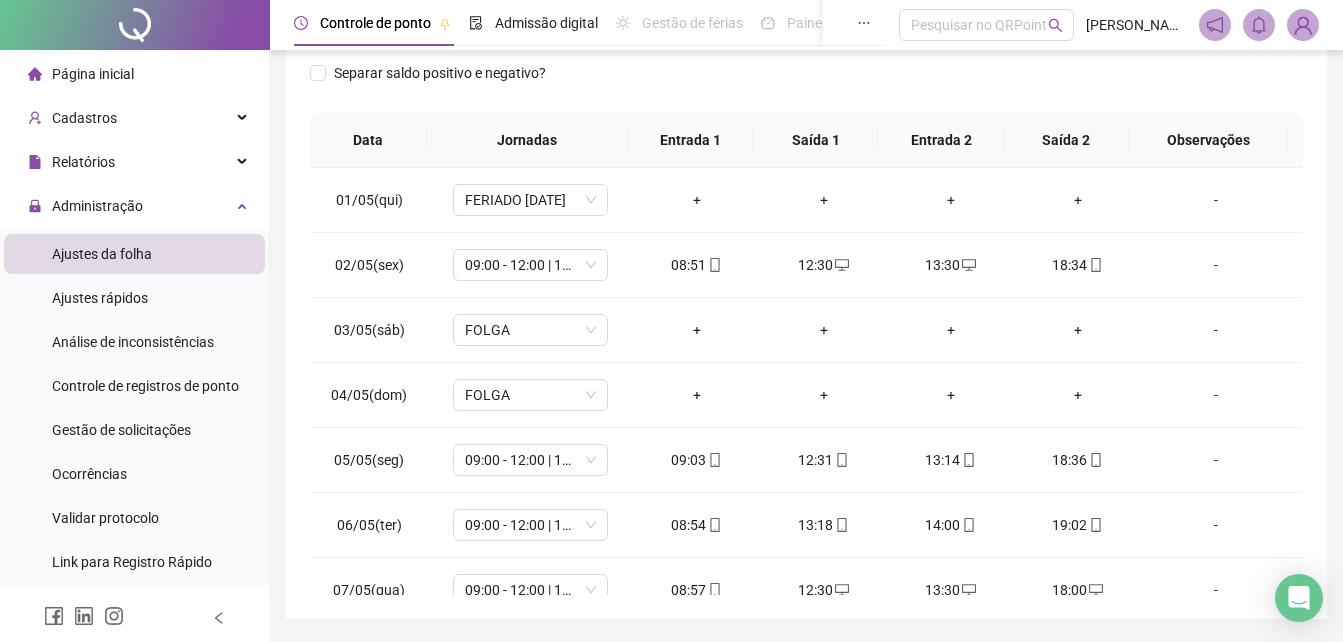 scroll, scrollTop: 327, scrollLeft: 0, axis: vertical 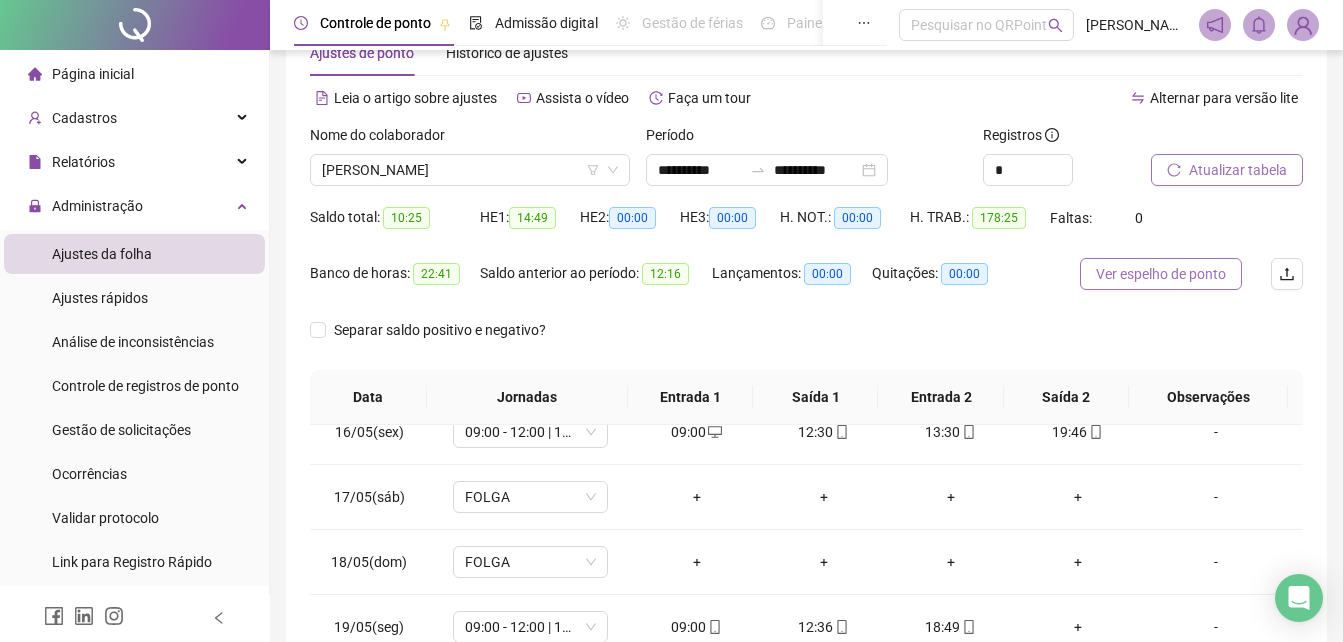 click on "Ver espelho de ponto" at bounding box center [1161, 274] 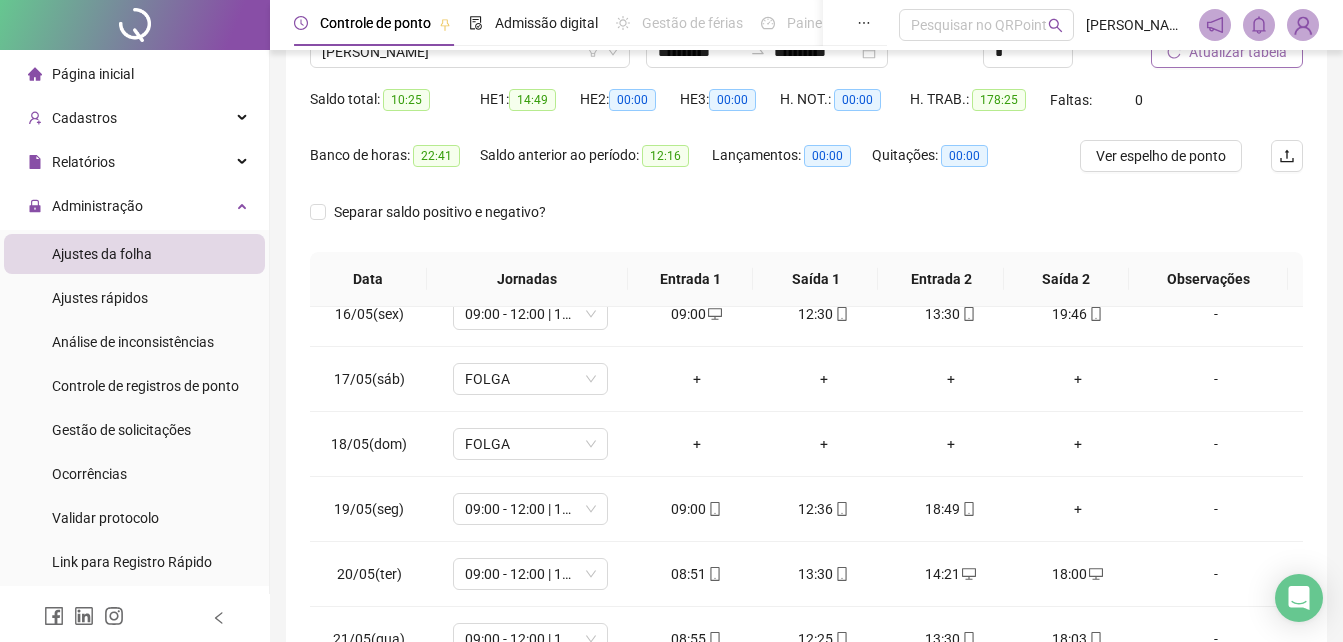 scroll, scrollTop: 380, scrollLeft: 0, axis: vertical 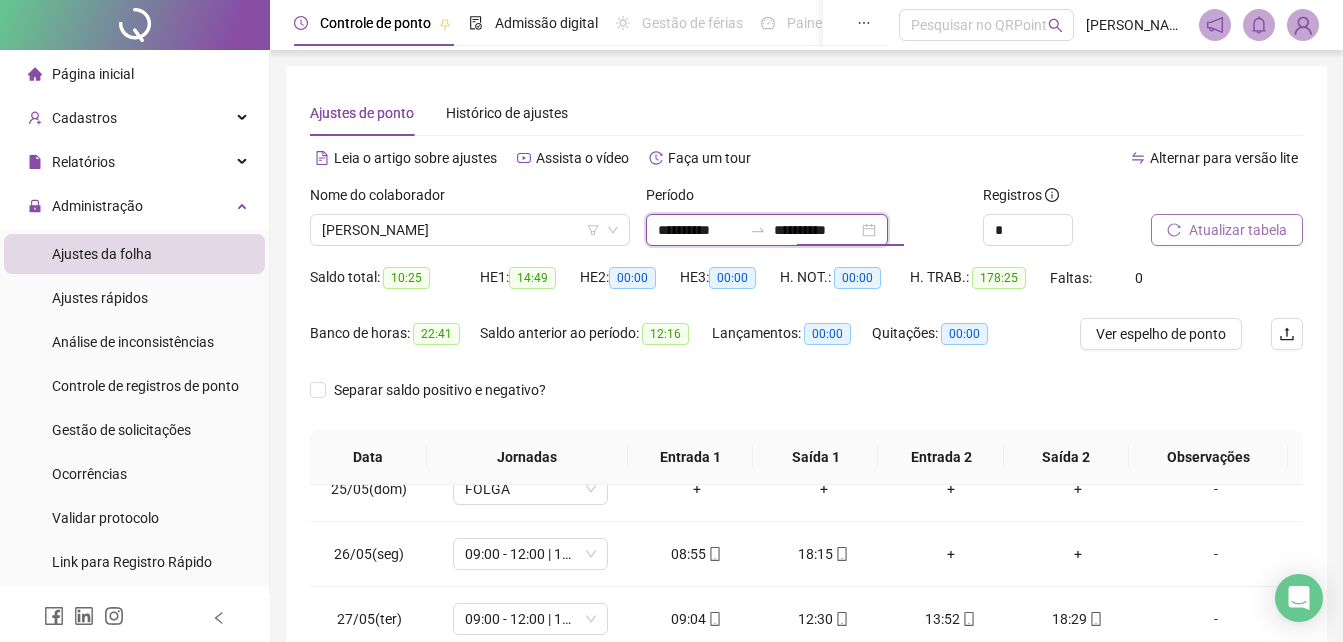click on "**********" at bounding box center [816, 230] 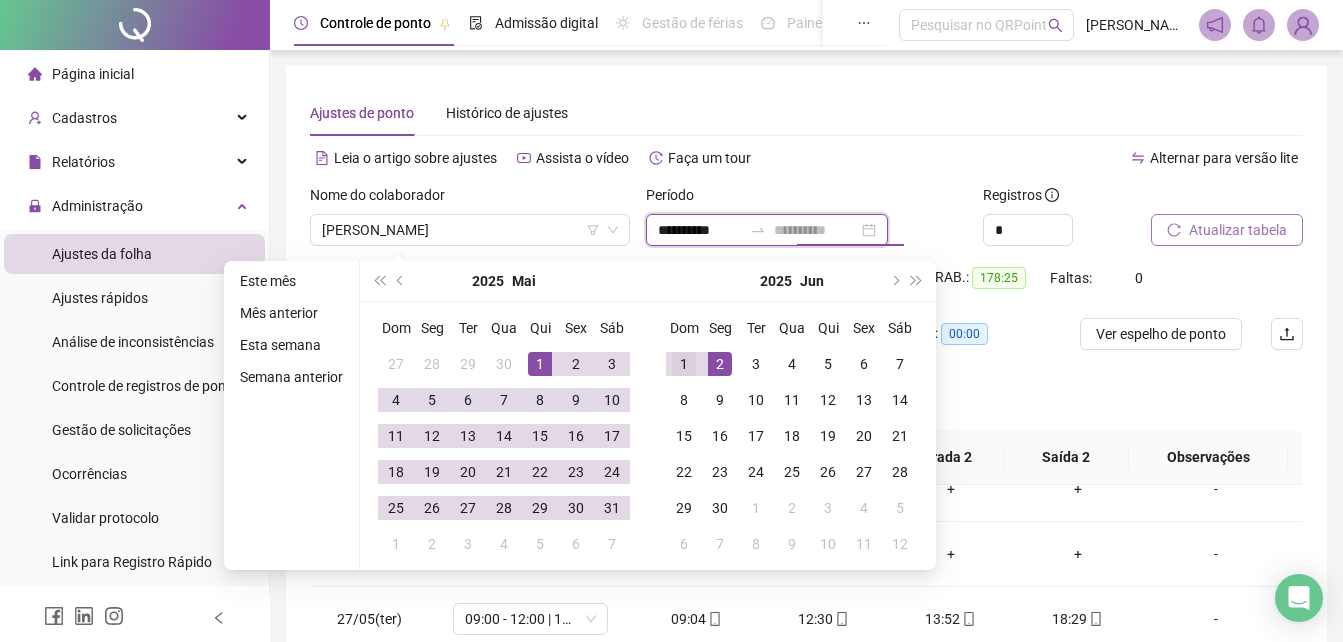 type on "**********" 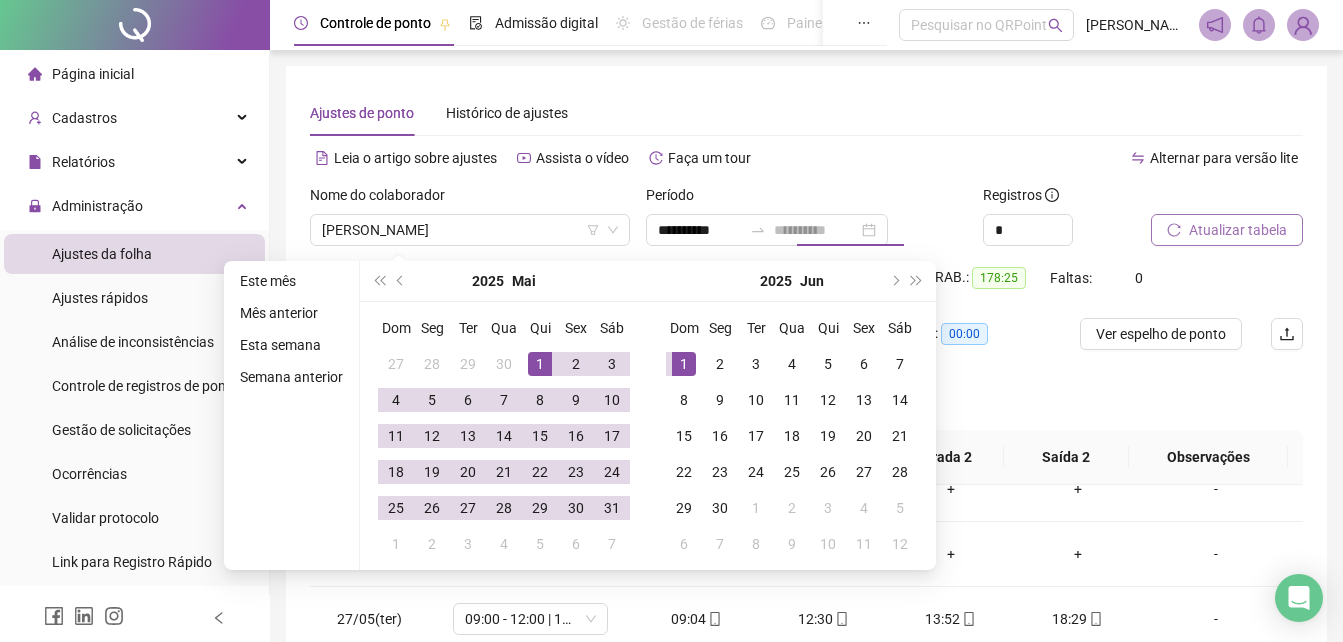 click on "1" at bounding box center (684, 364) 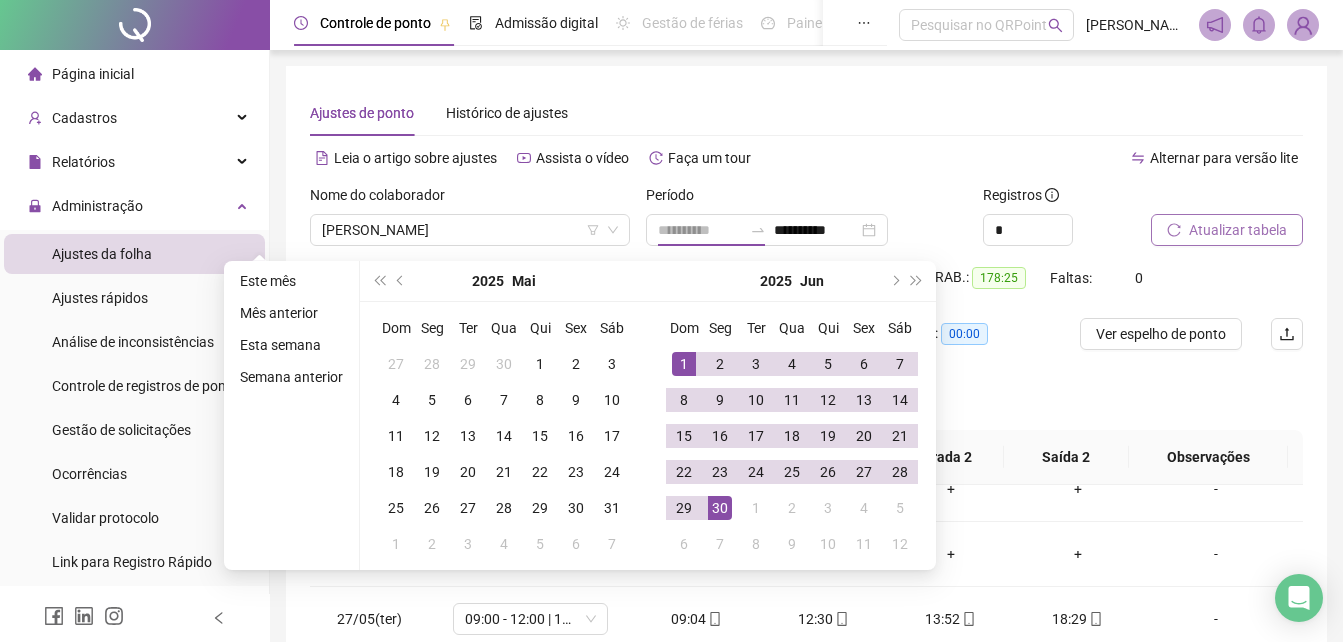 click on "30" at bounding box center [720, 508] 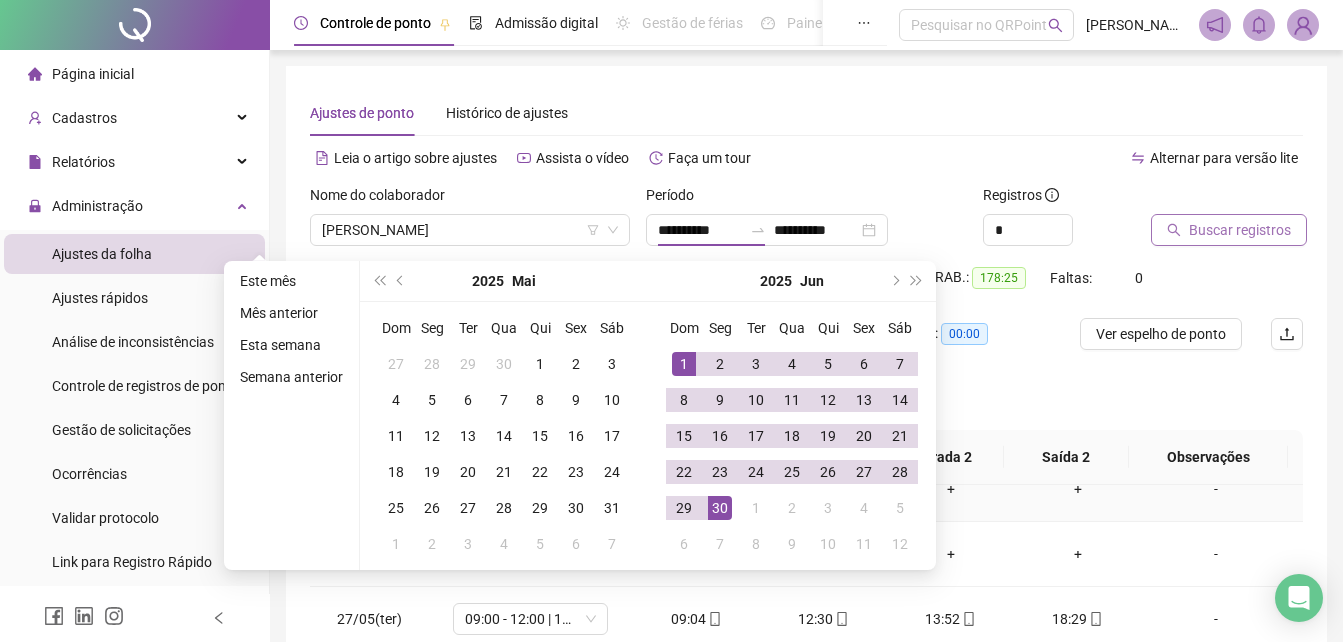 type on "**********" 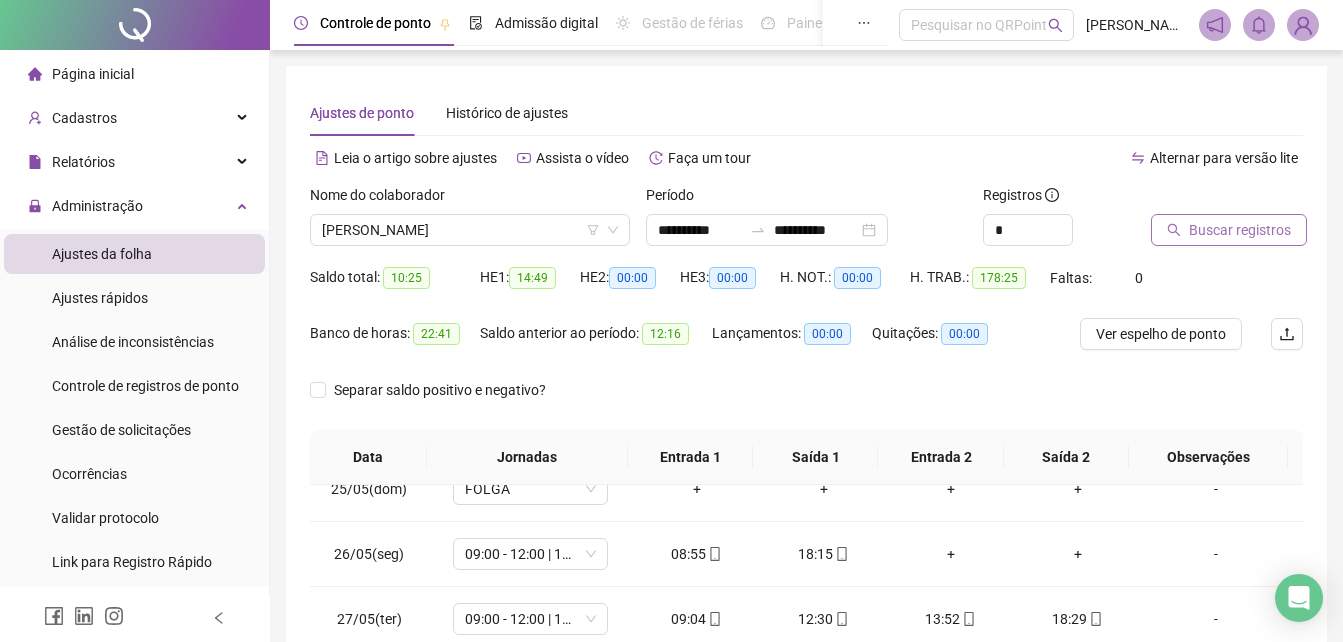 click on "Buscar registros" at bounding box center [1240, 230] 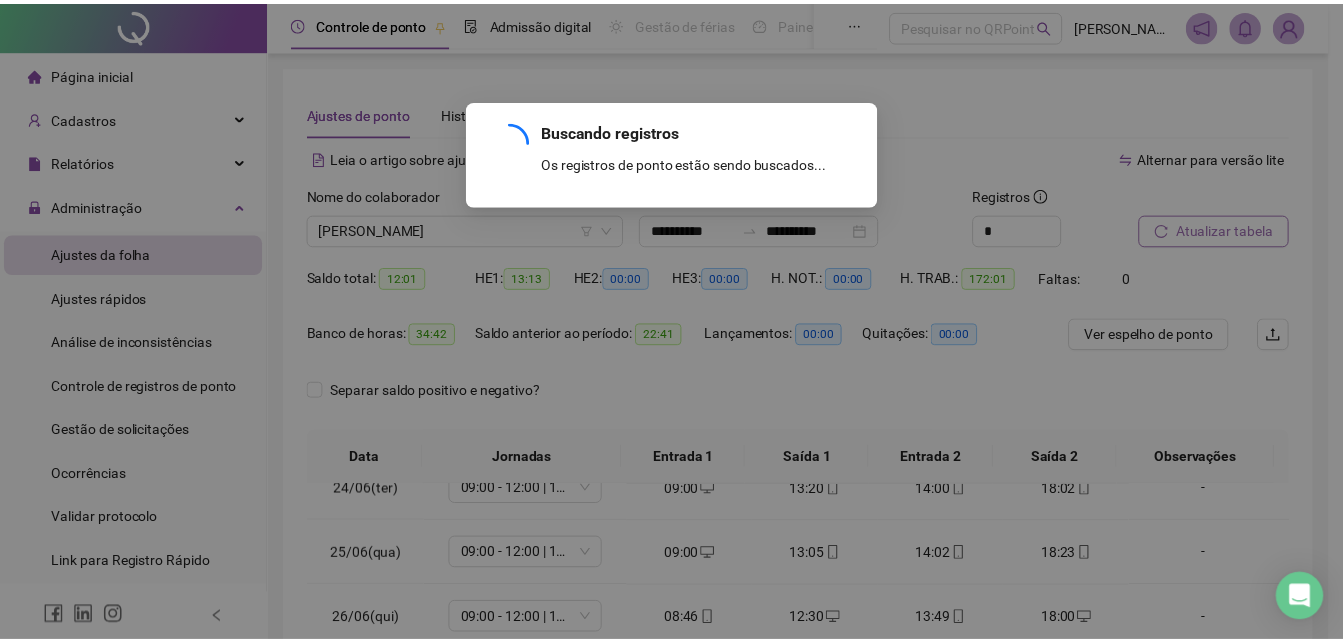 scroll, scrollTop: 1523, scrollLeft: 0, axis: vertical 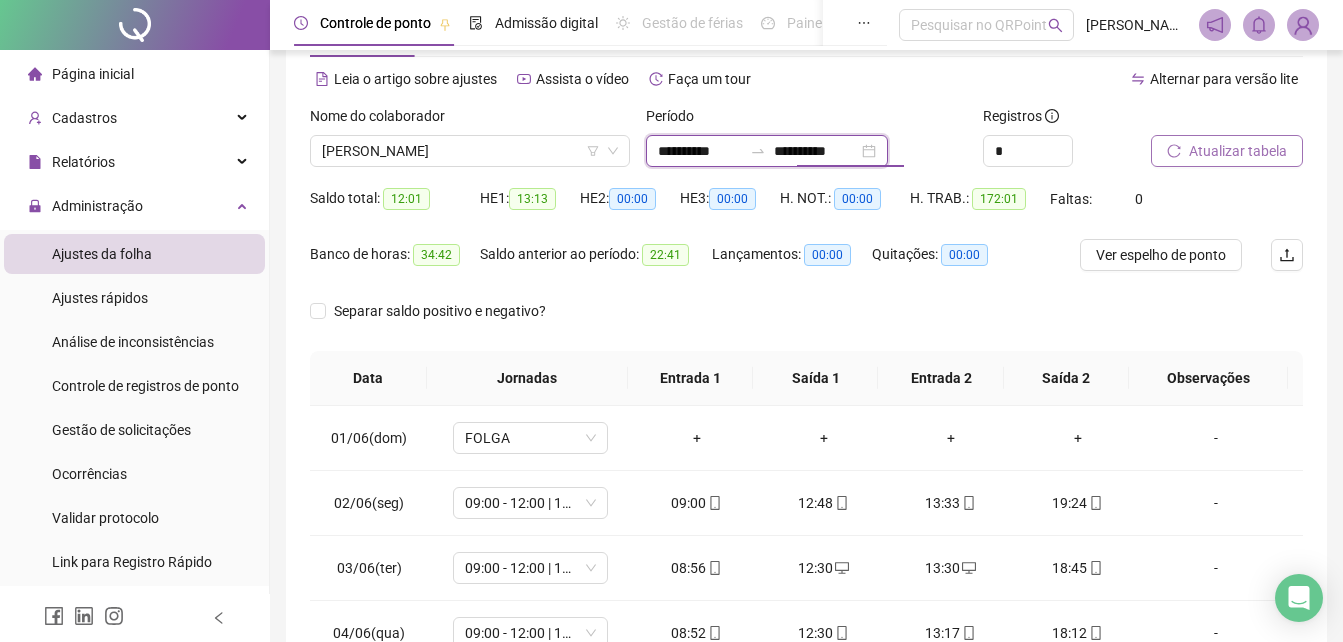 click on "**********" at bounding box center [816, 151] 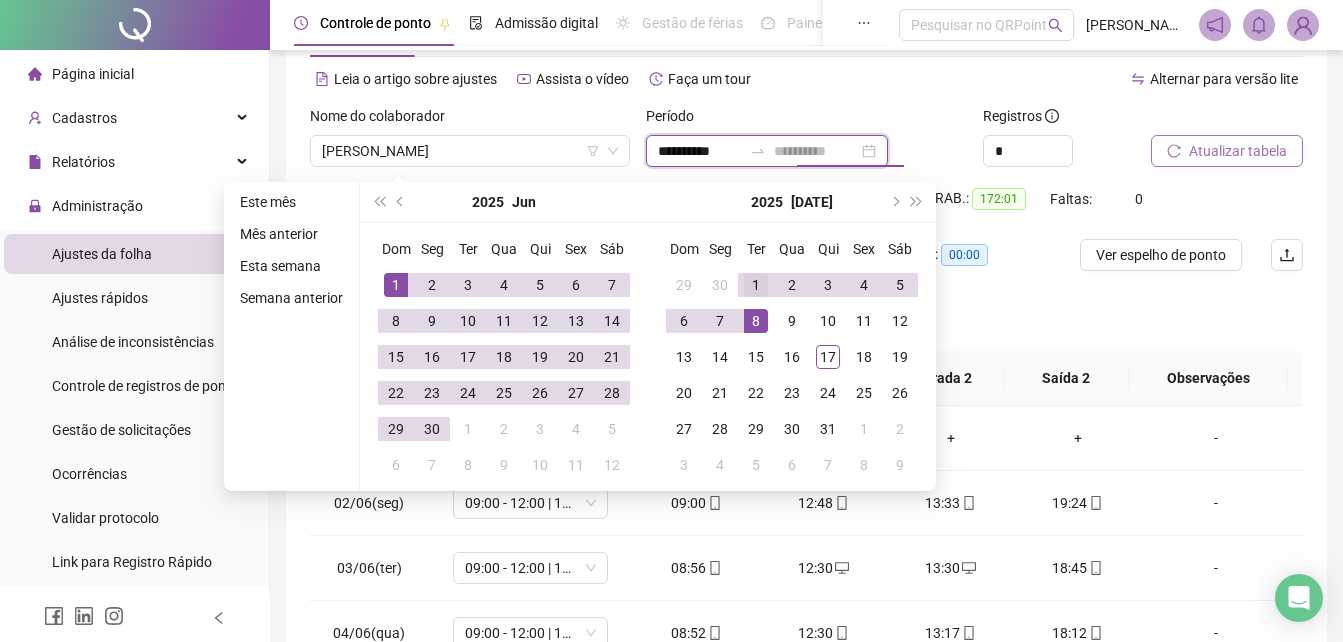 type on "**********" 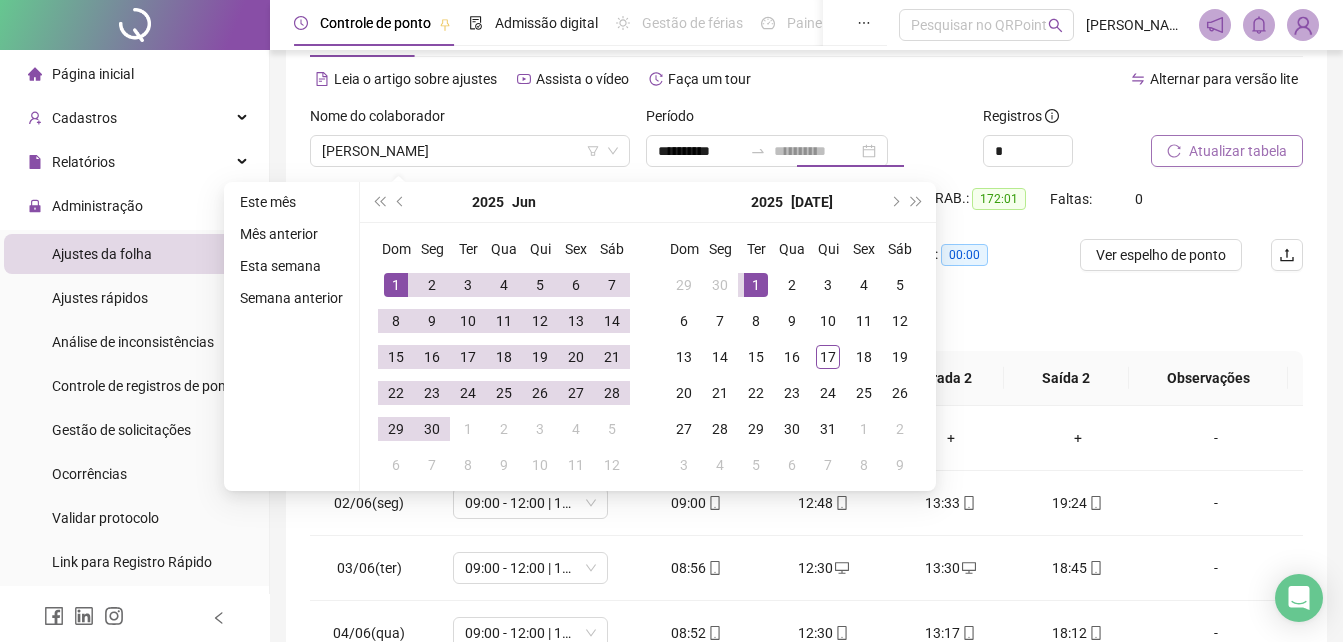 click on "1" at bounding box center [756, 285] 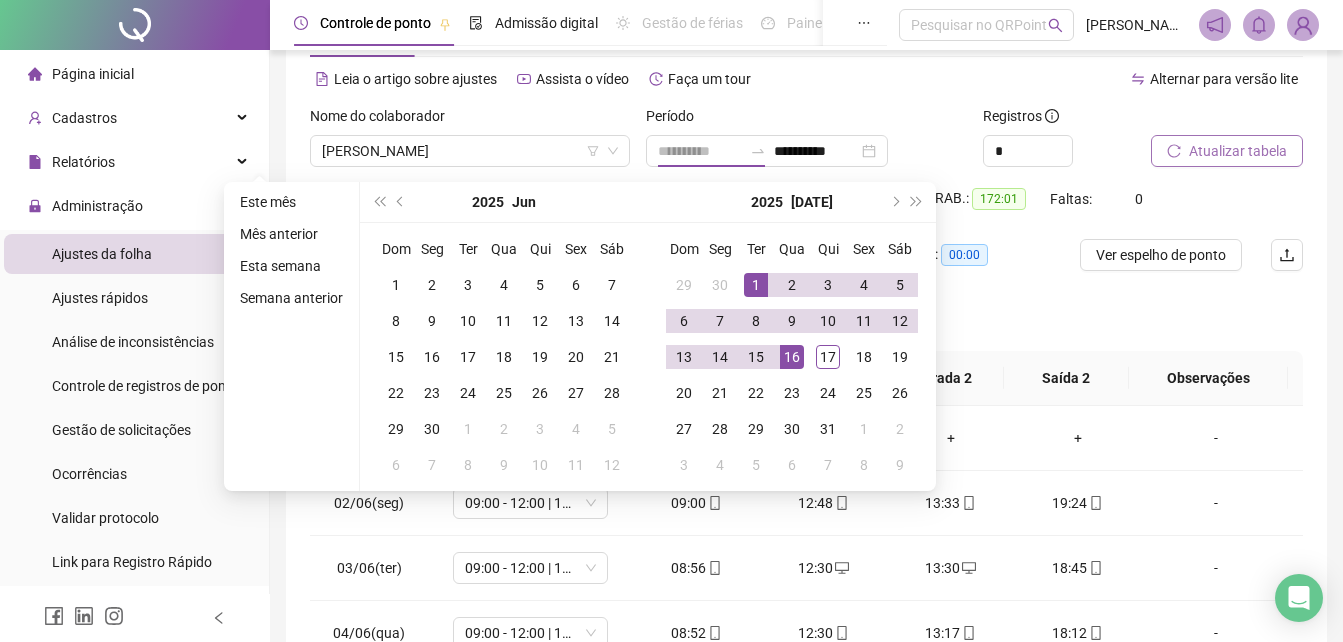 click on "16" at bounding box center (792, 357) 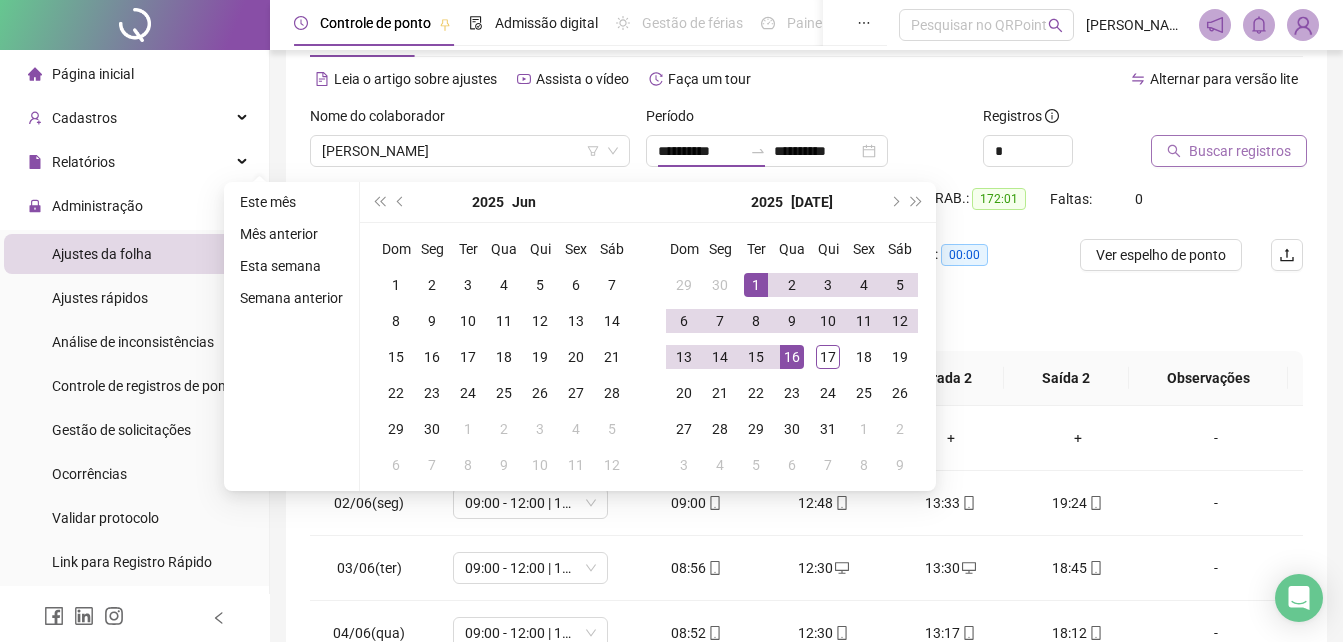 type on "**********" 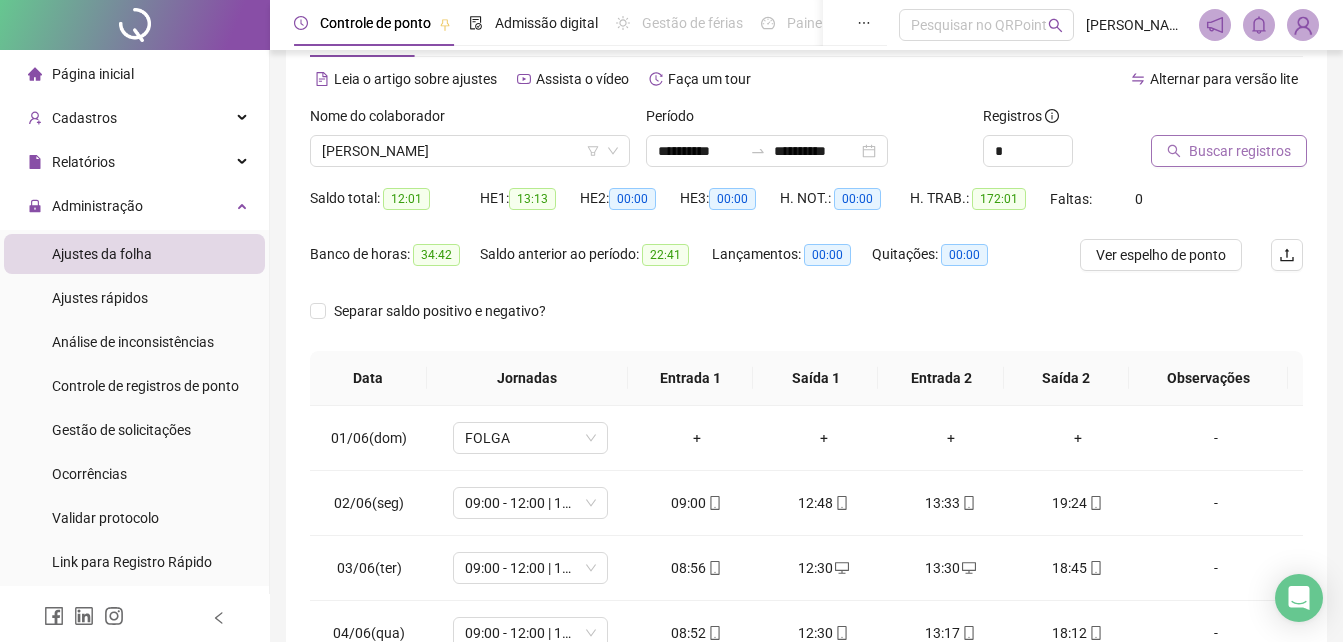 click on "Buscar registros" at bounding box center [1240, 151] 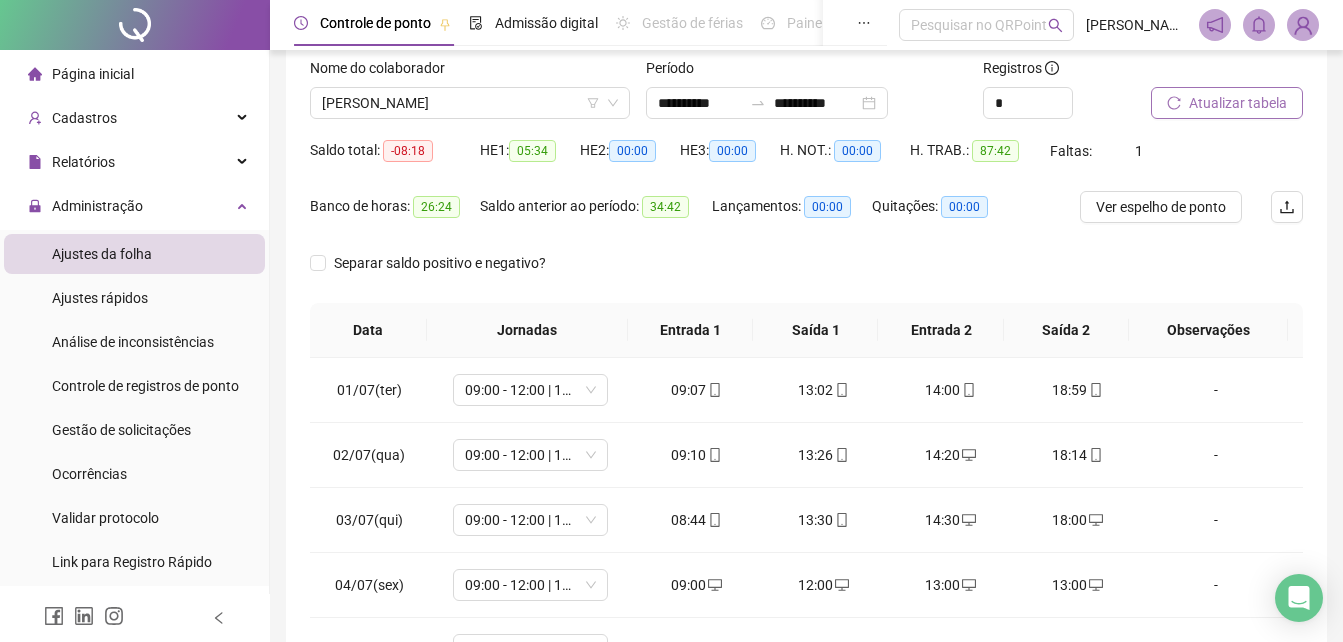 scroll, scrollTop: 380, scrollLeft: 0, axis: vertical 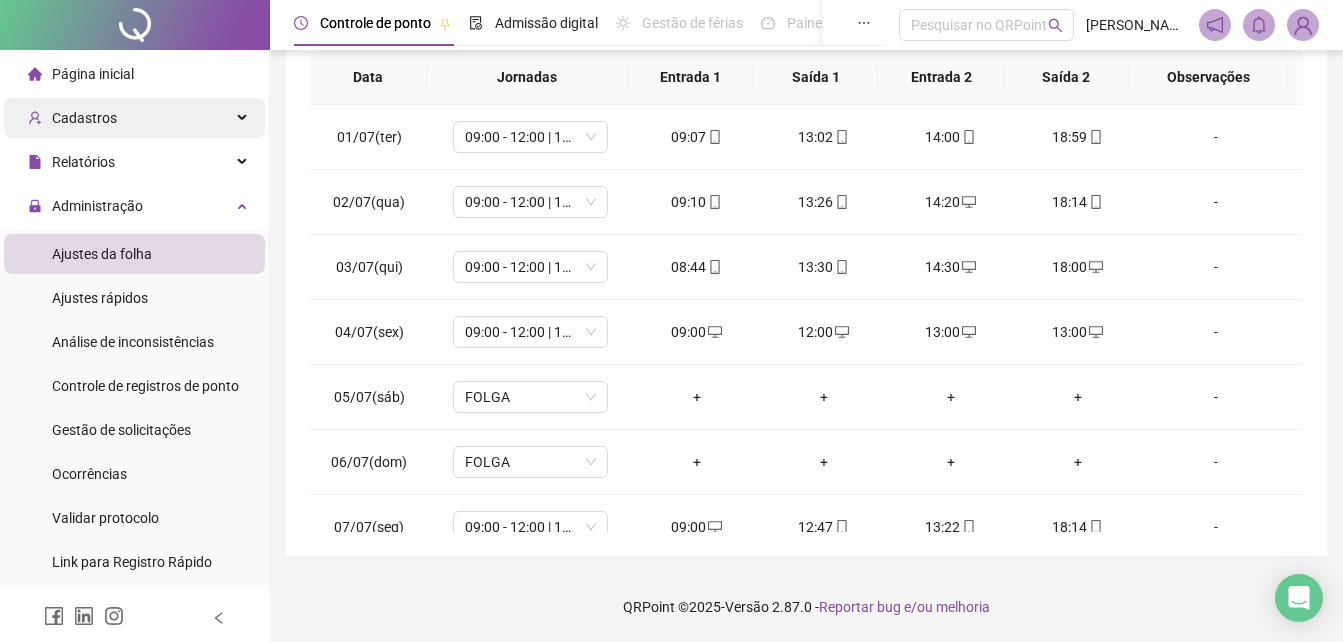 click on "Cadastros" at bounding box center (84, 118) 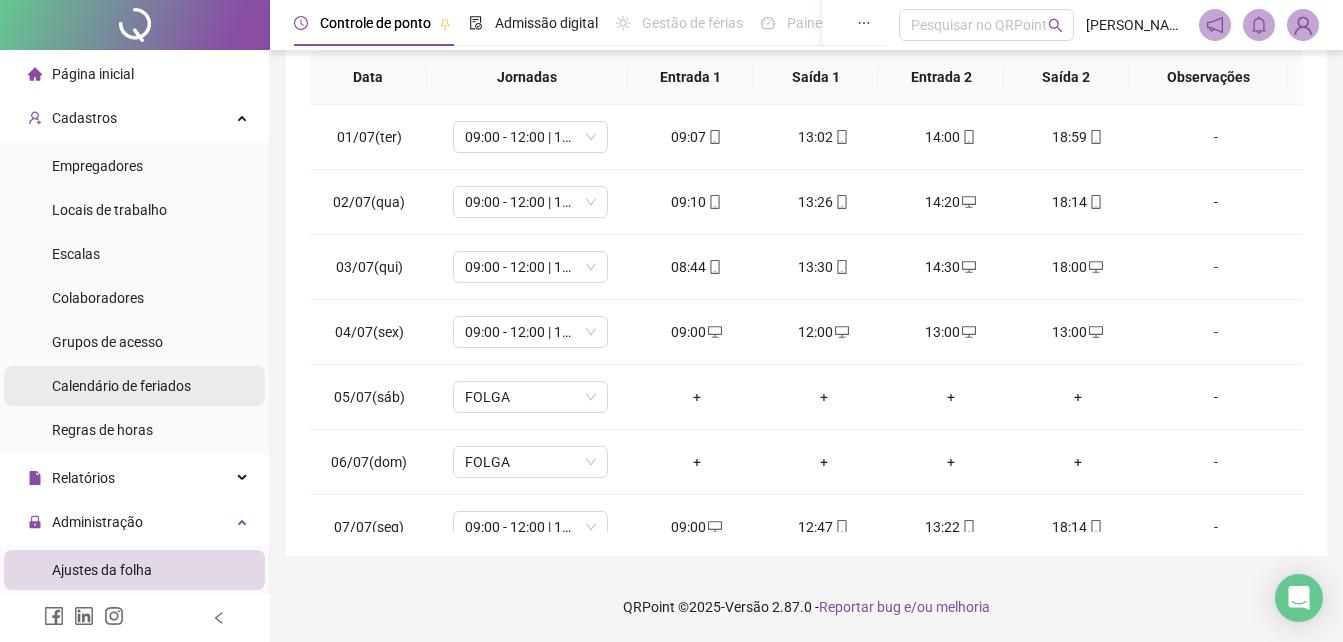 click on "Calendário de feriados" at bounding box center (121, 386) 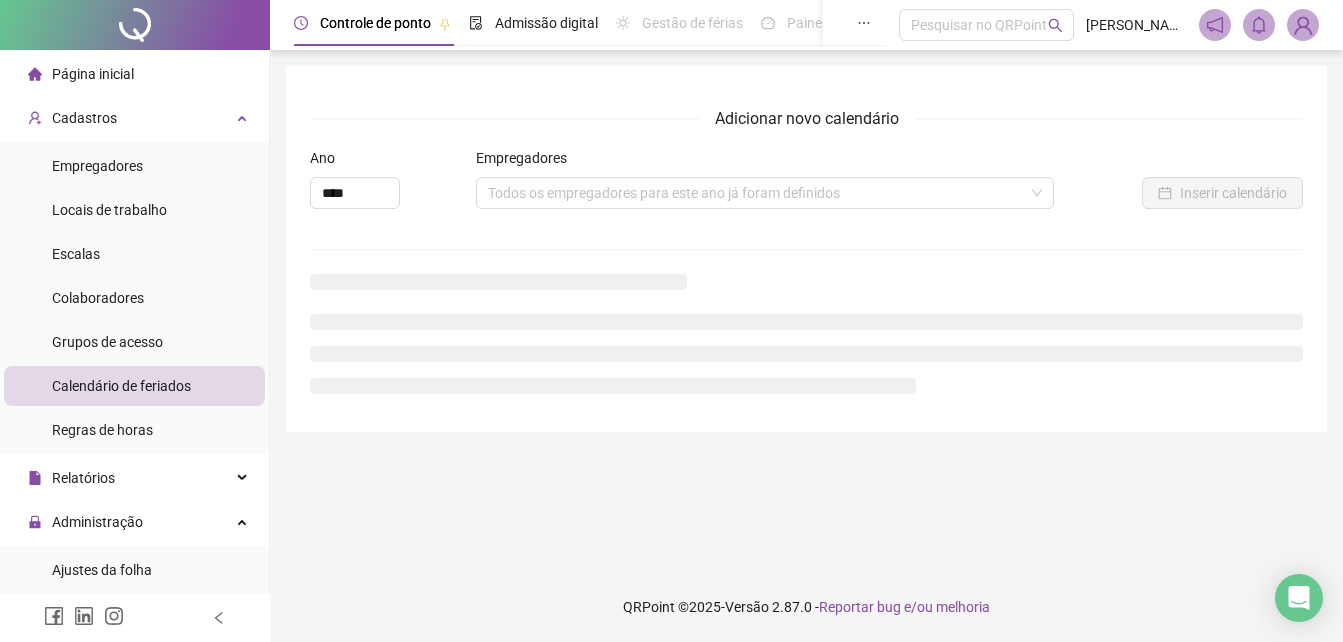 scroll, scrollTop: 0, scrollLeft: 0, axis: both 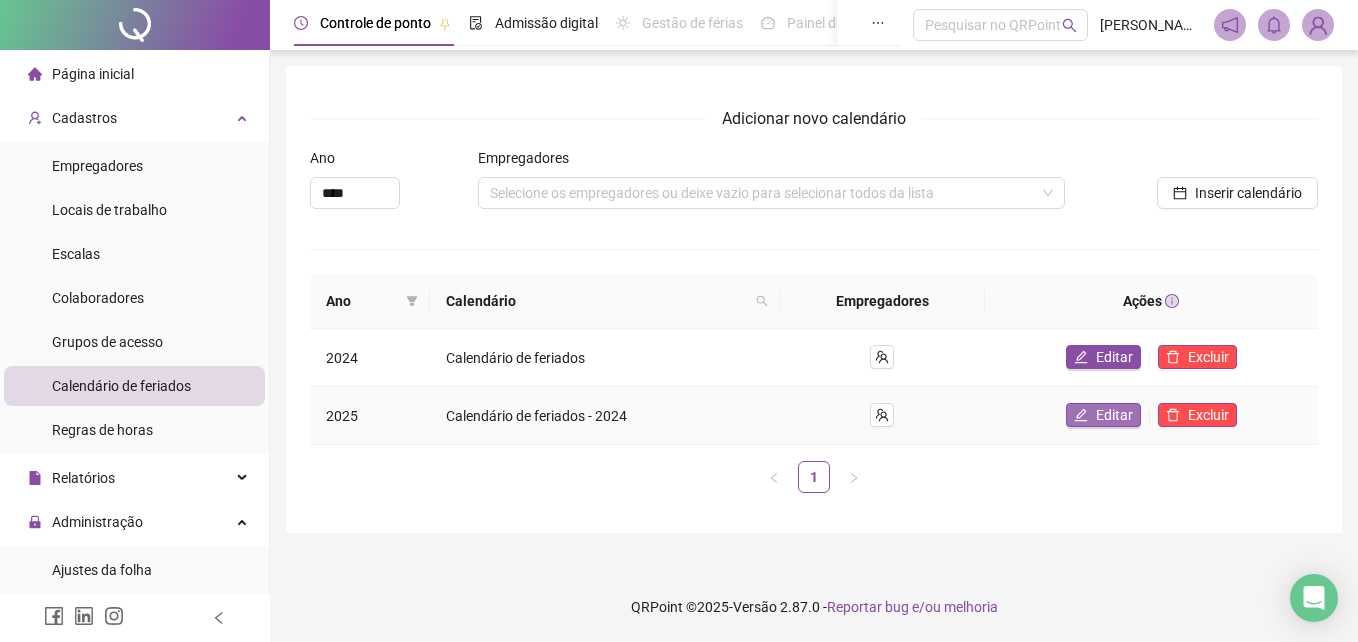 click on "Editar" at bounding box center (1114, 415) 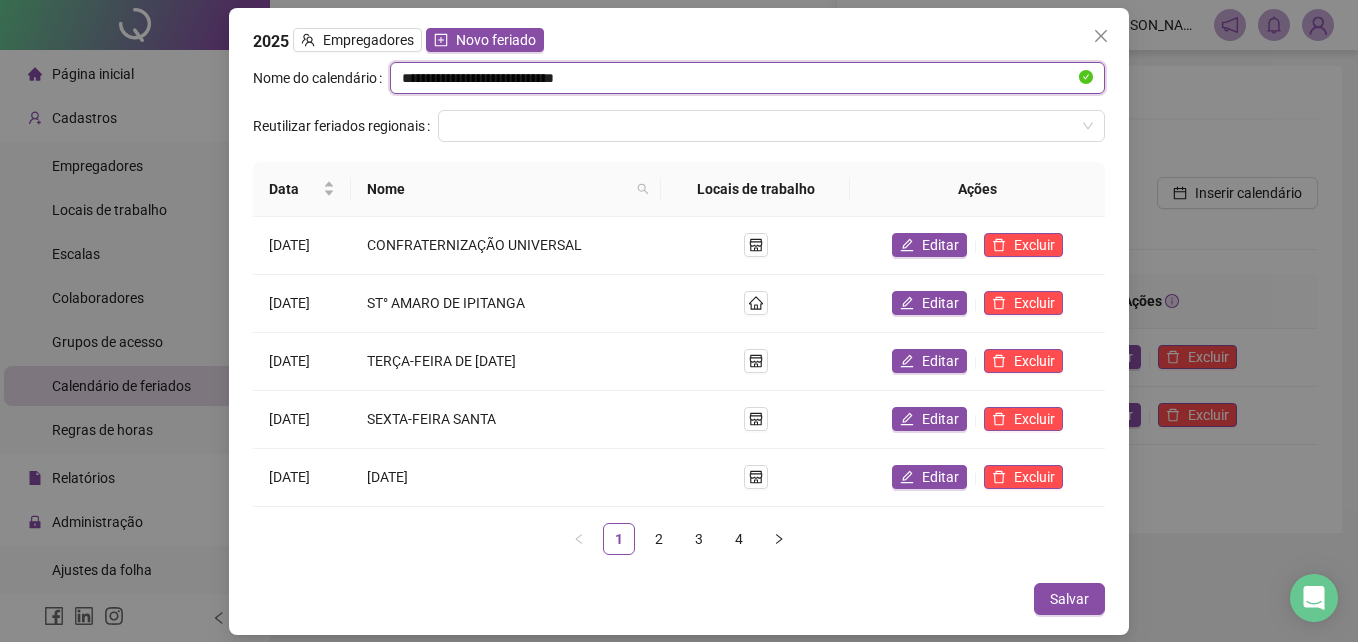 click on "**********" at bounding box center (738, 78) 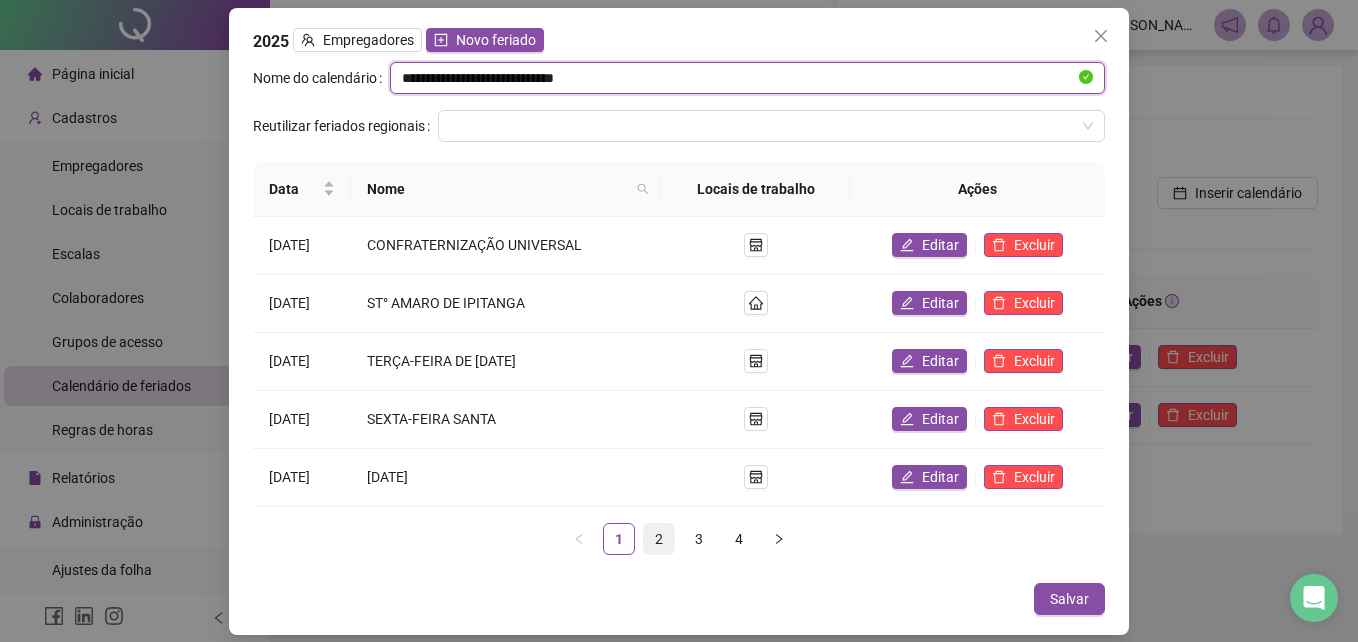 type on "**********" 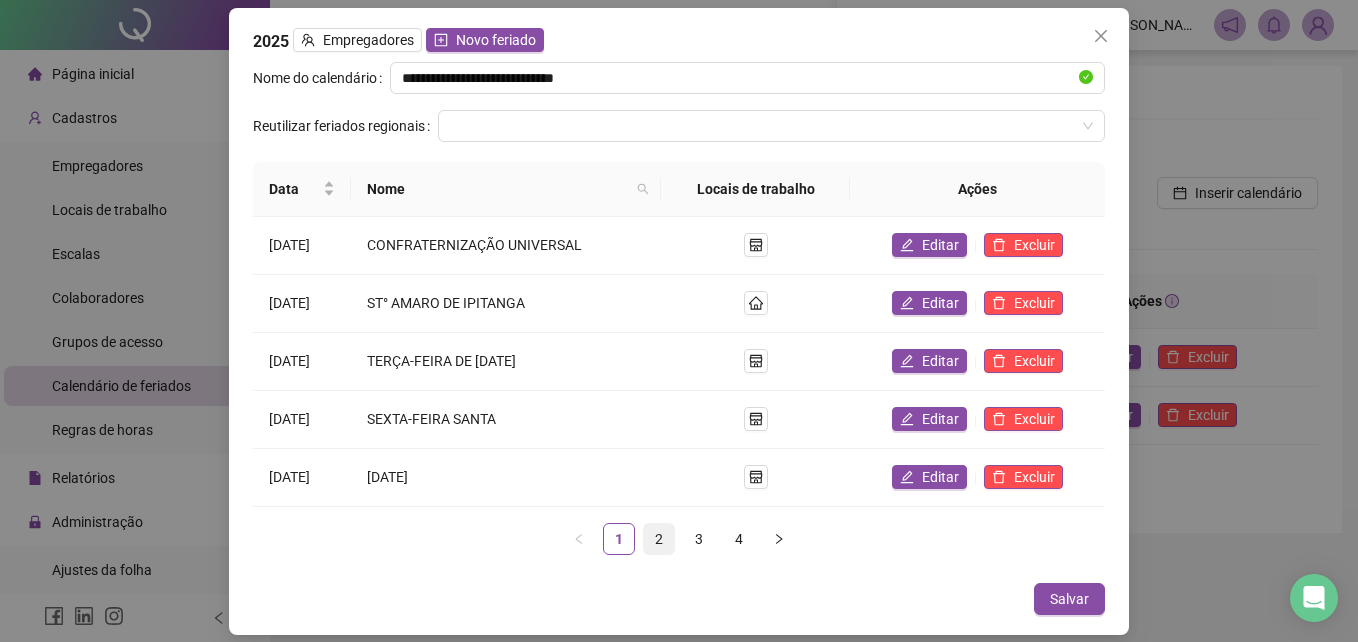 click on "2" at bounding box center [659, 539] 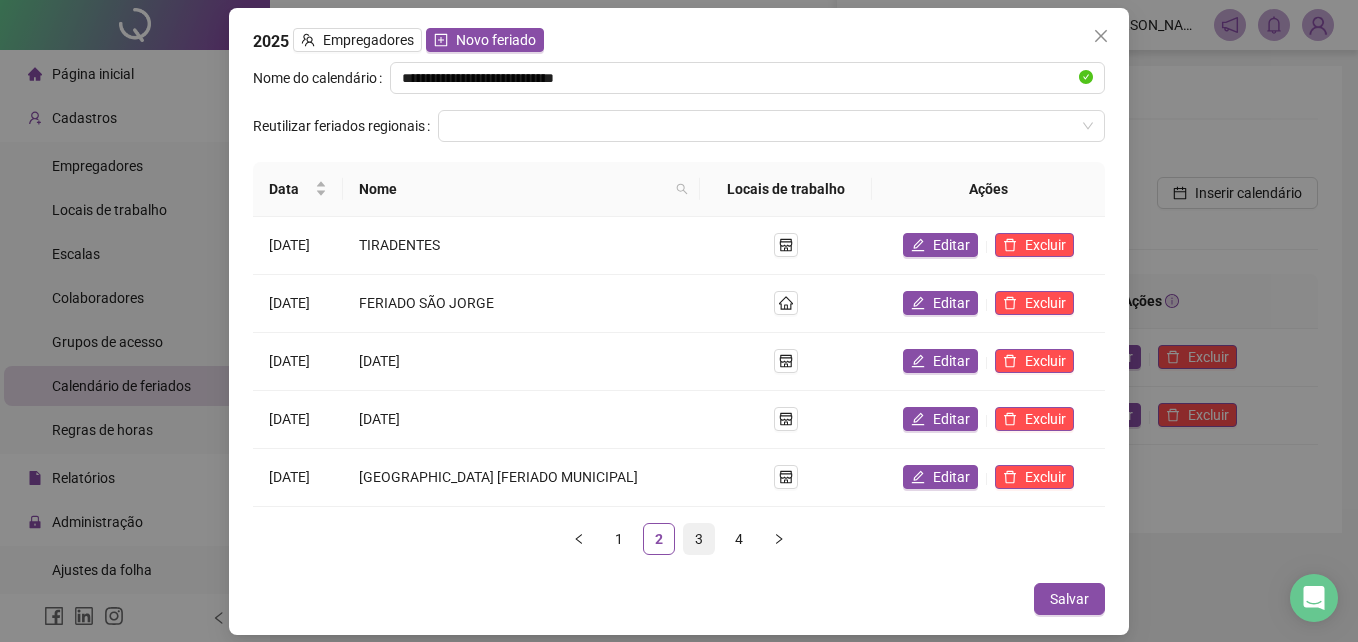 click on "3" at bounding box center [699, 539] 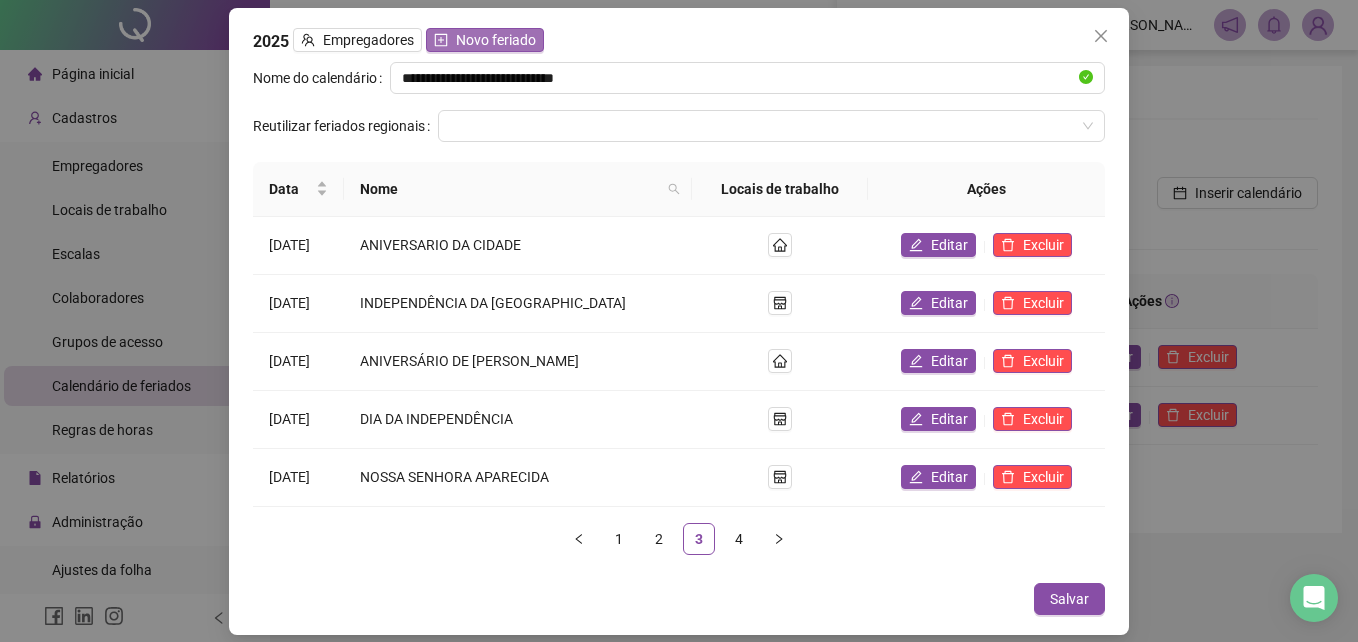click on "Novo feriado" at bounding box center [496, 40] 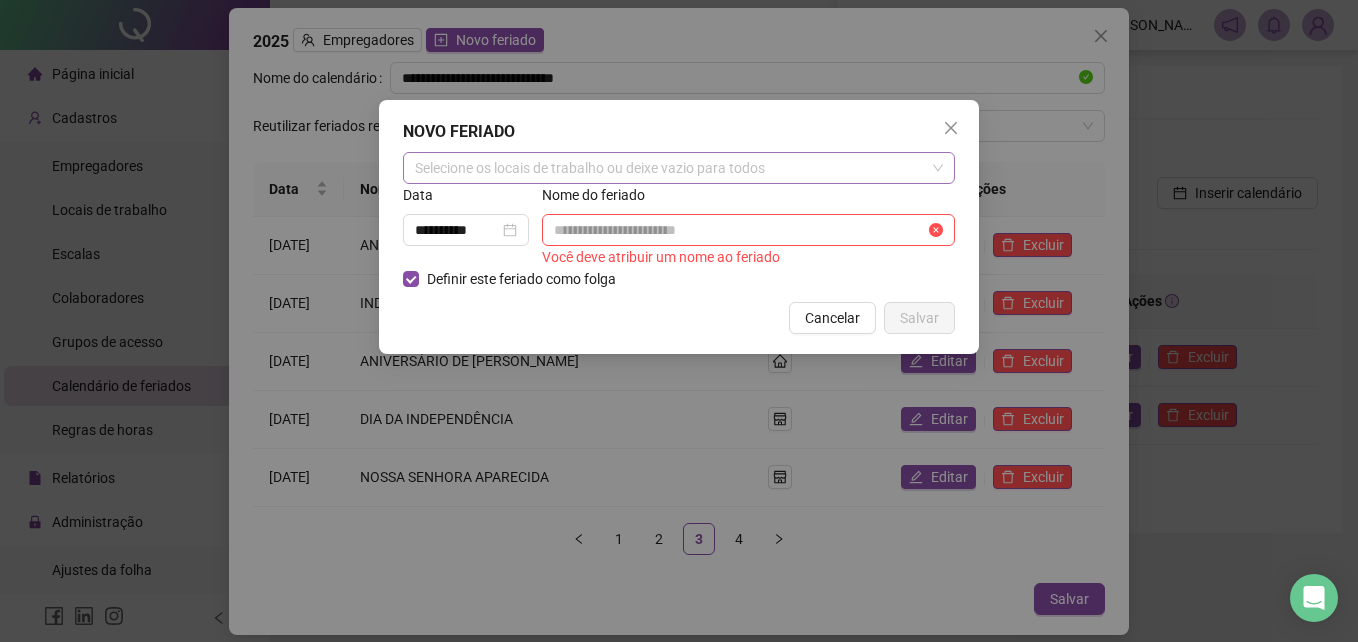 click at bounding box center [668, 168] 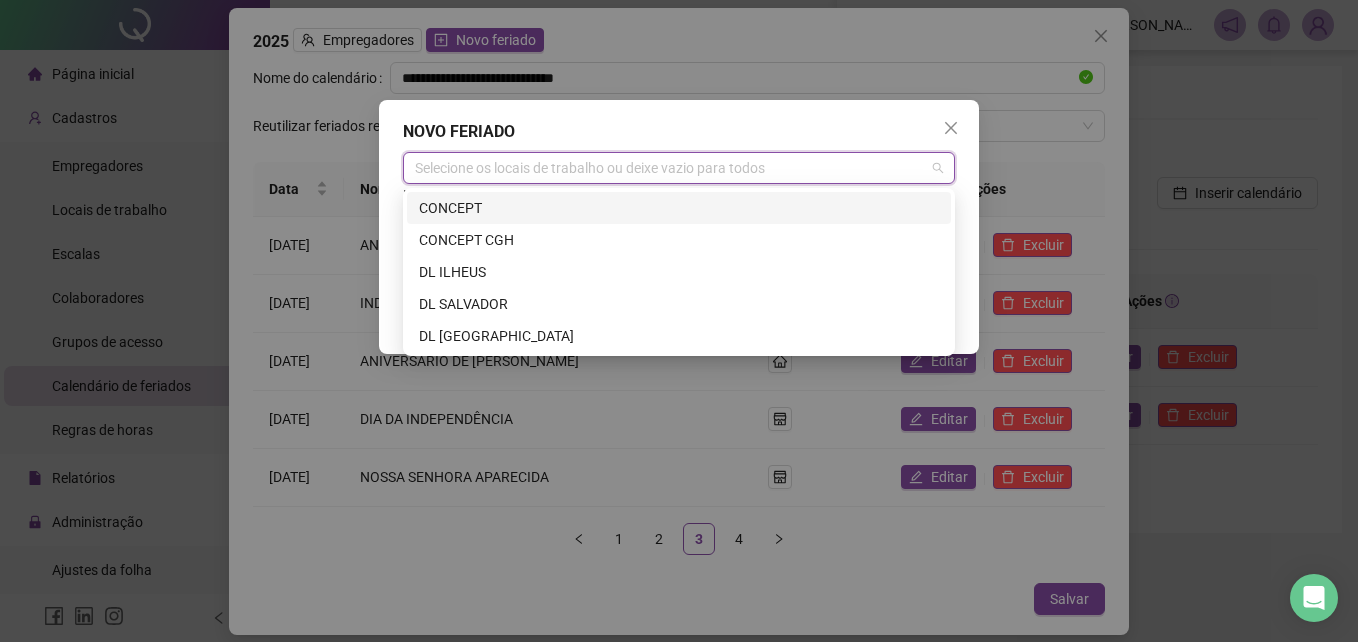 click on "CONCEPT" at bounding box center [679, 208] 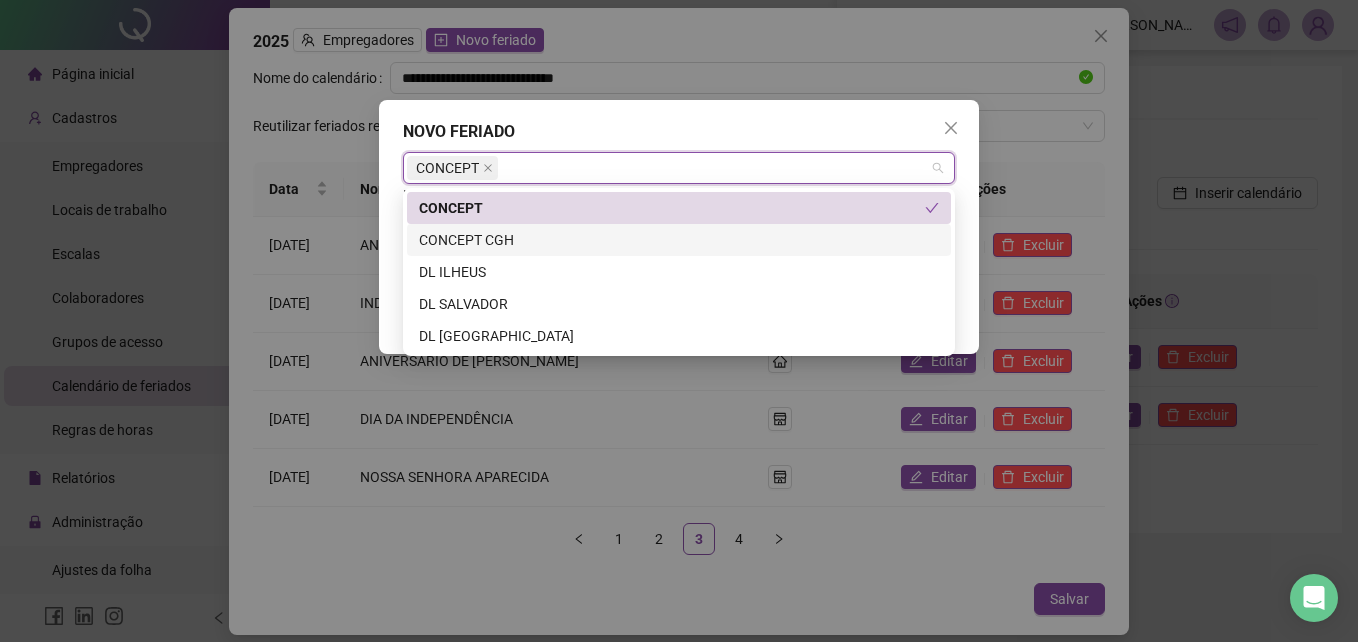 click on "CONCEPT CGH" at bounding box center [679, 240] 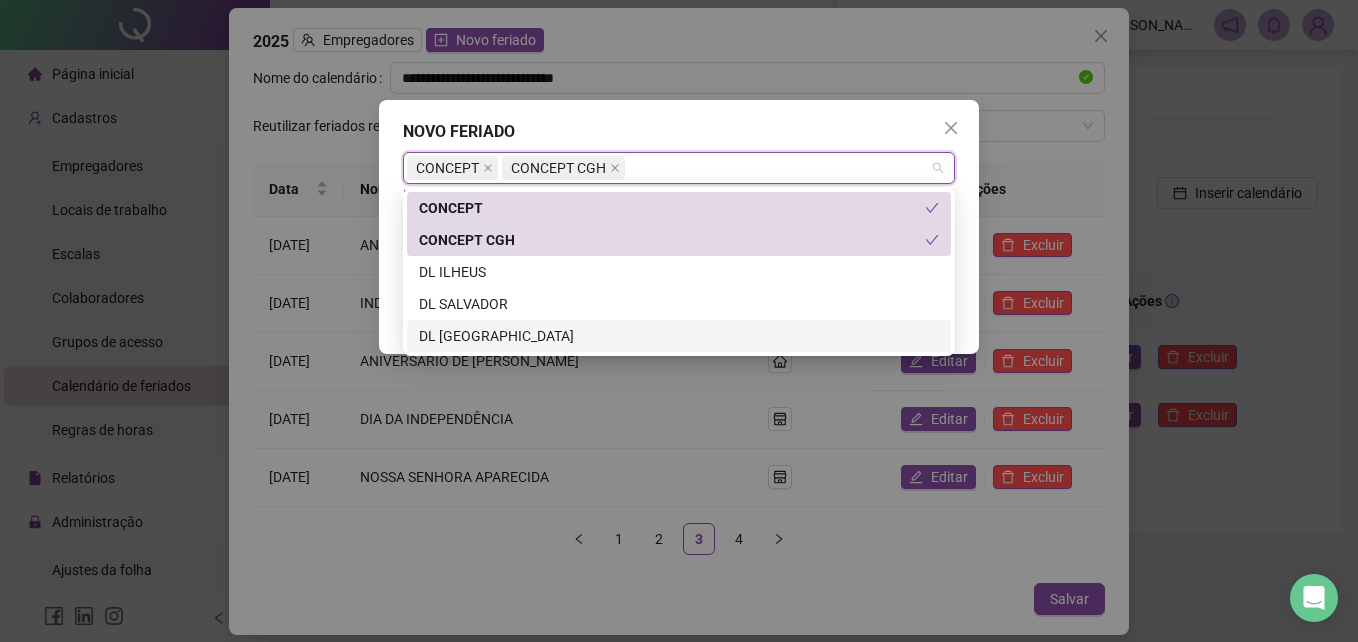 click on "DL [GEOGRAPHIC_DATA]" at bounding box center [679, 336] 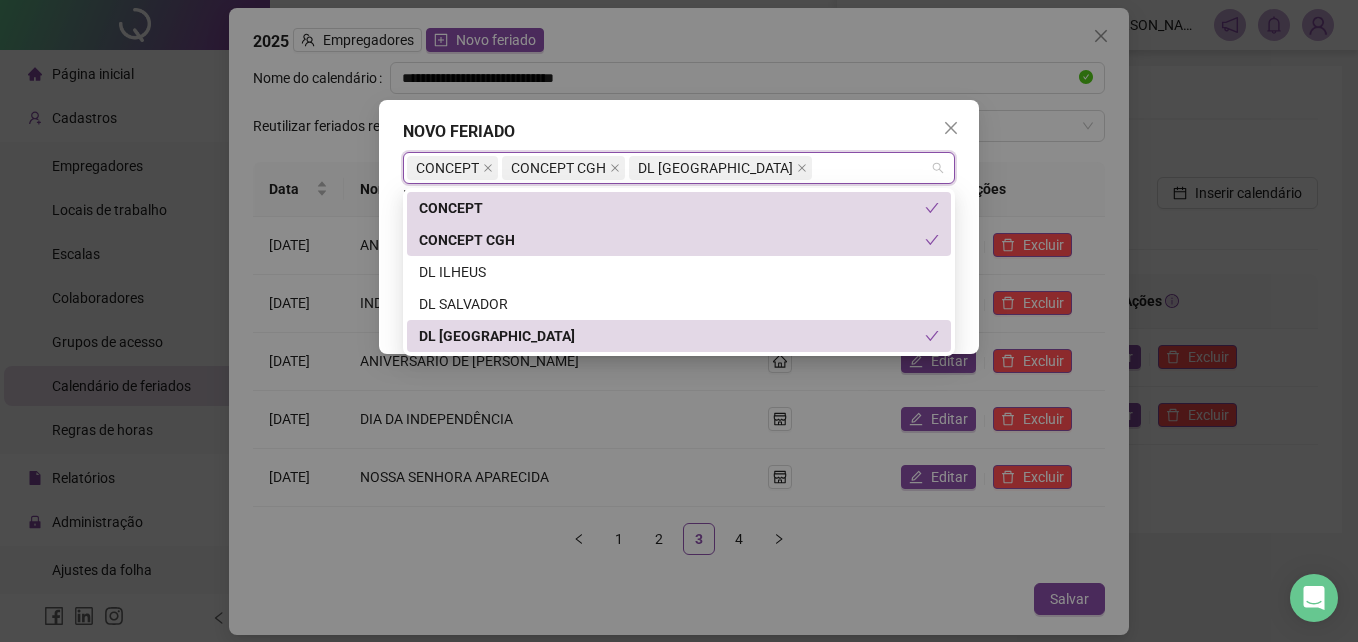 click on "**********" at bounding box center [679, 227] 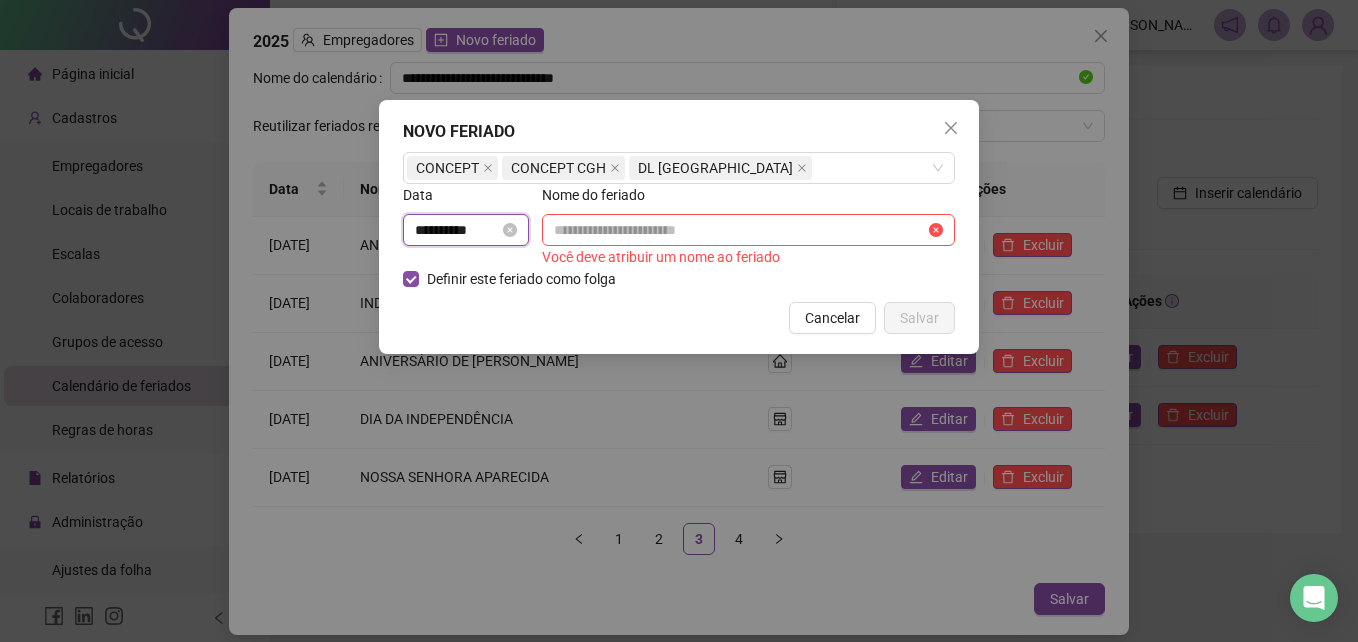 click on "**********" at bounding box center (457, 230) 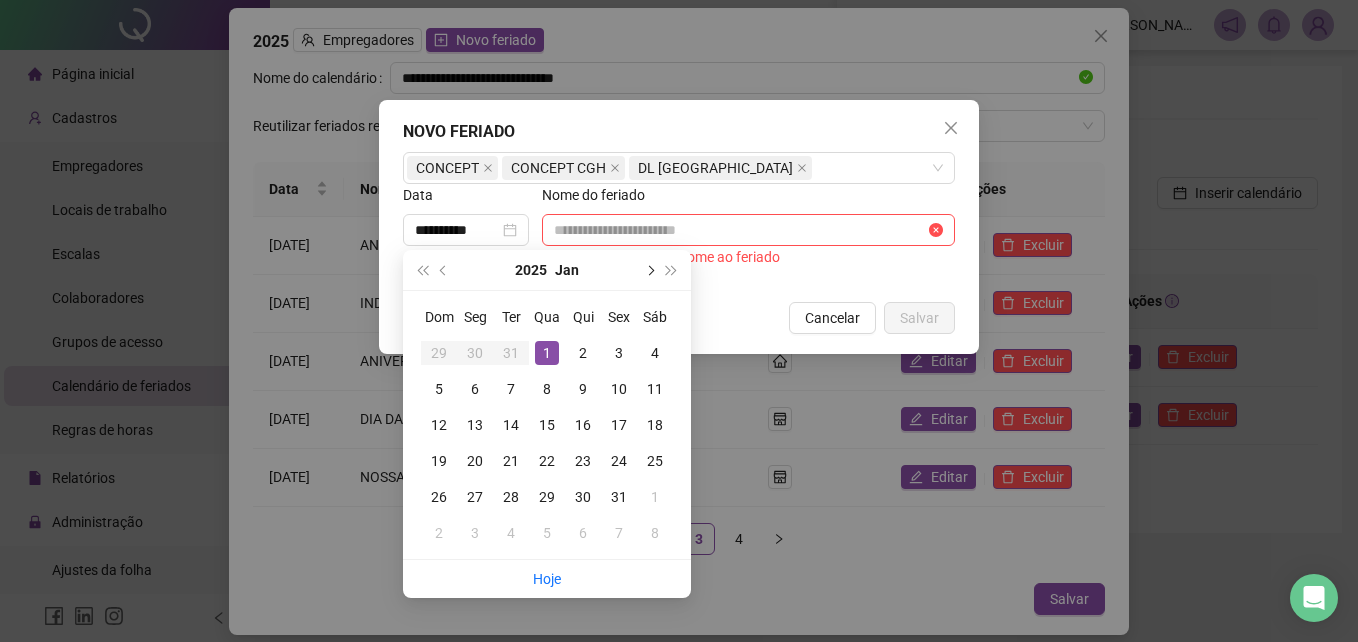 click at bounding box center [649, 270] 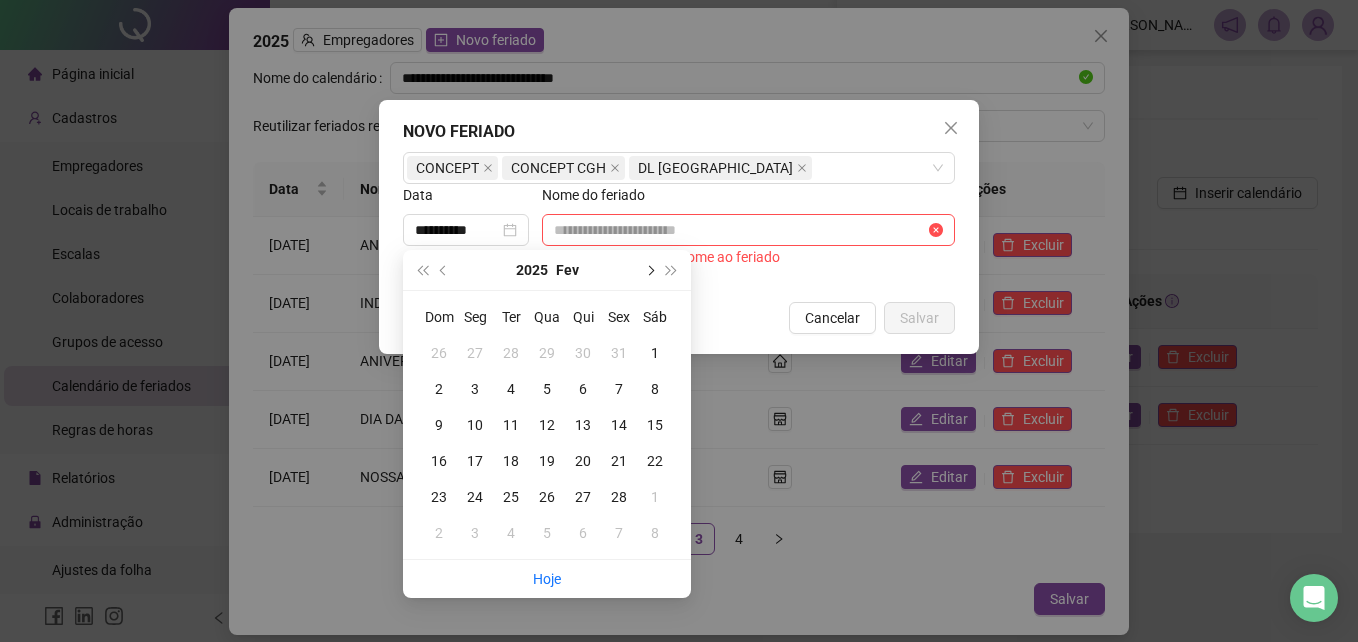 click at bounding box center (649, 270) 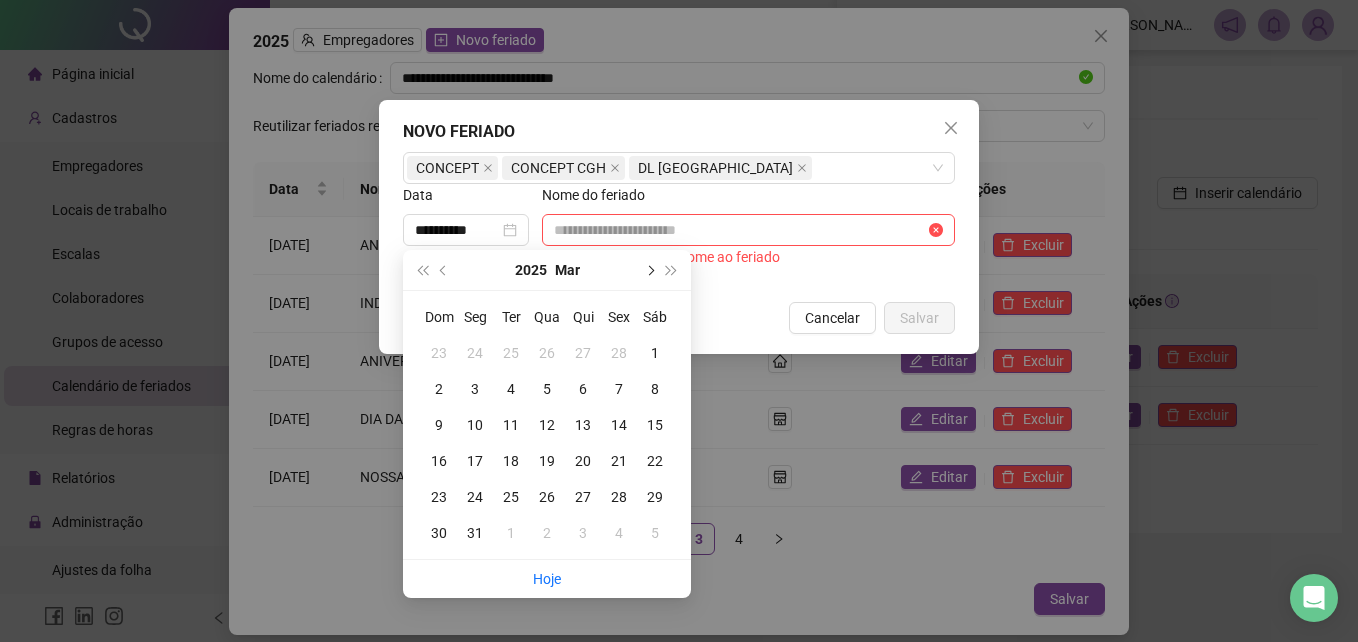 click at bounding box center [649, 270] 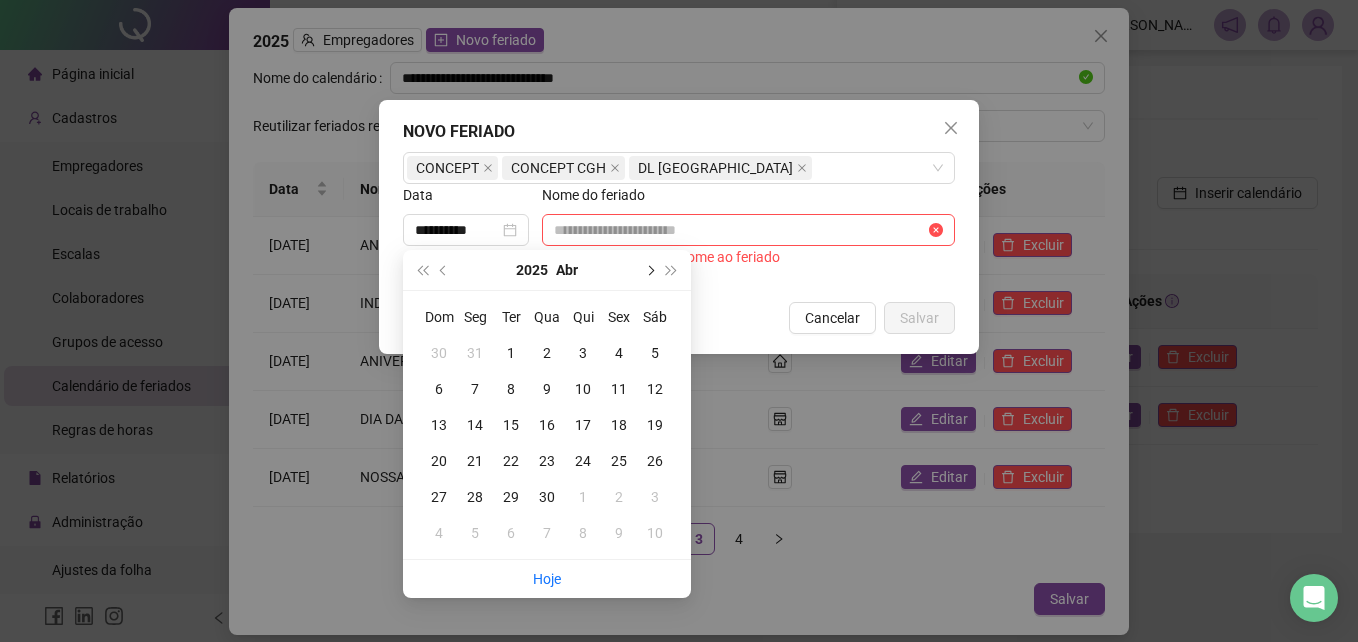 click at bounding box center (649, 270) 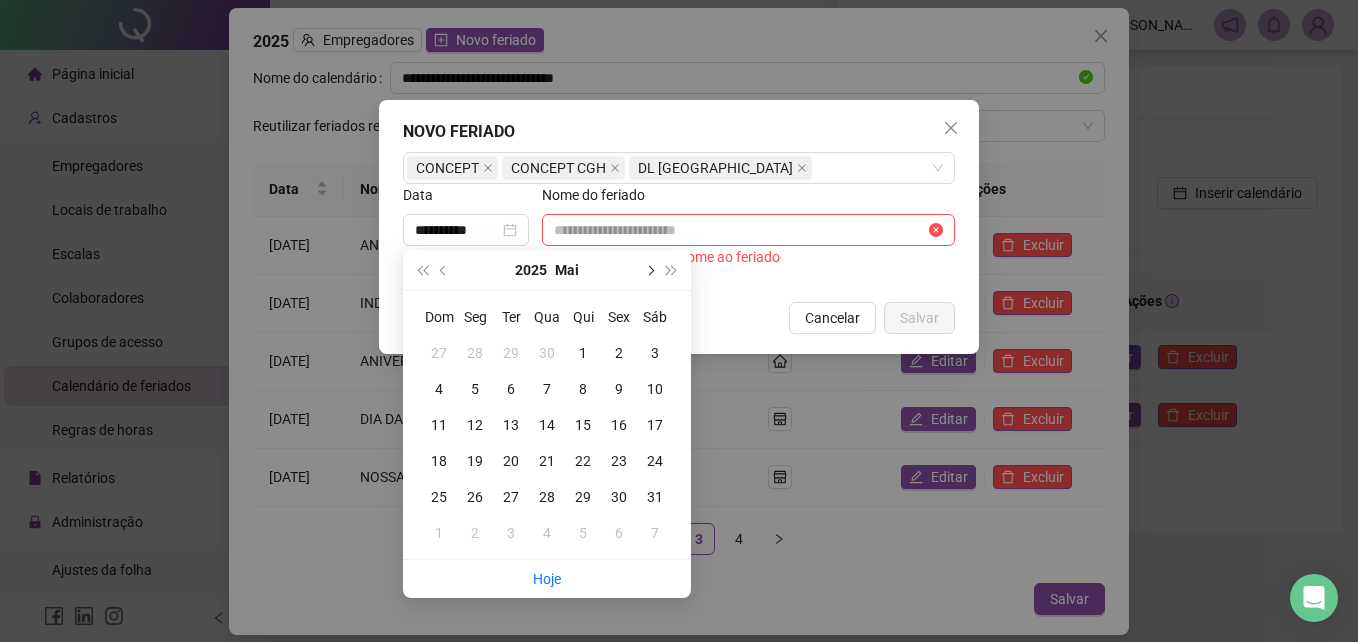 click at bounding box center (649, 270) 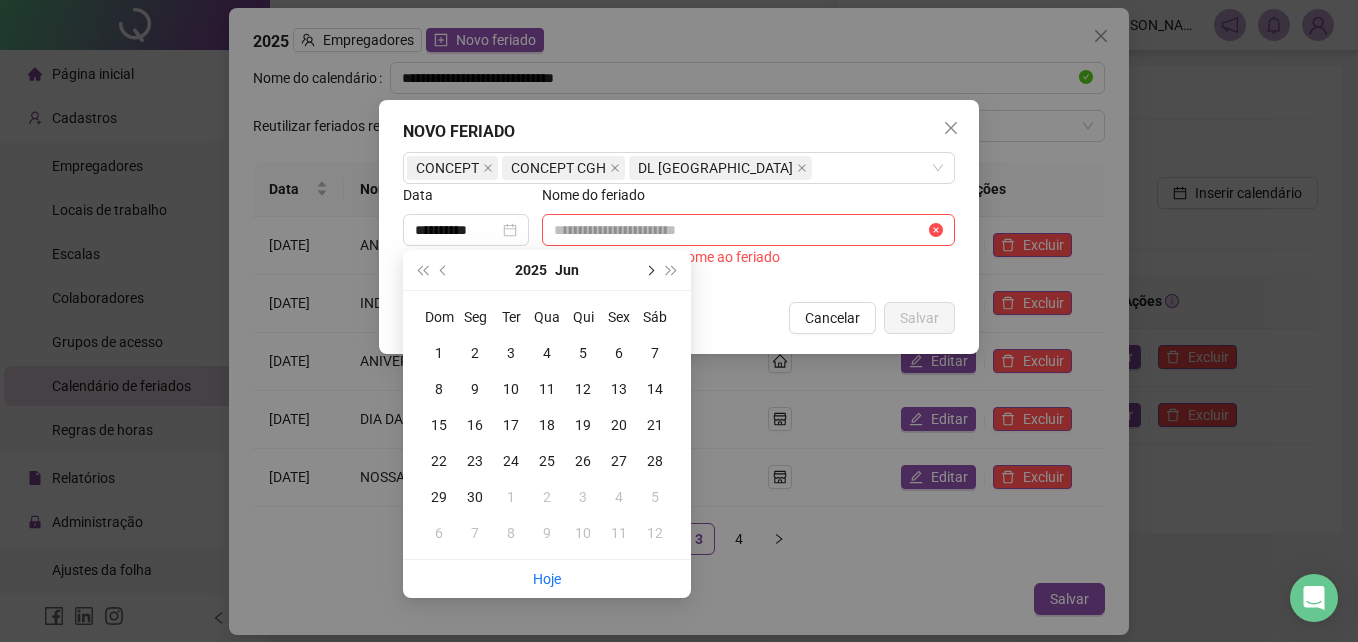 click at bounding box center (649, 270) 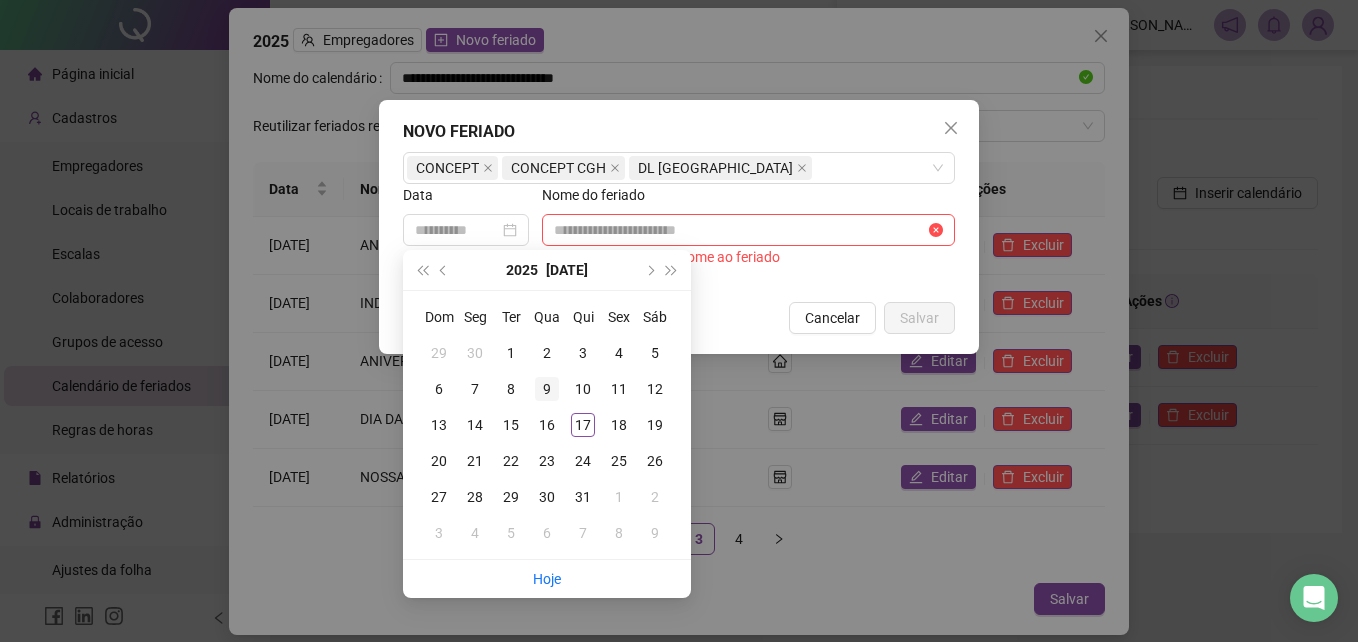 type on "**********" 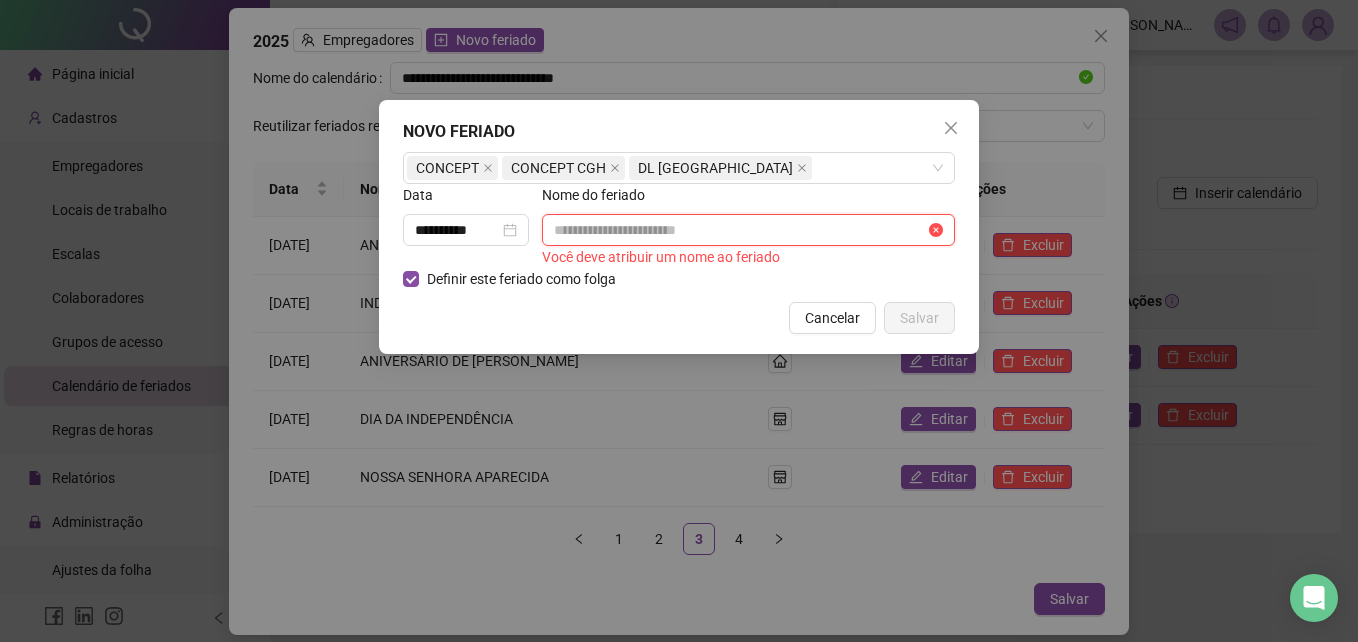 click at bounding box center (739, 230) 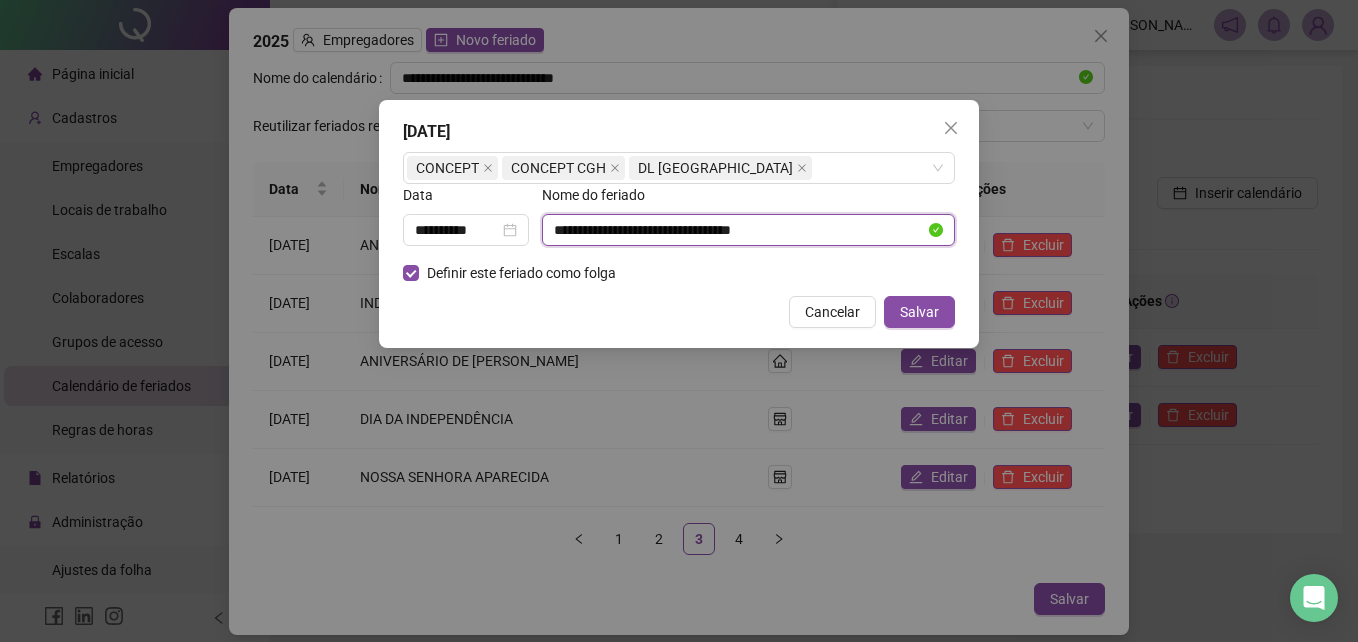 type on "**********" 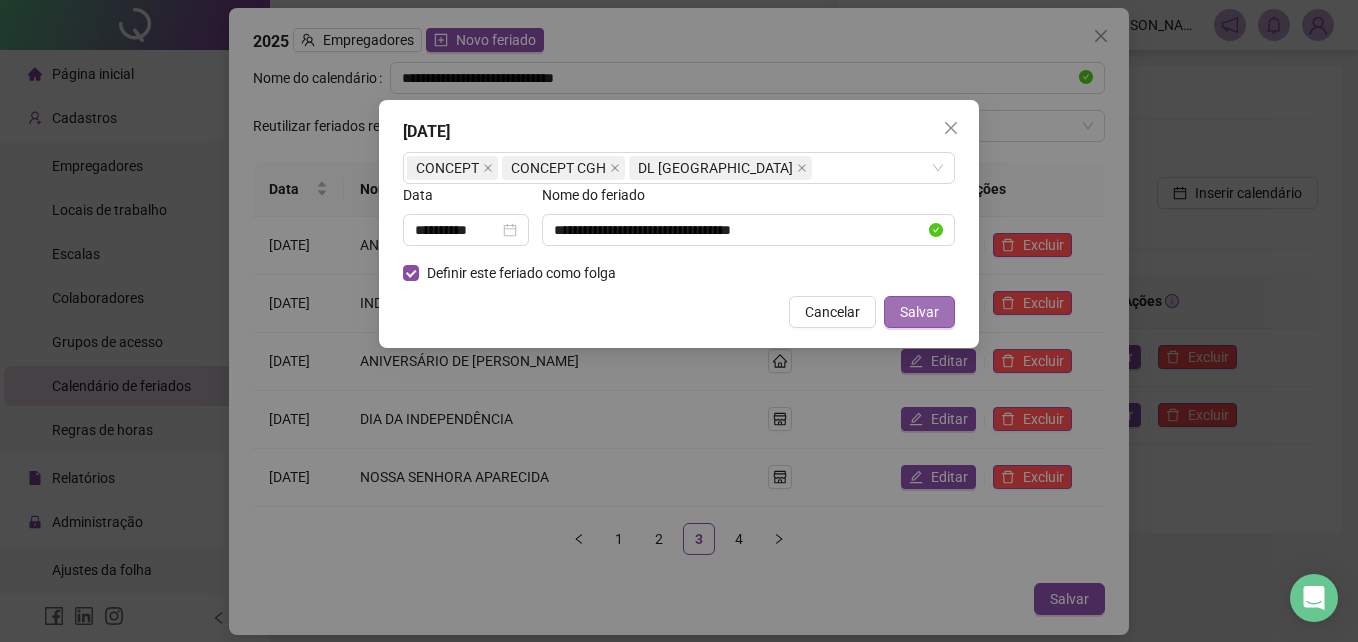 click on "Salvar" at bounding box center [919, 312] 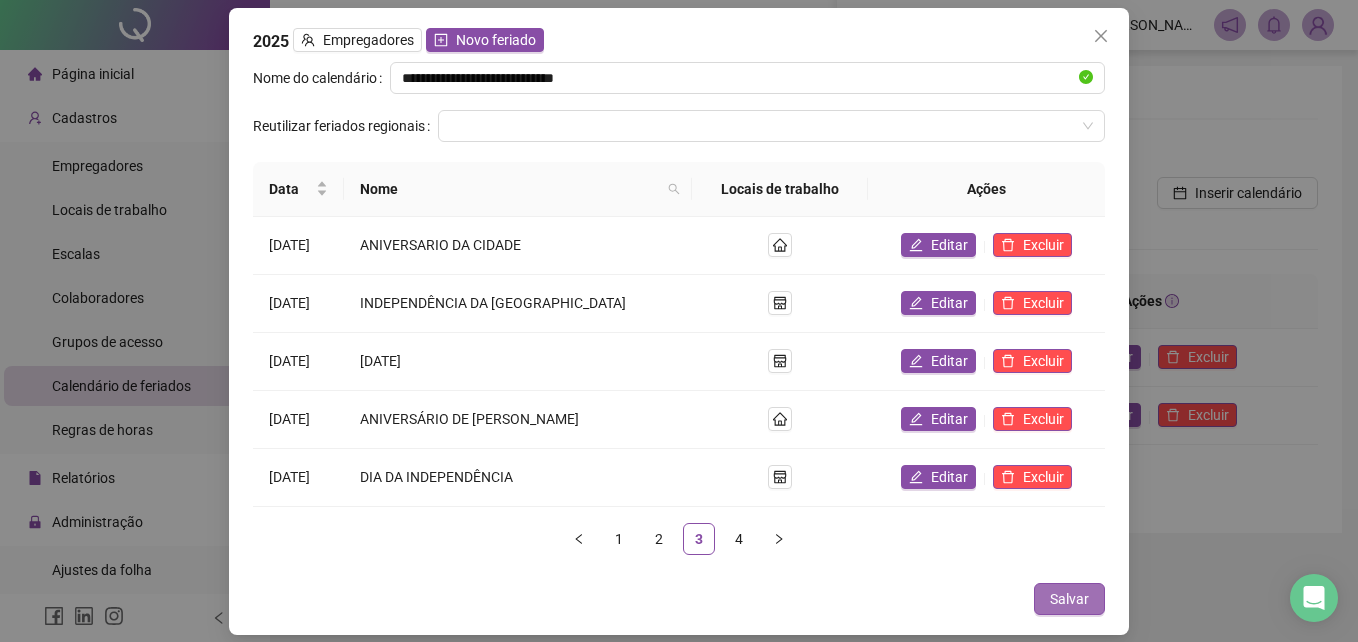 click on "Salvar" at bounding box center (1069, 599) 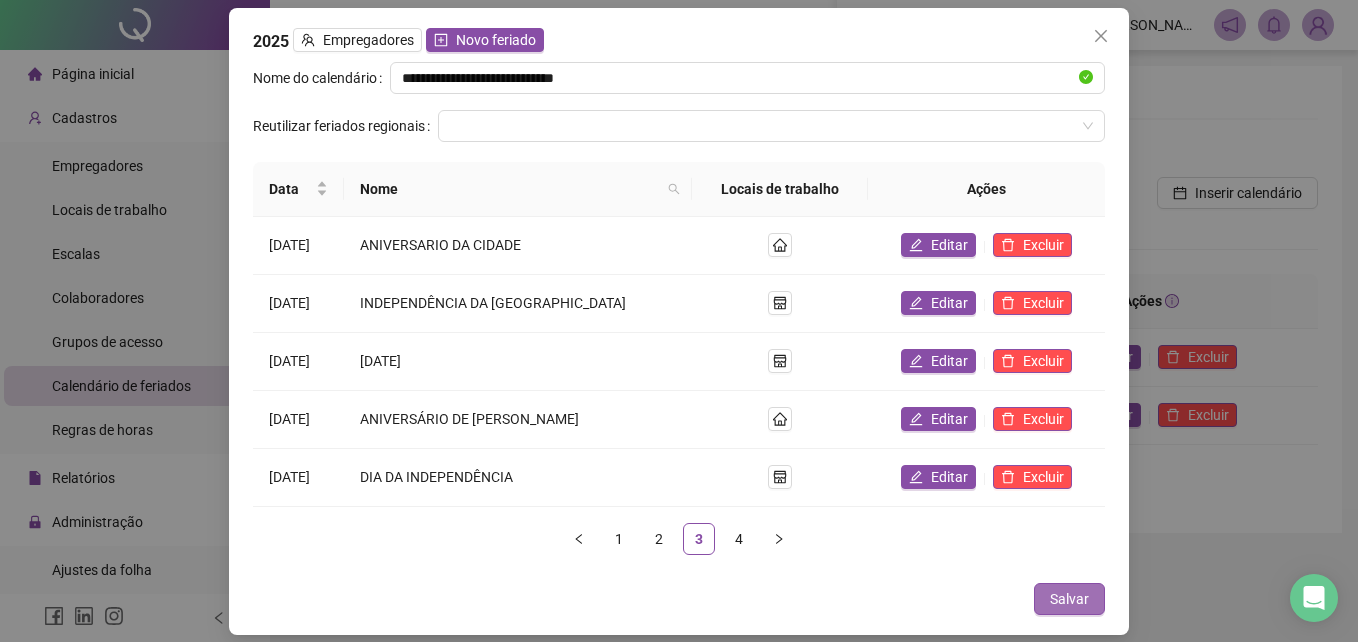 click on "Salvar" at bounding box center (1069, 599) 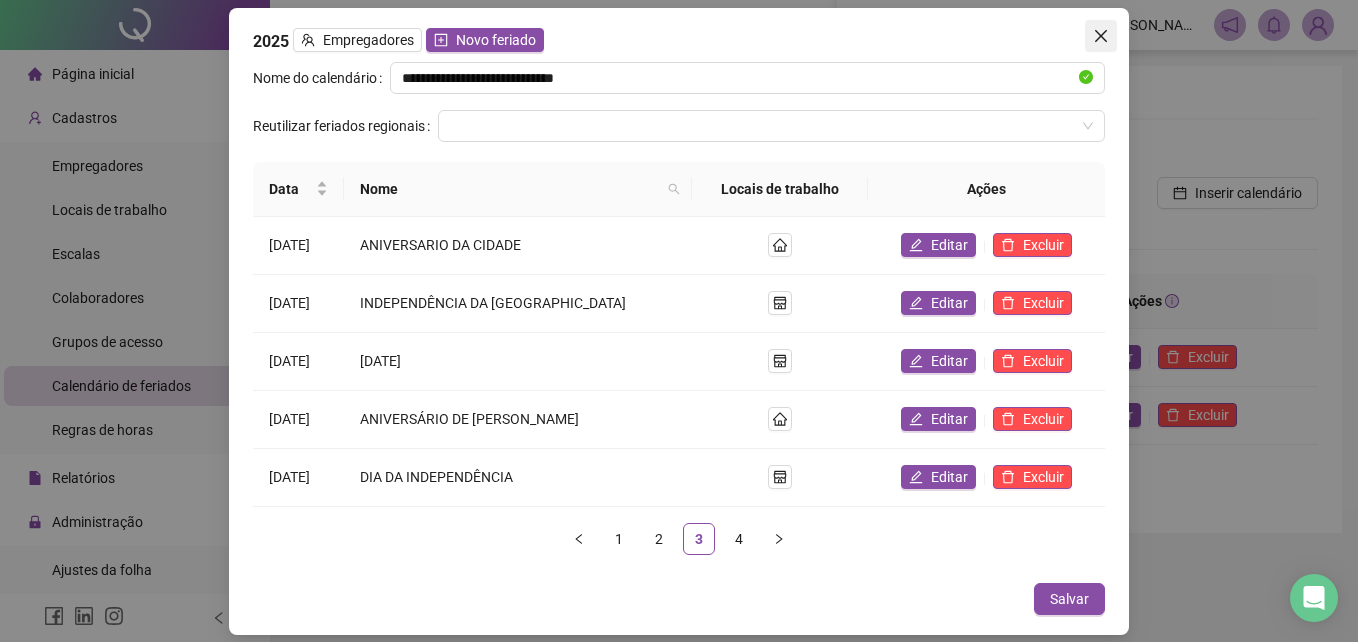 click at bounding box center [1101, 36] 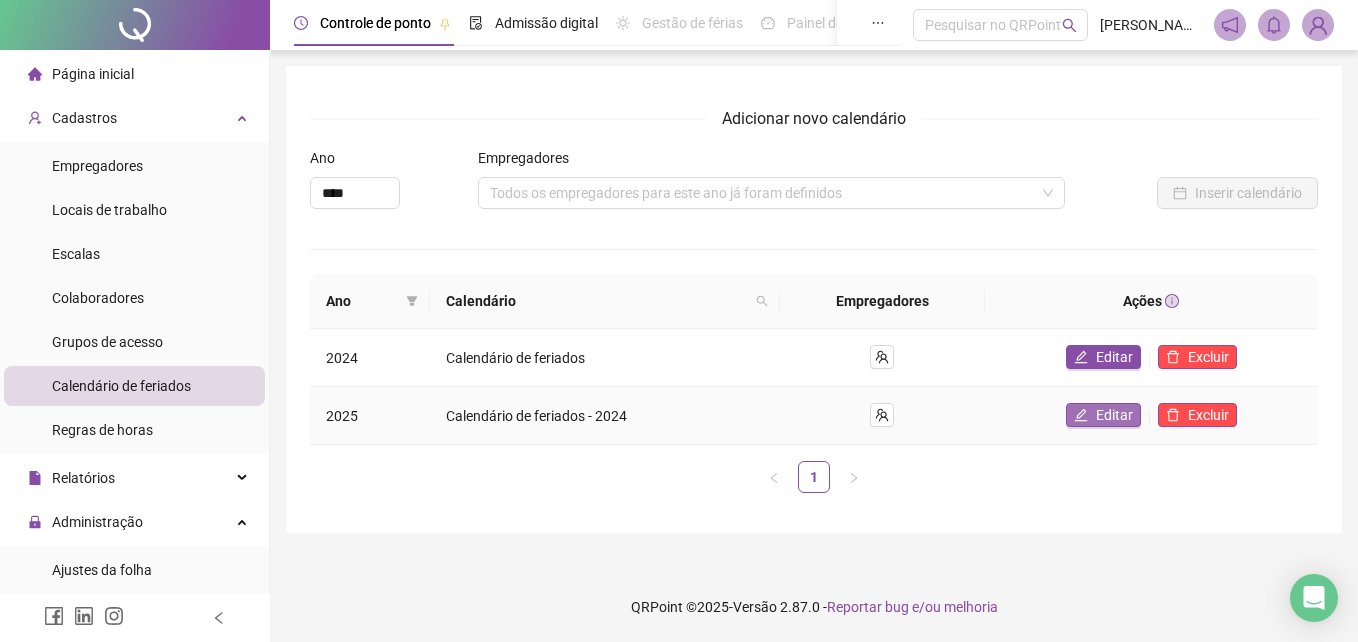 click on "Editar" at bounding box center (1103, 415) 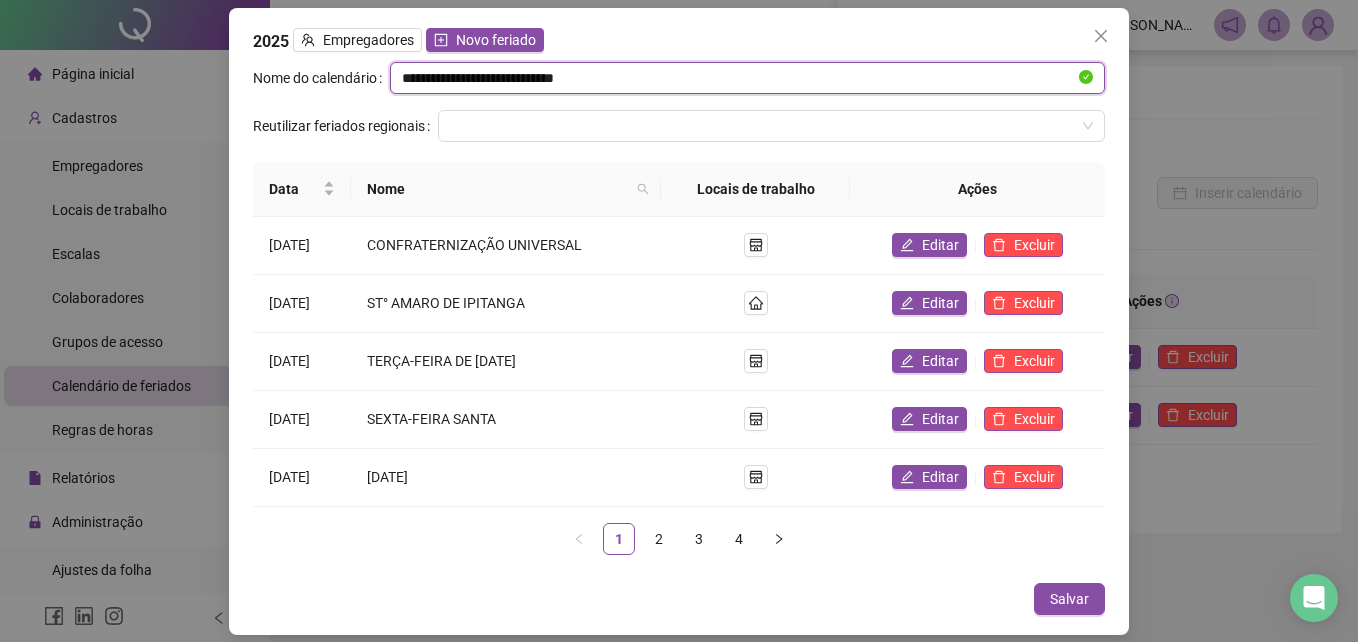 click on "**********" at bounding box center [738, 78] 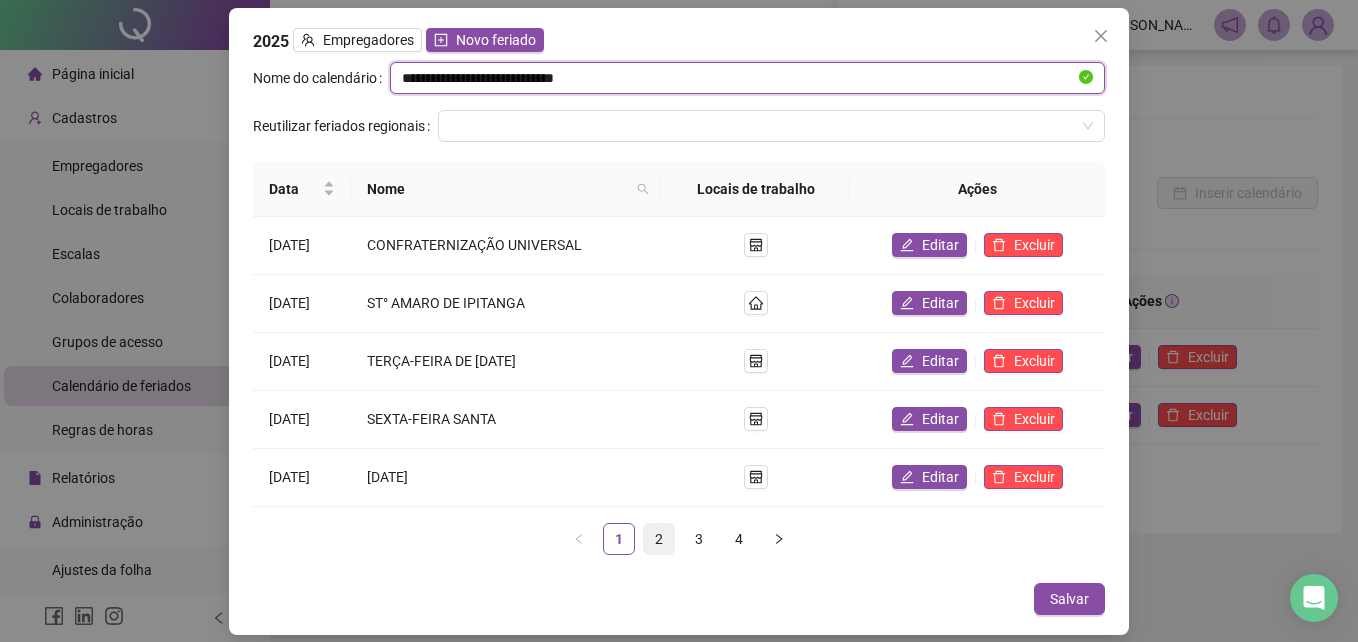 type on "**********" 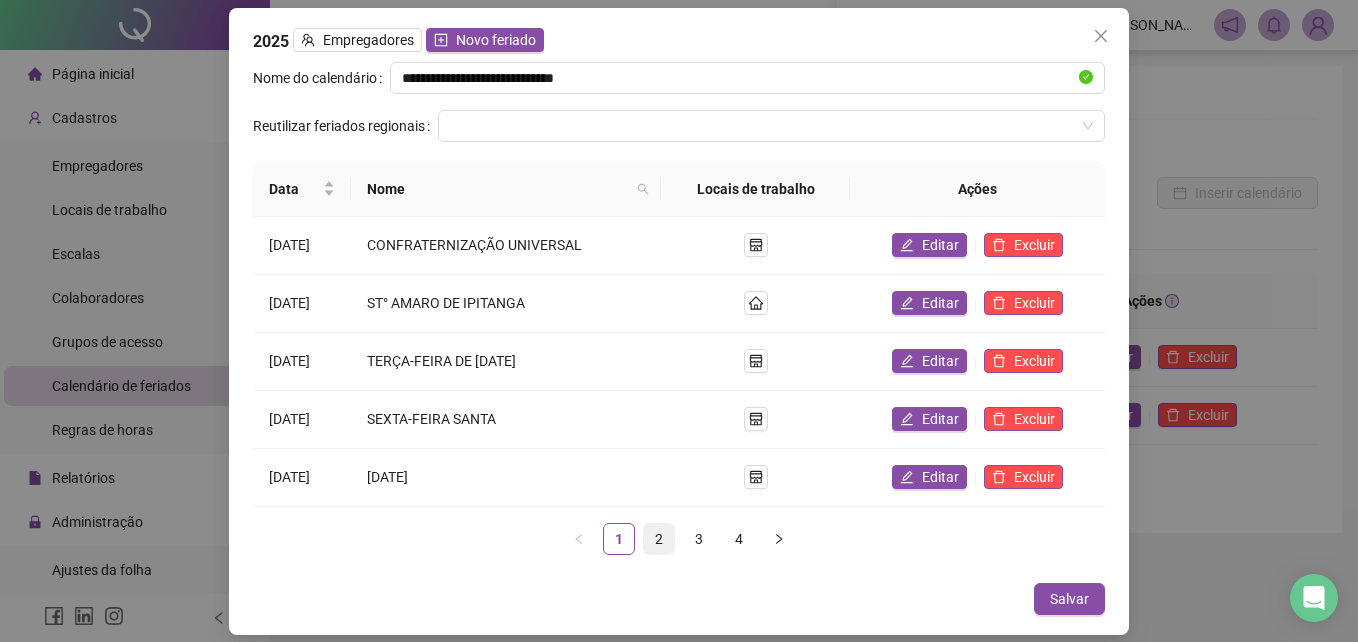 click on "2" at bounding box center [659, 539] 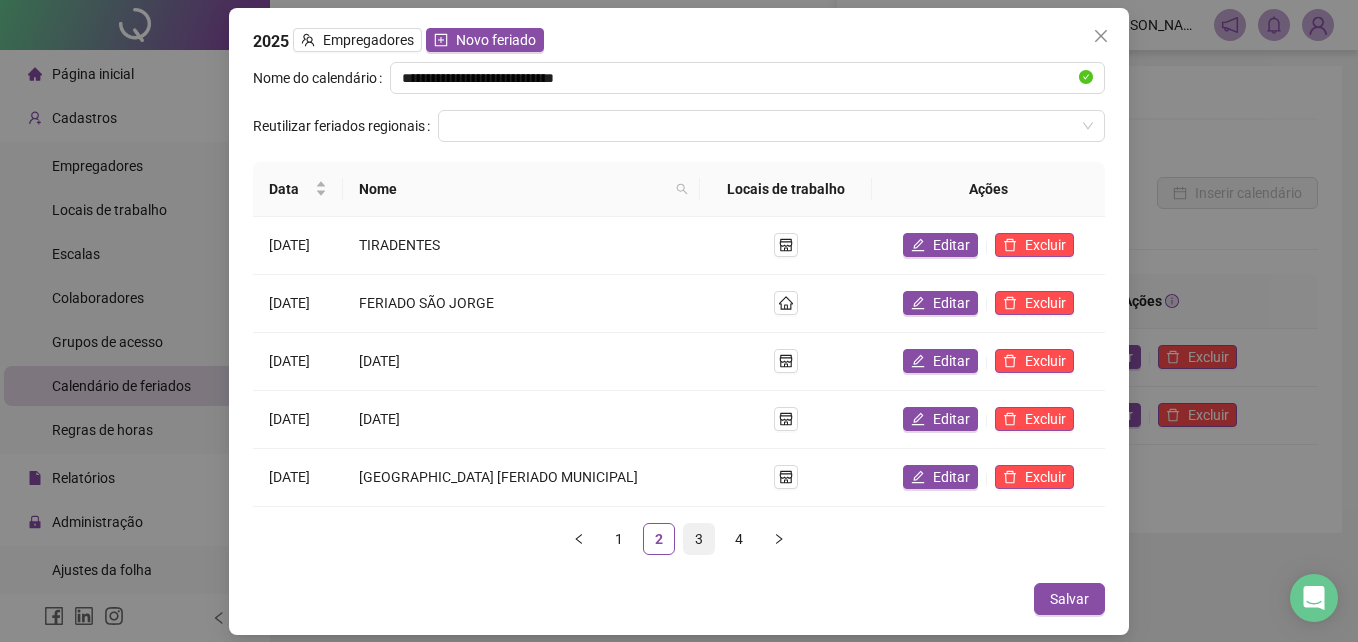 click on "3" at bounding box center (699, 539) 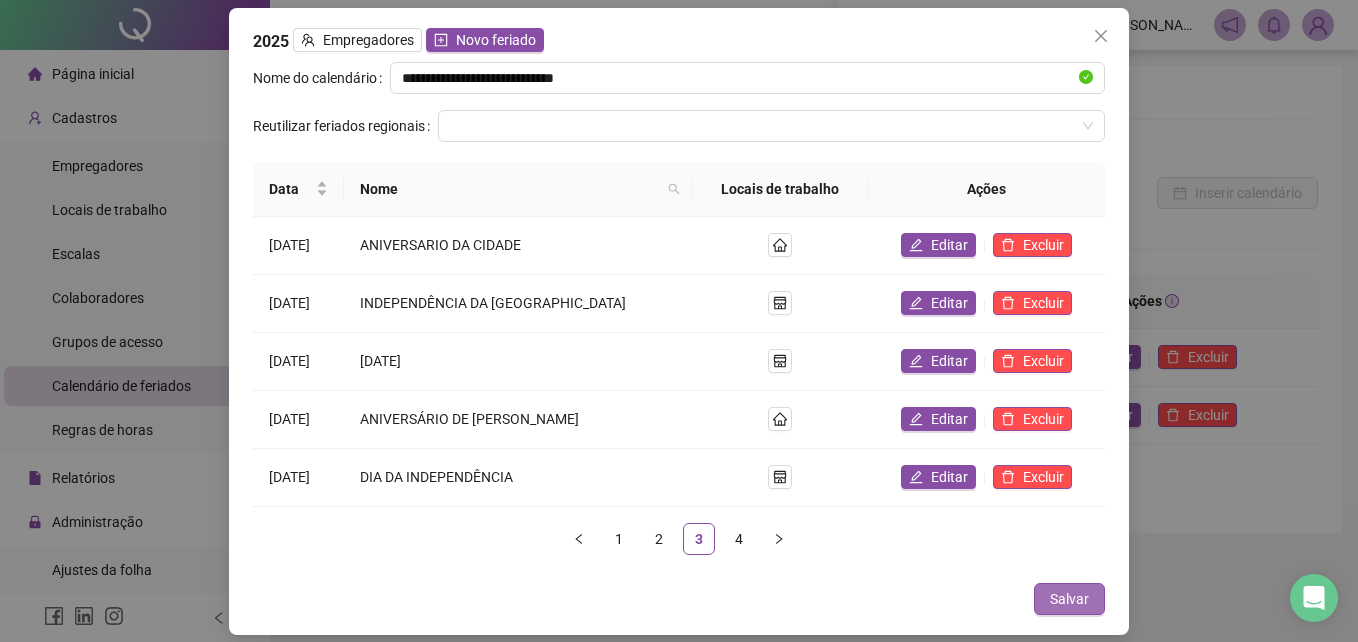 click on "Salvar" at bounding box center [1069, 599] 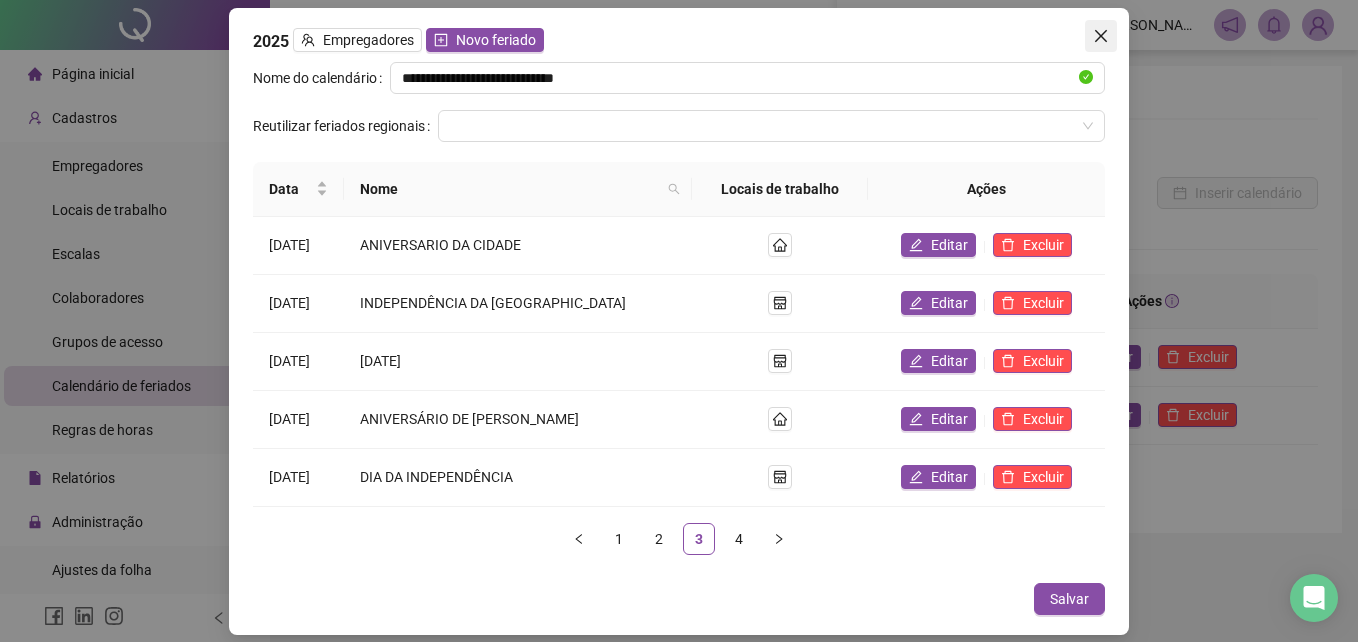 click 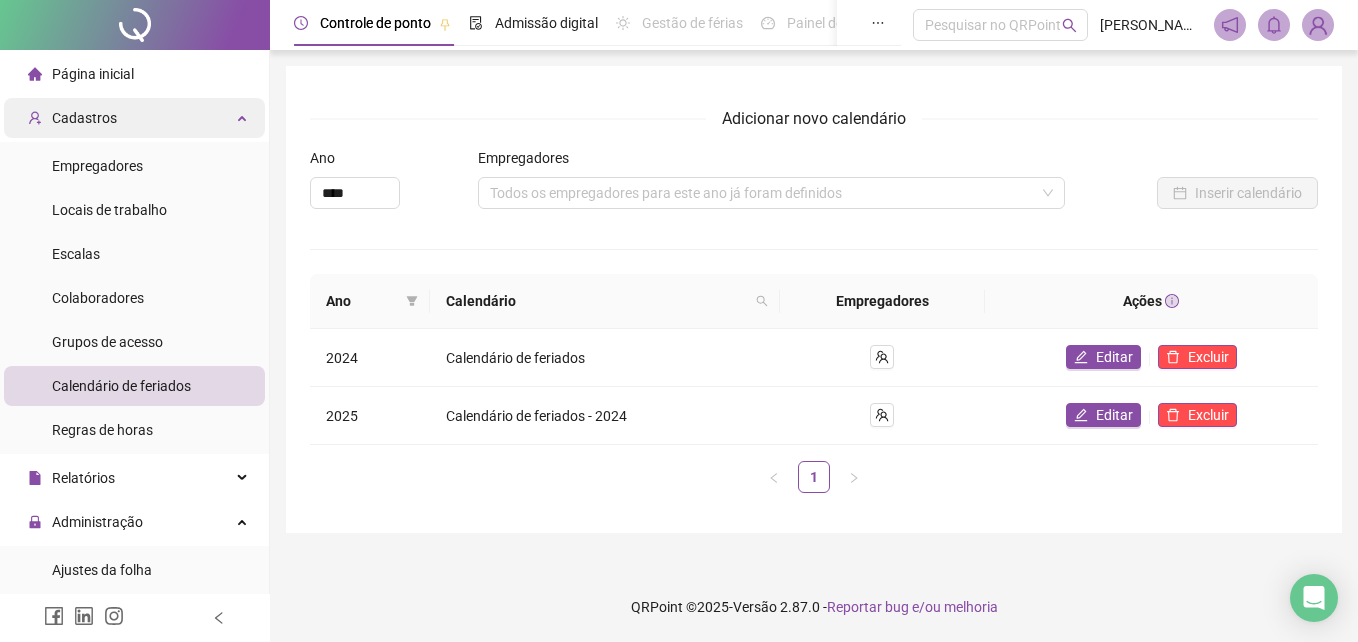 click on "Cadastros" at bounding box center [84, 118] 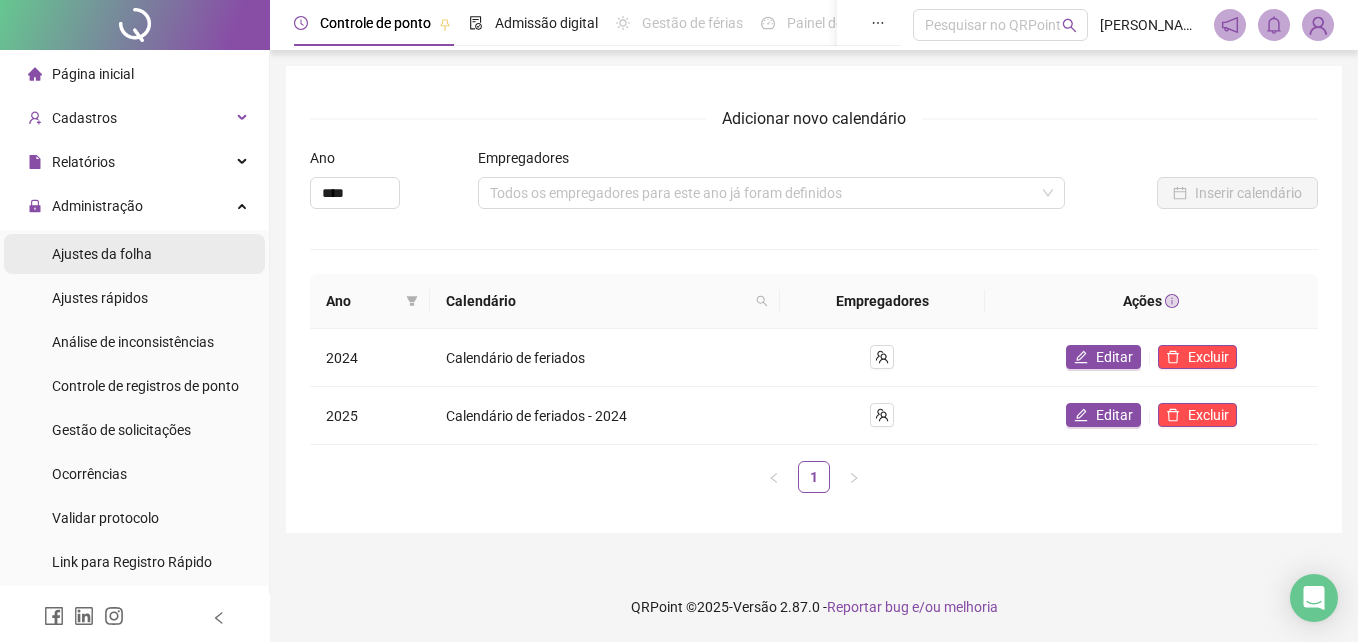 click on "Ajustes da folha" at bounding box center [102, 254] 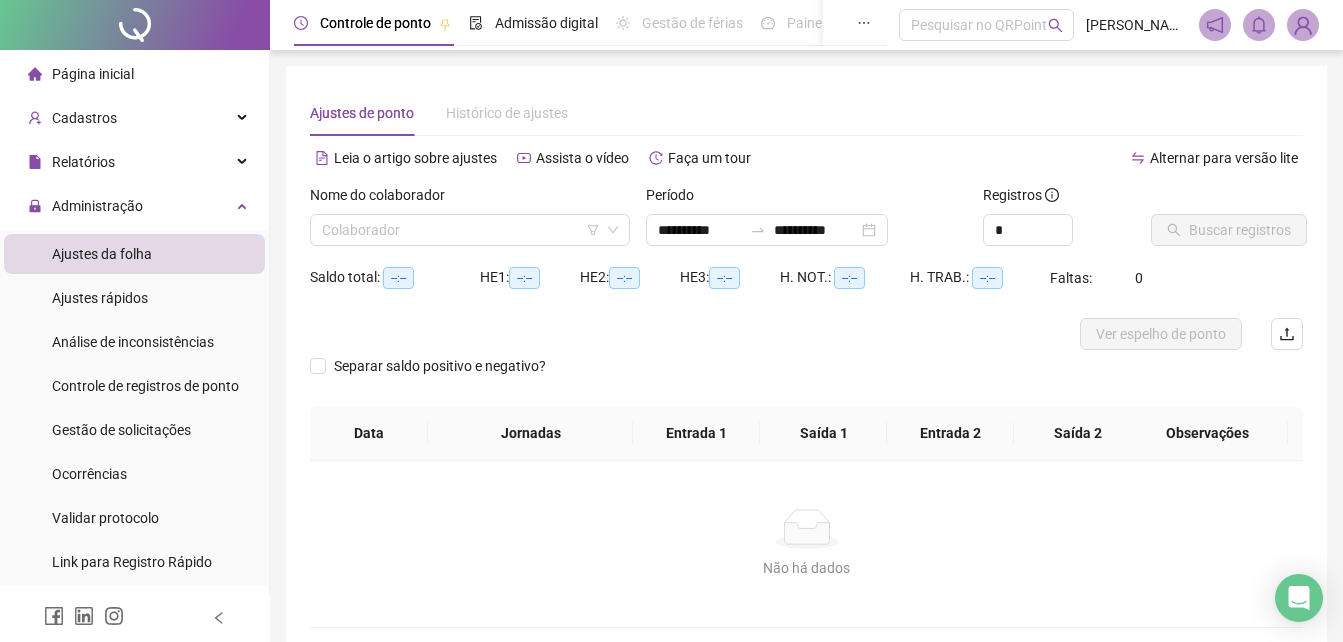 type on "**********" 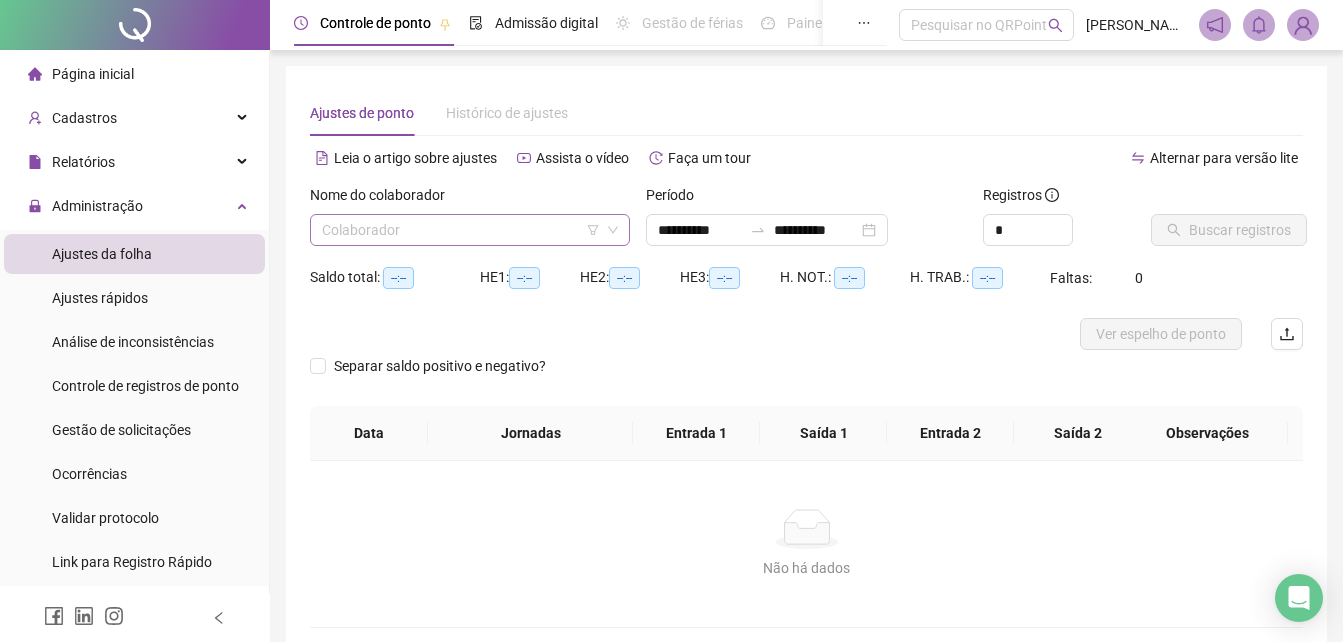 click at bounding box center (464, 230) 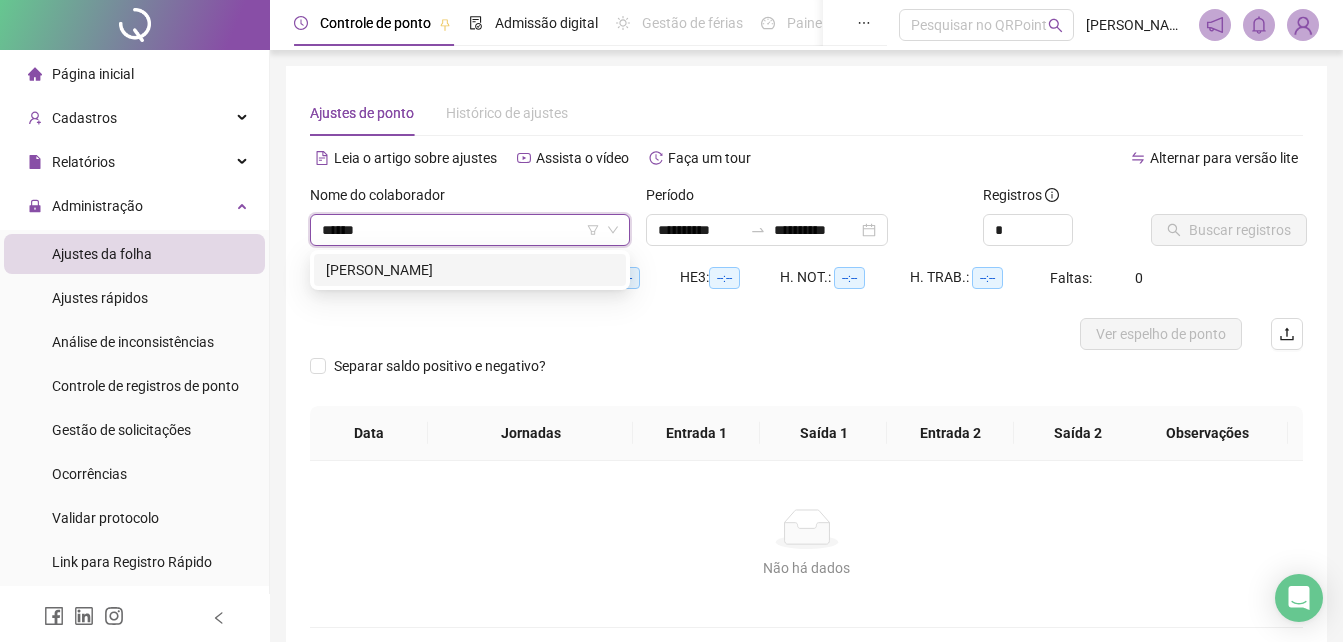 type on "*******" 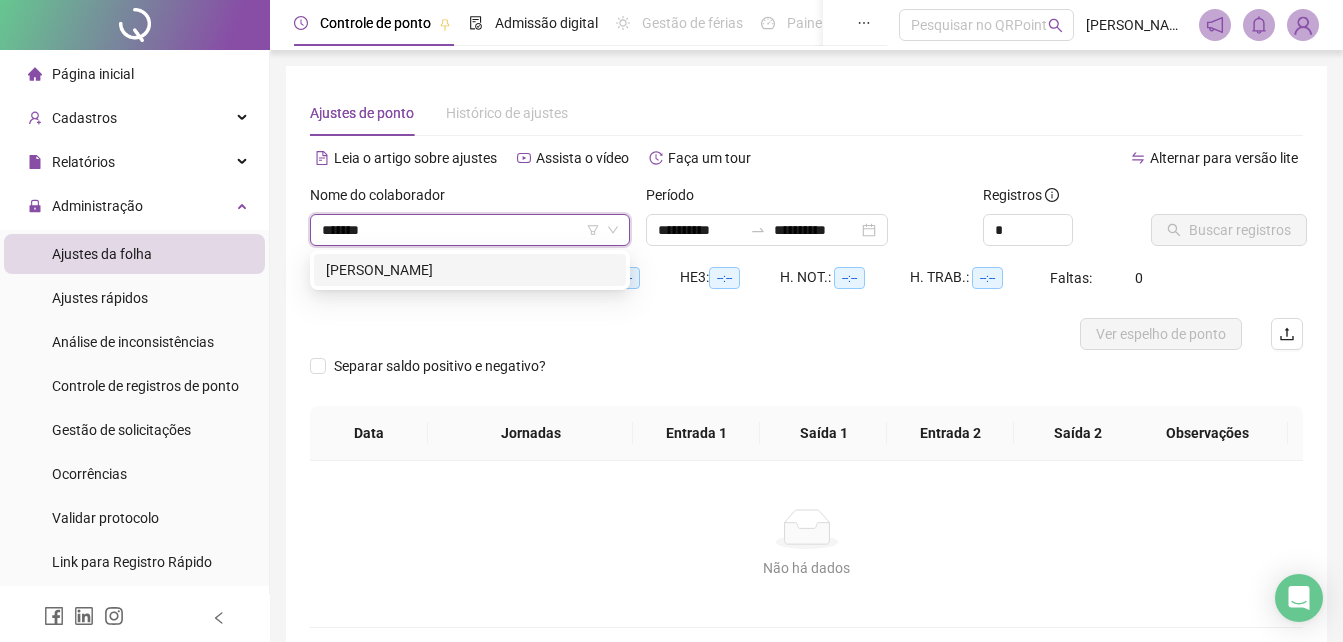 click on "[PERSON_NAME]" at bounding box center [470, 270] 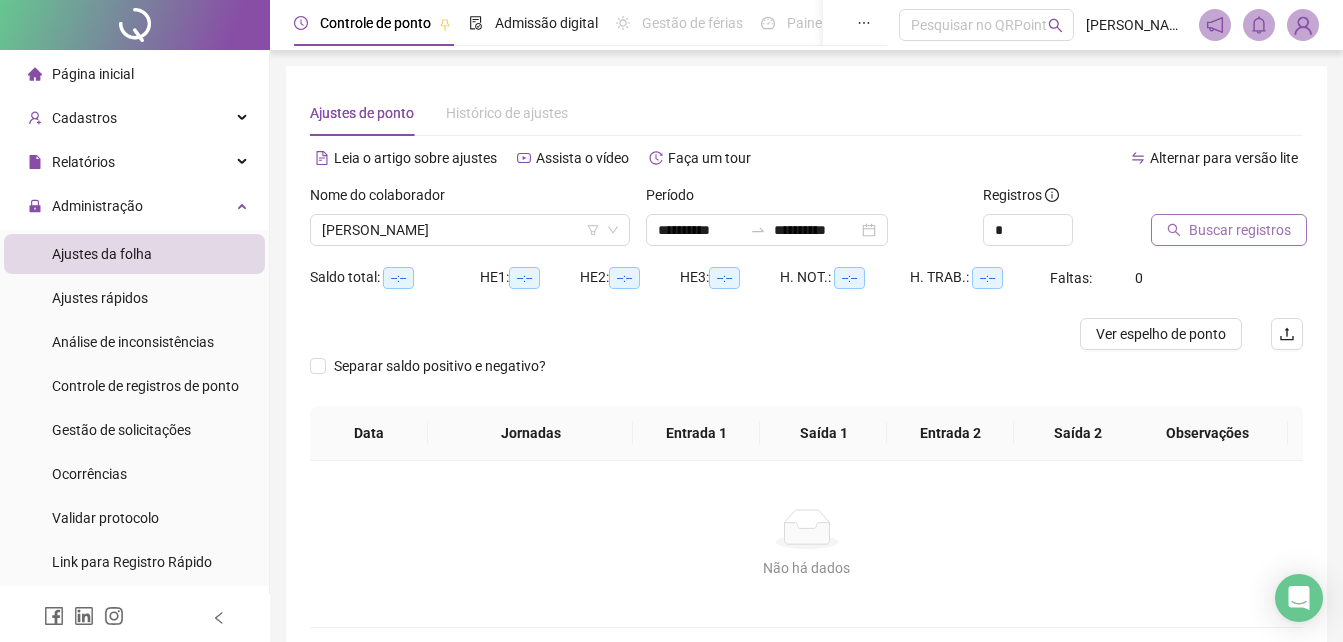 click on "Buscar registros" at bounding box center [1240, 230] 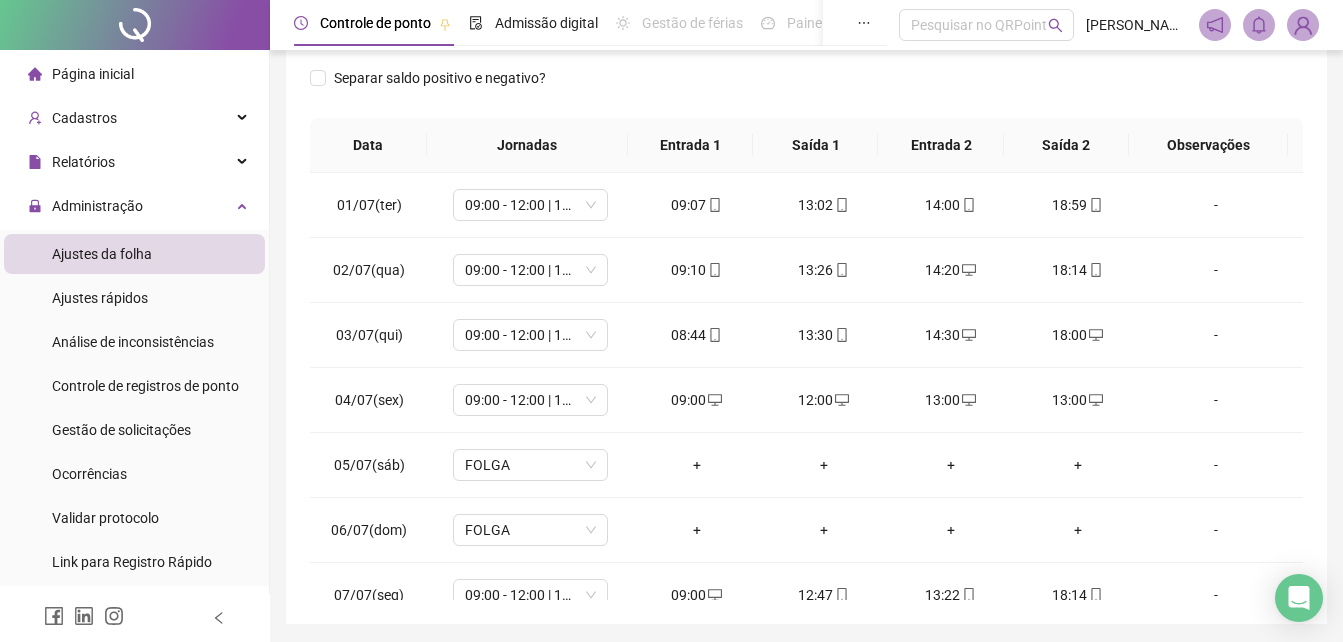 scroll, scrollTop: 380, scrollLeft: 0, axis: vertical 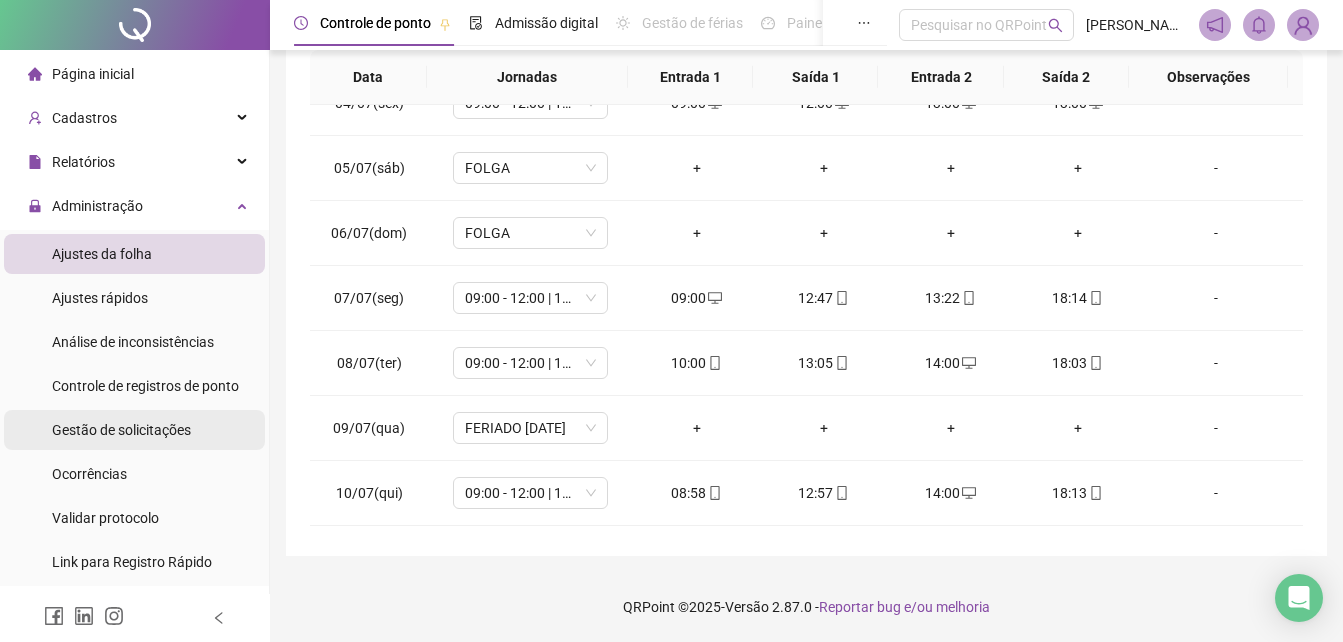 click on "Gestão de solicitações" at bounding box center [121, 430] 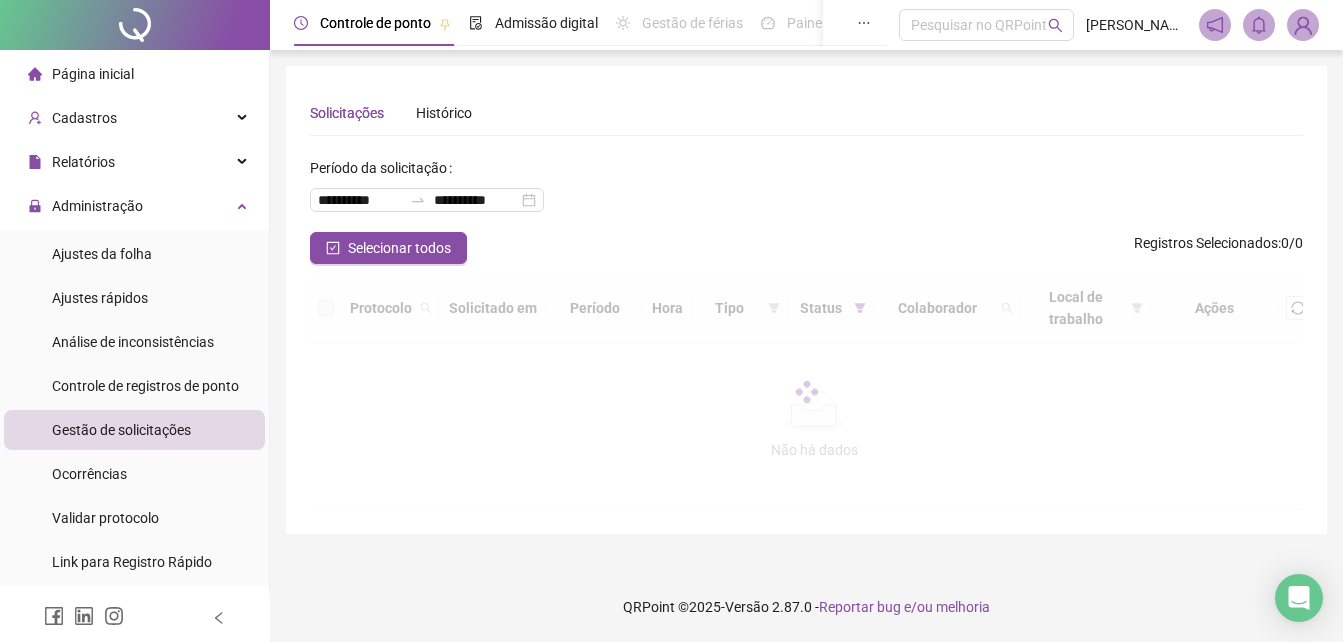 scroll, scrollTop: 0, scrollLeft: 0, axis: both 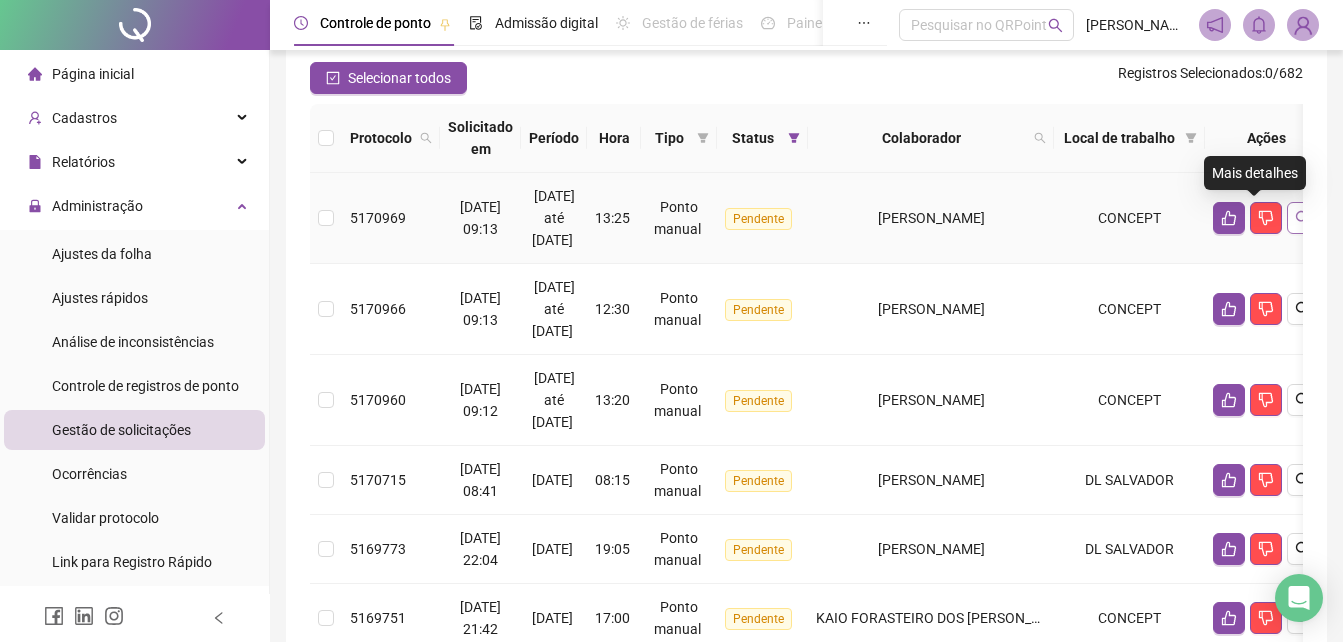 click 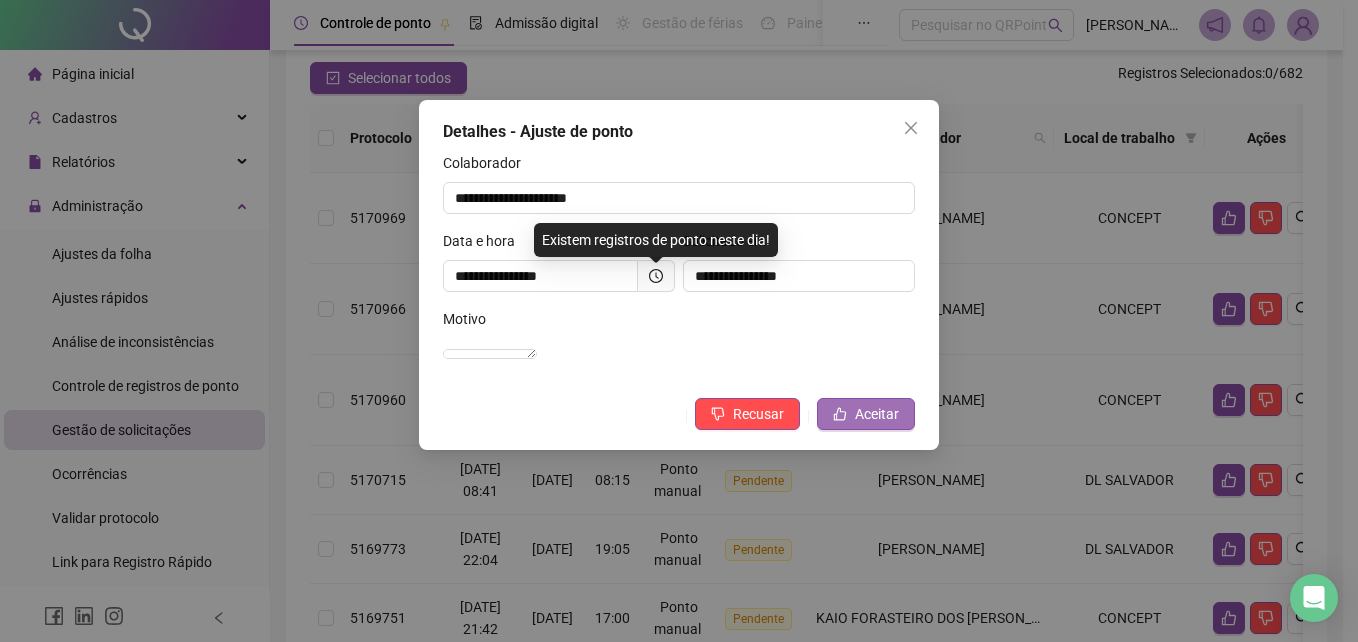 click on "Aceitar" at bounding box center (877, 414) 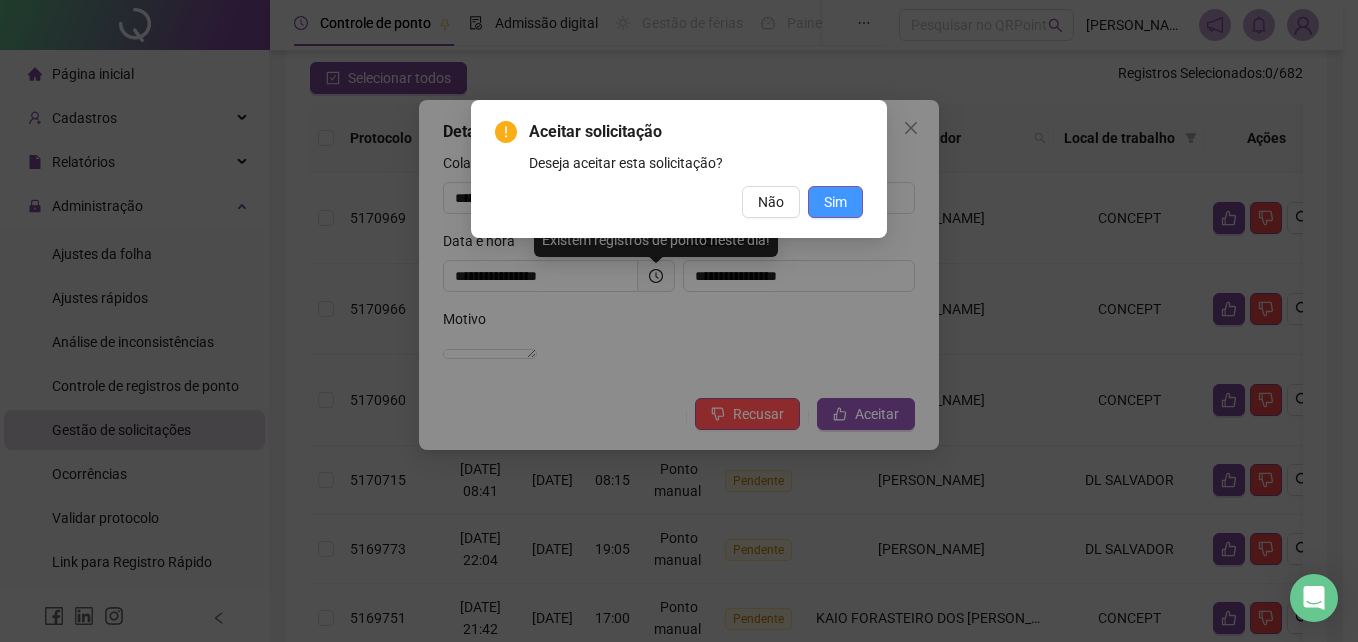 click on "Sim" at bounding box center (835, 202) 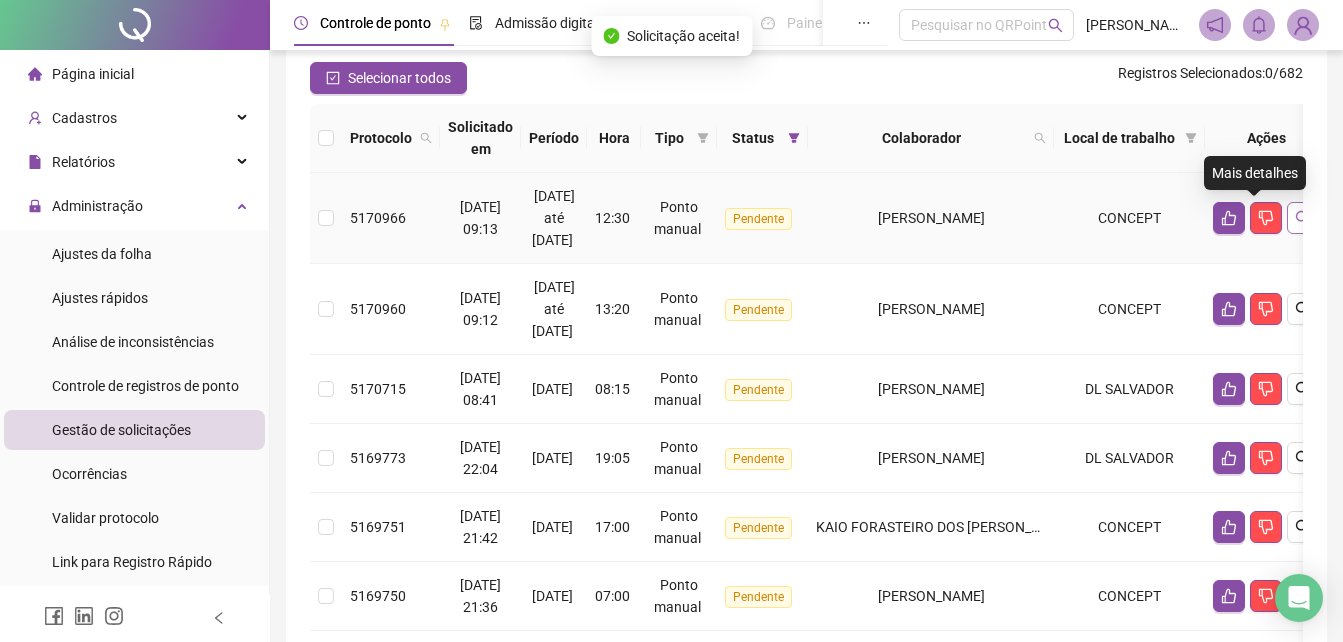 click 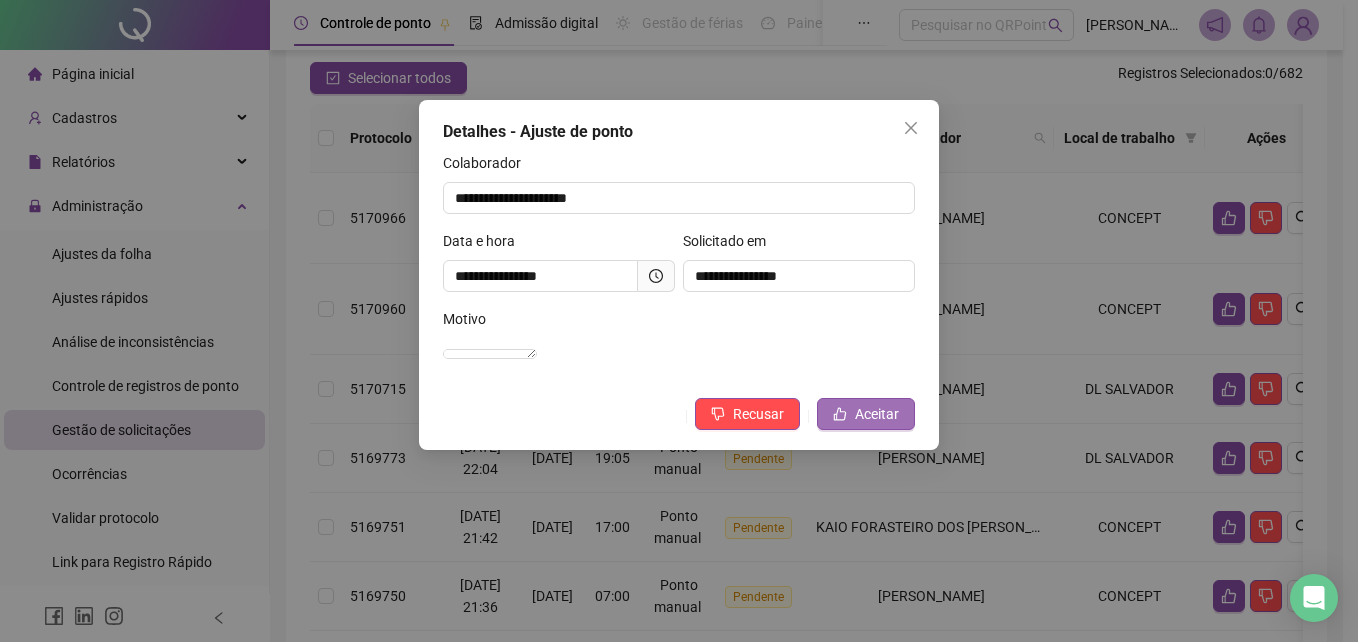 click on "Aceitar" at bounding box center (877, 414) 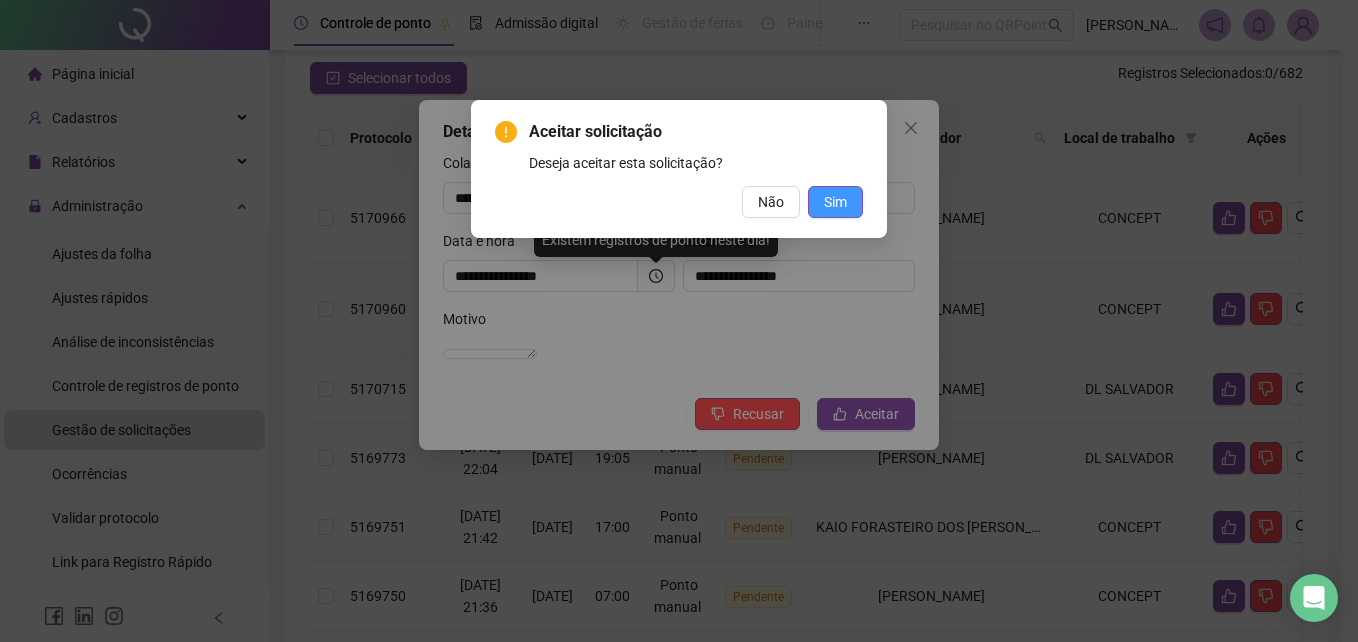 click on "Sim" at bounding box center (835, 202) 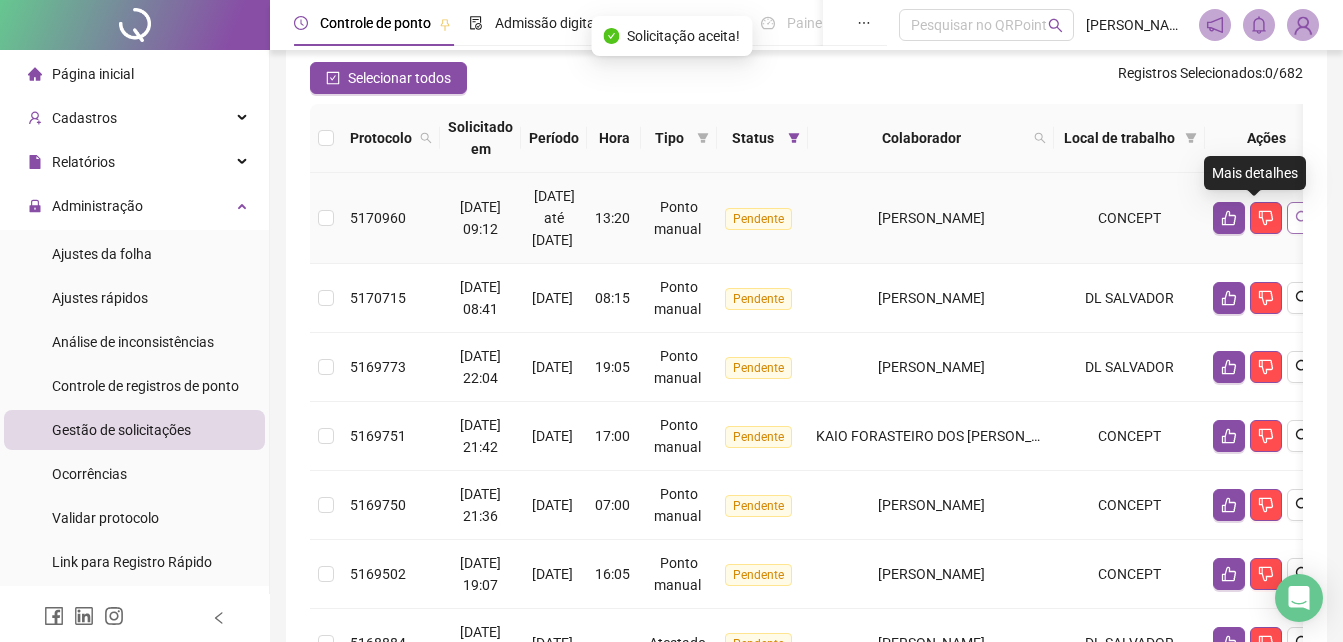 click 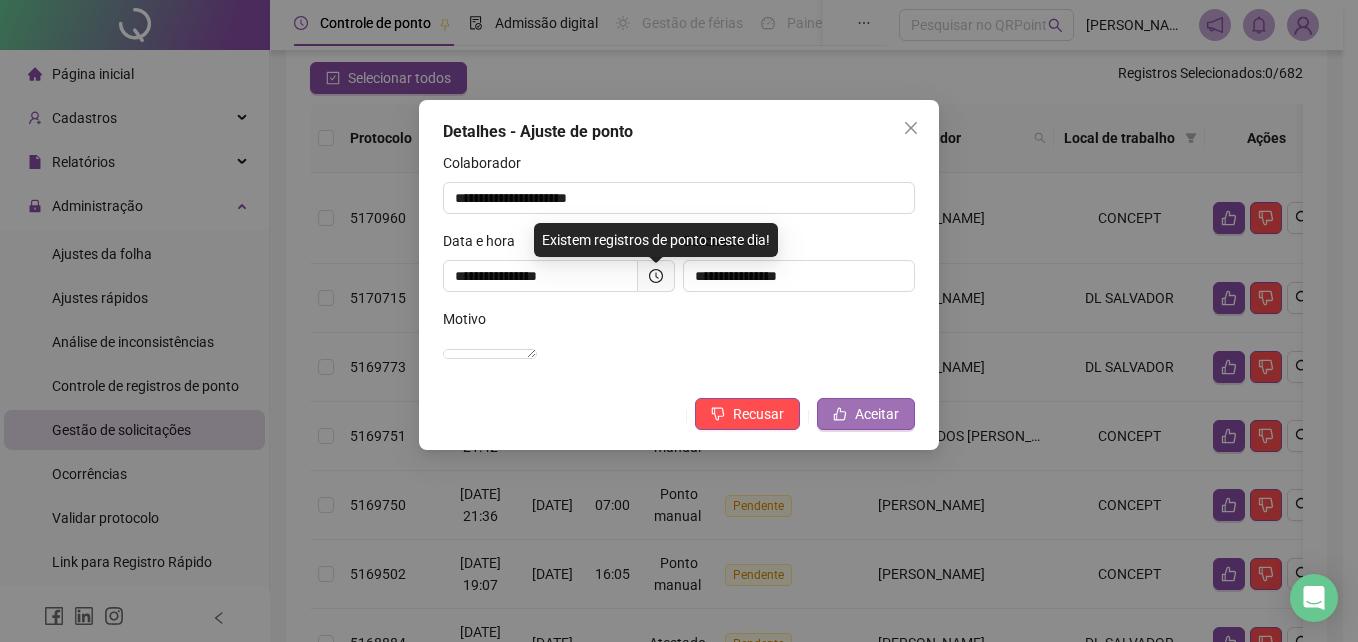 click on "Aceitar" at bounding box center [877, 414] 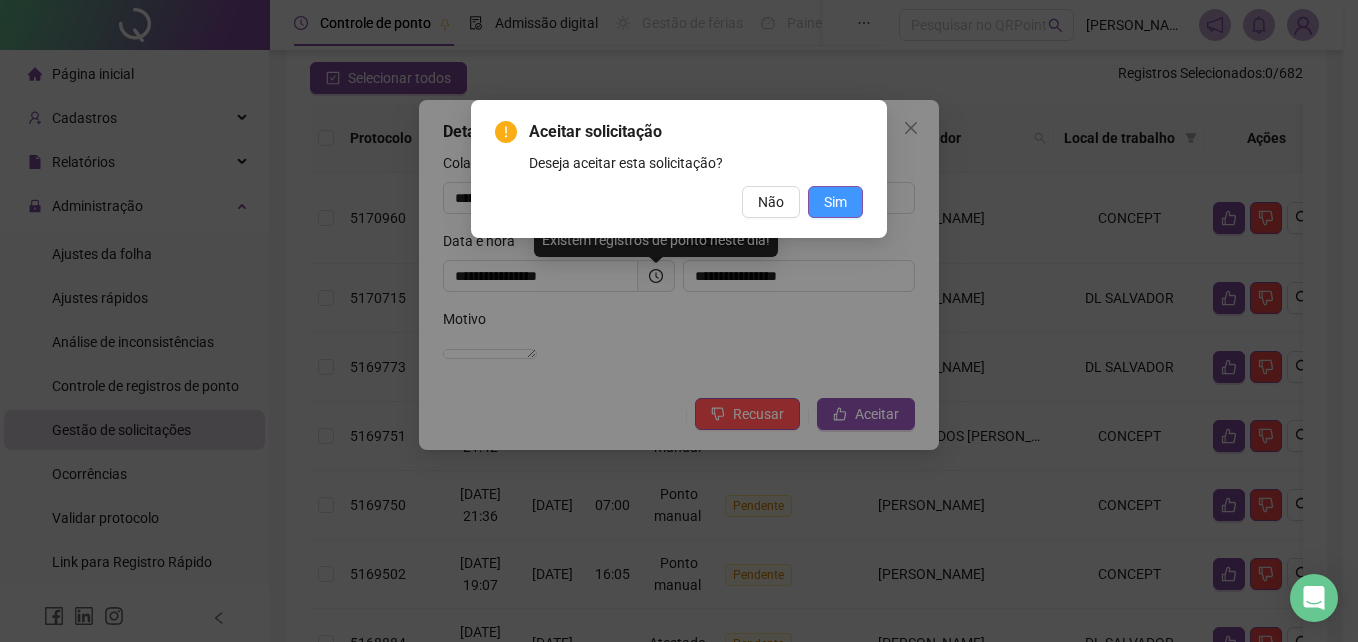 click on "Sim" at bounding box center [835, 202] 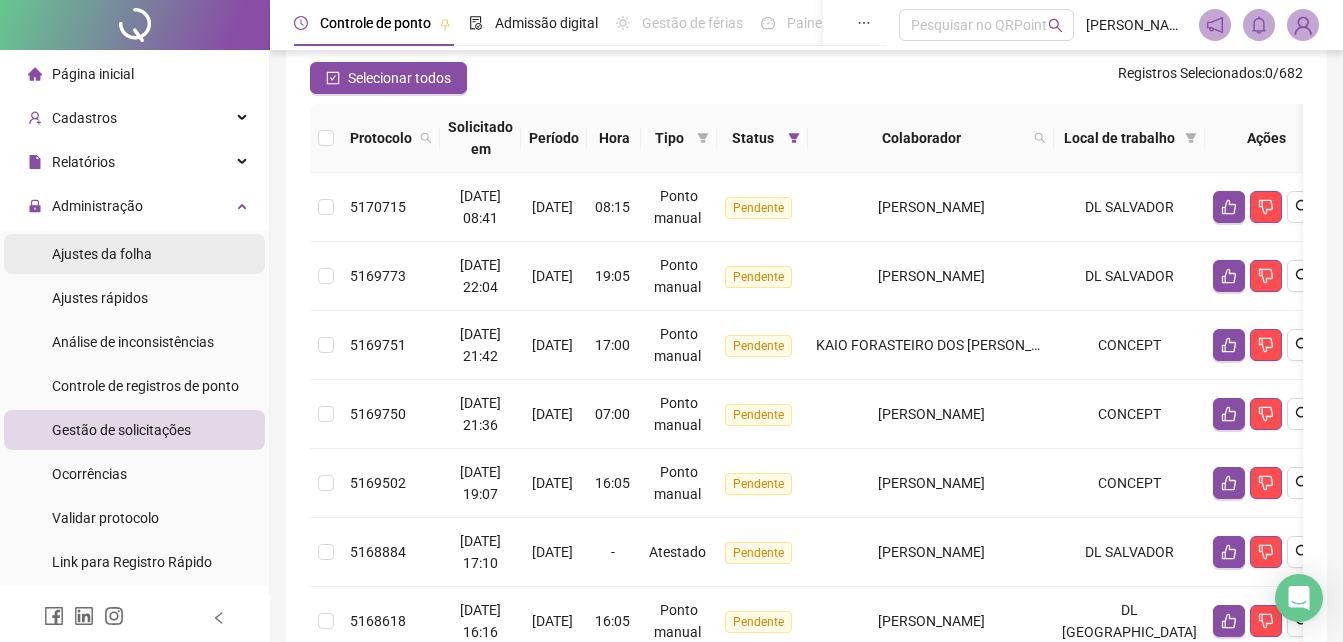 click on "Ajustes da folha" at bounding box center [102, 254] 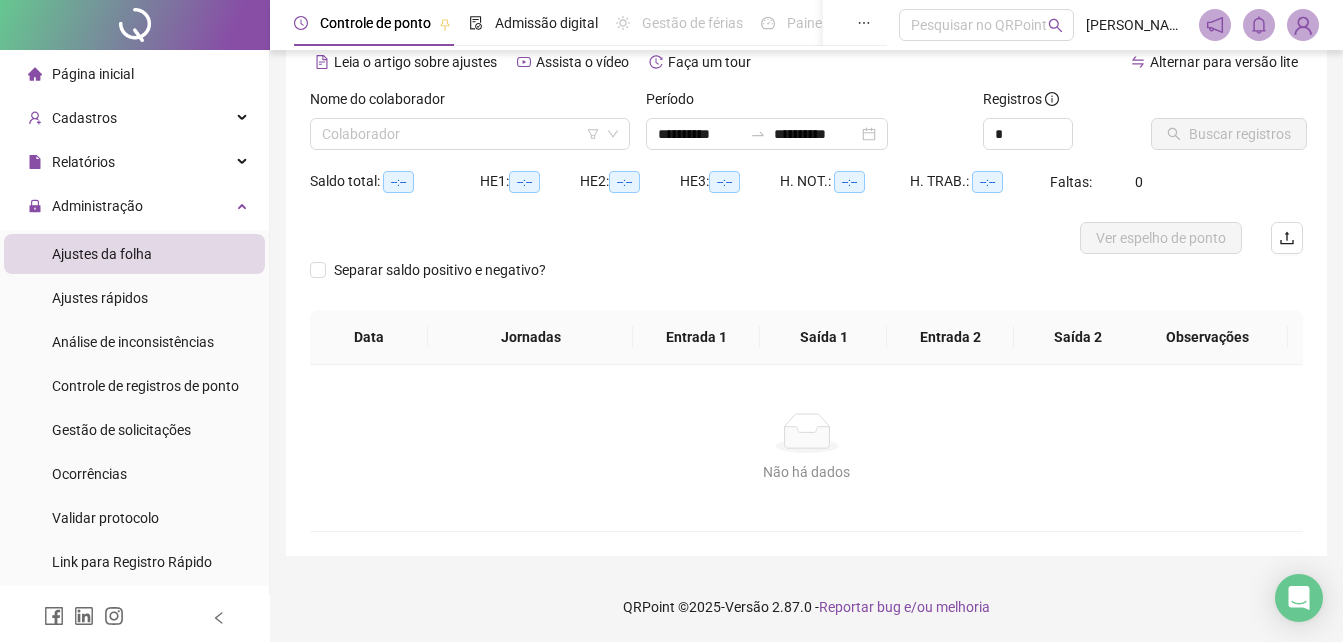 scroll, scrollTop: 96, scrollLeft: 0, axis: vertical 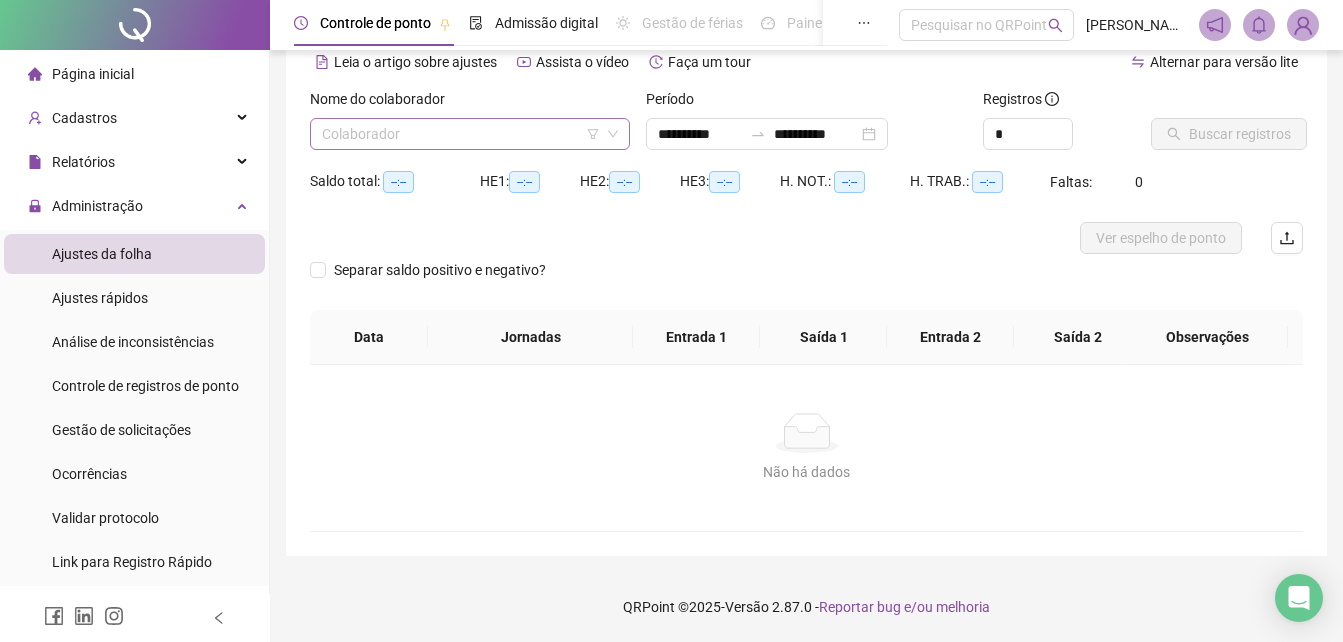 type on "**********" 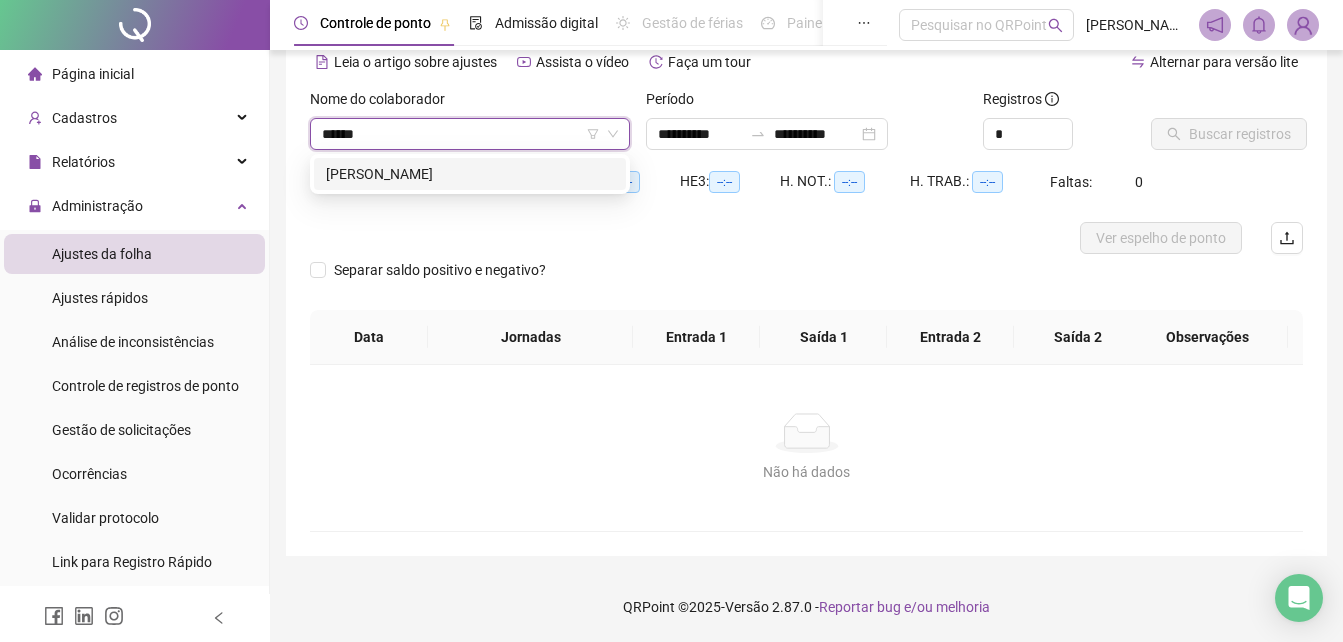 type on "*******" 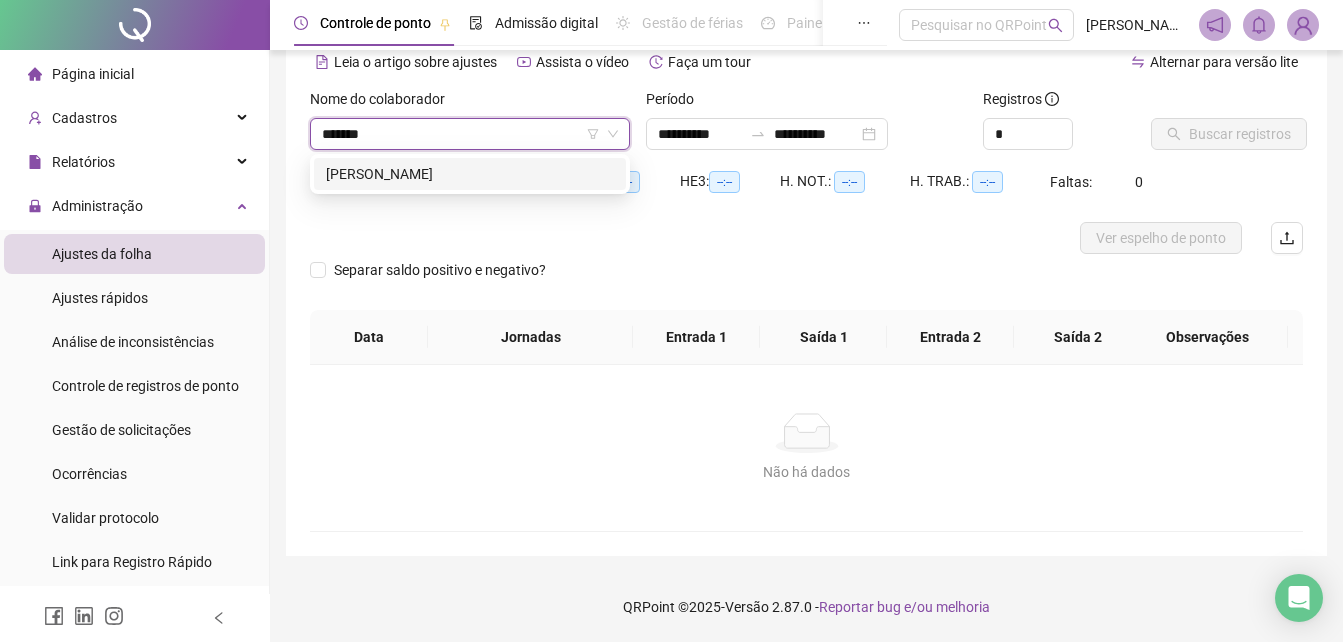click on "[PERSON_NAME]" at bounding box center (470, 174) 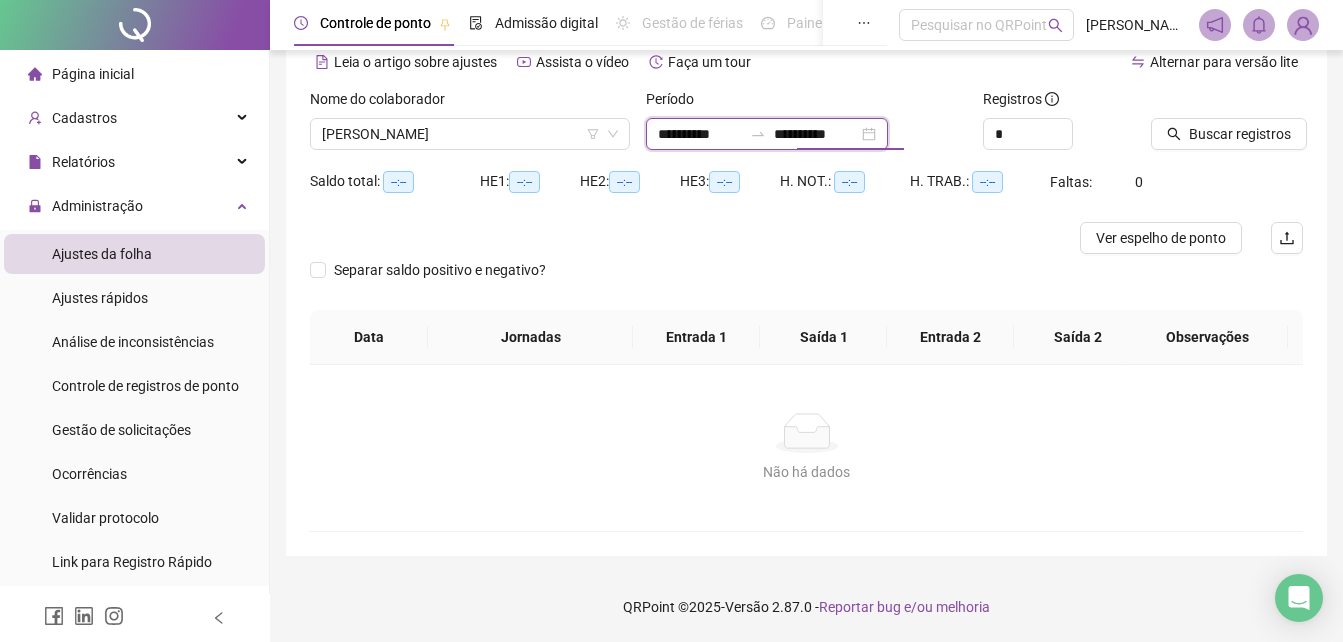 click on "**********" at bounding box center (816, 134) 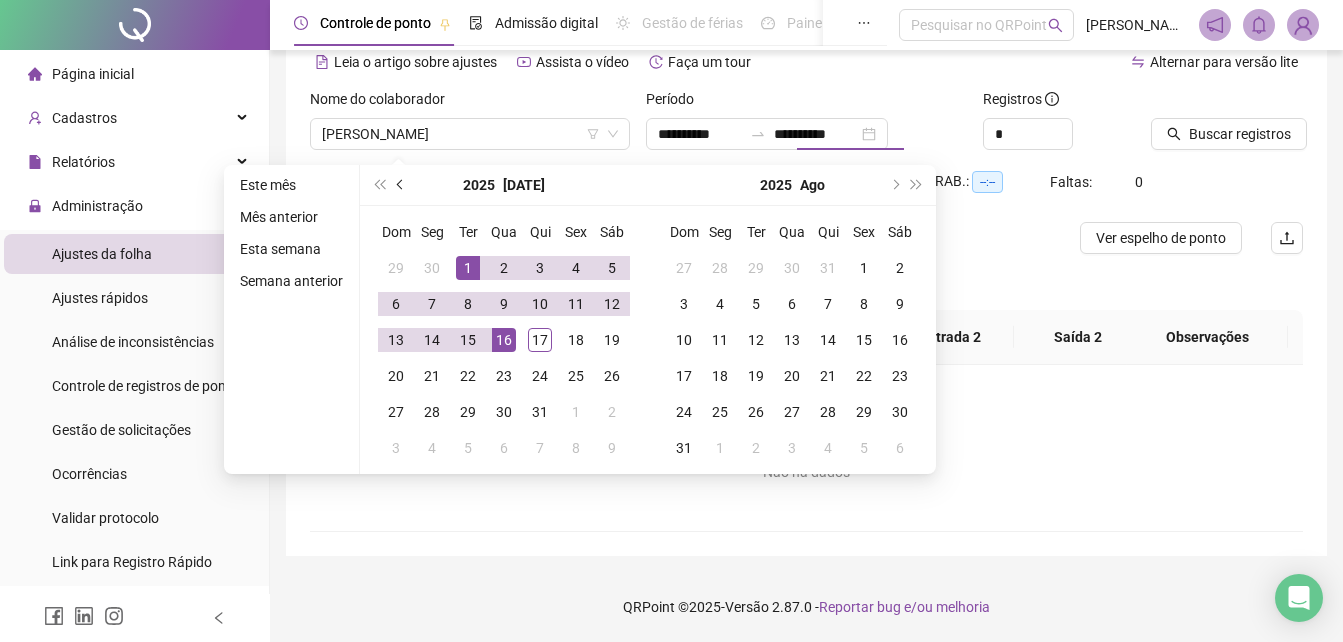 click at bounding box center (401, 185) 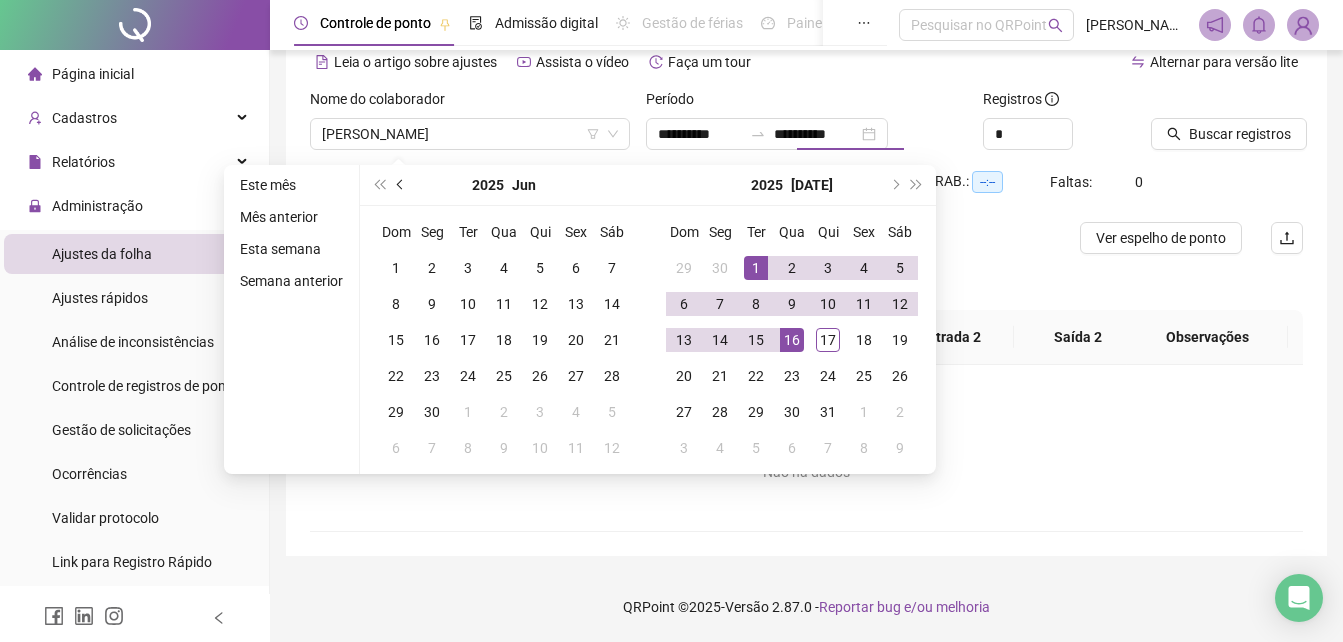 click at bounding box center (402, 185) 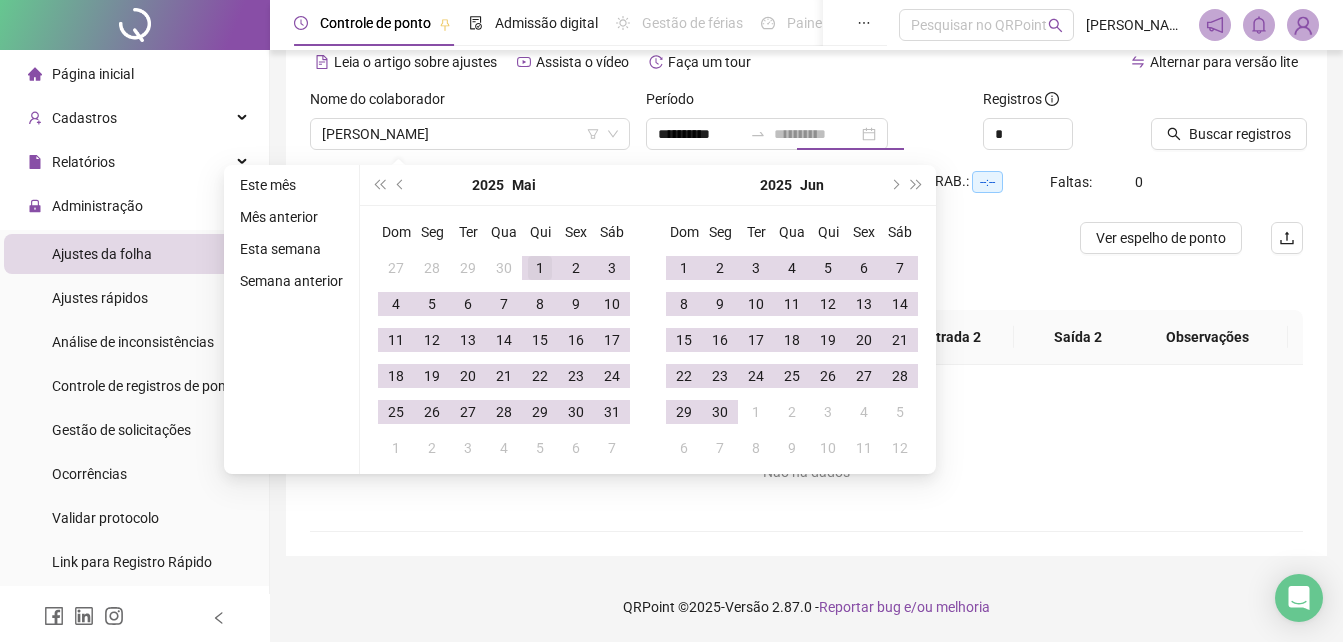 type on "**********" 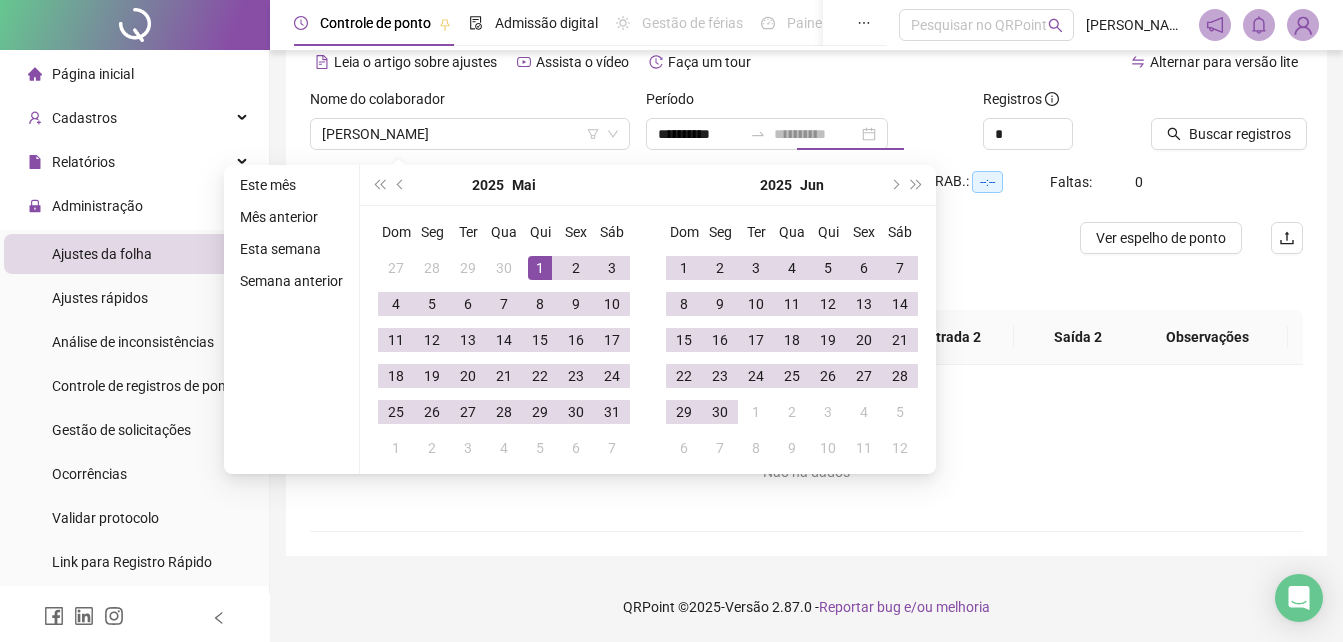 click on "1" at bounding box center (540, 268) 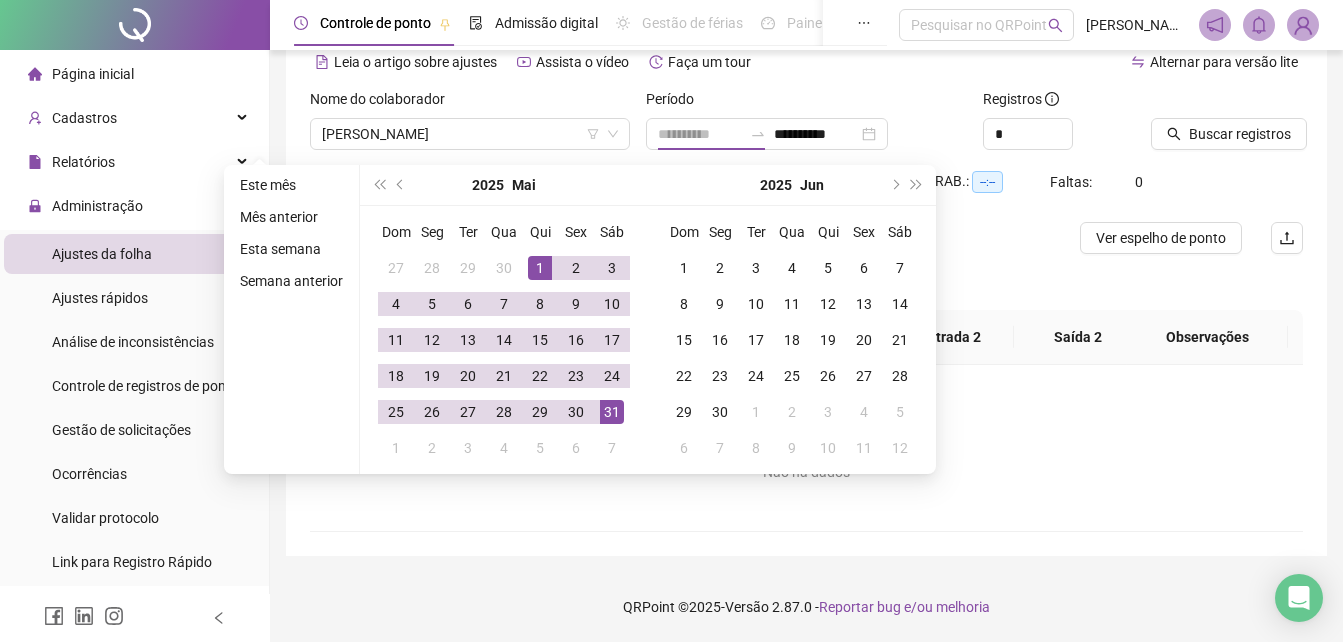 click on "31" at bounding box center [612, 412] 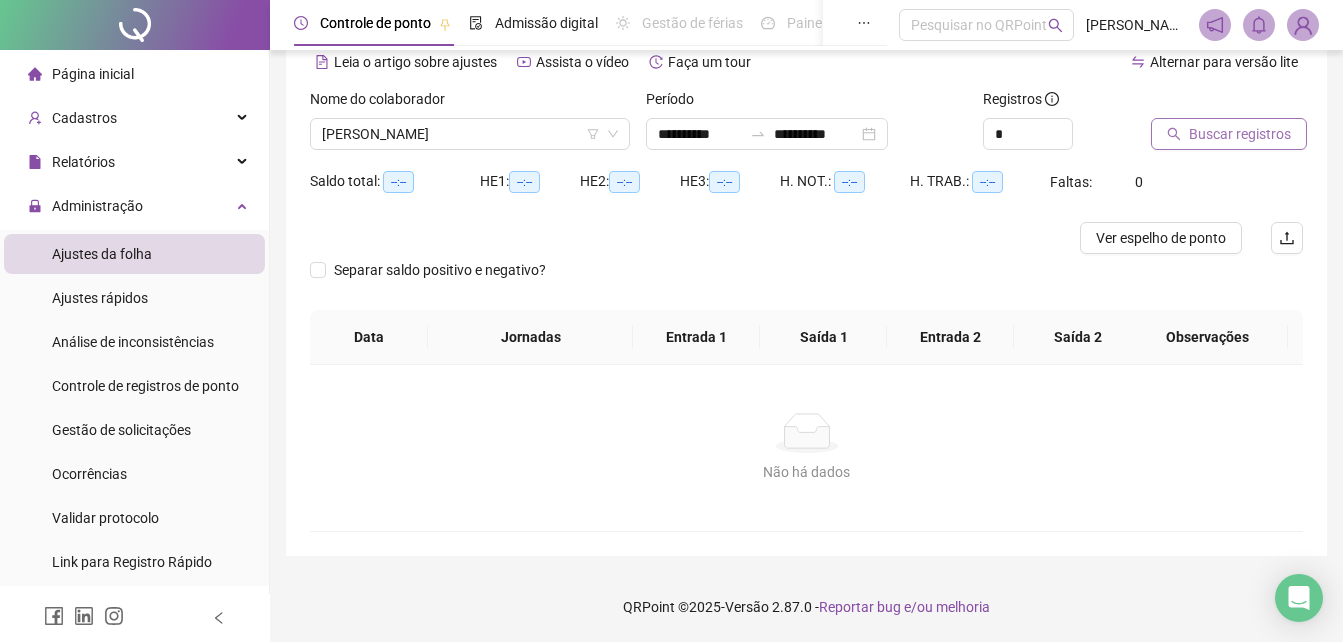 click on "Buscar registros" at bounding box center (1240, 134) 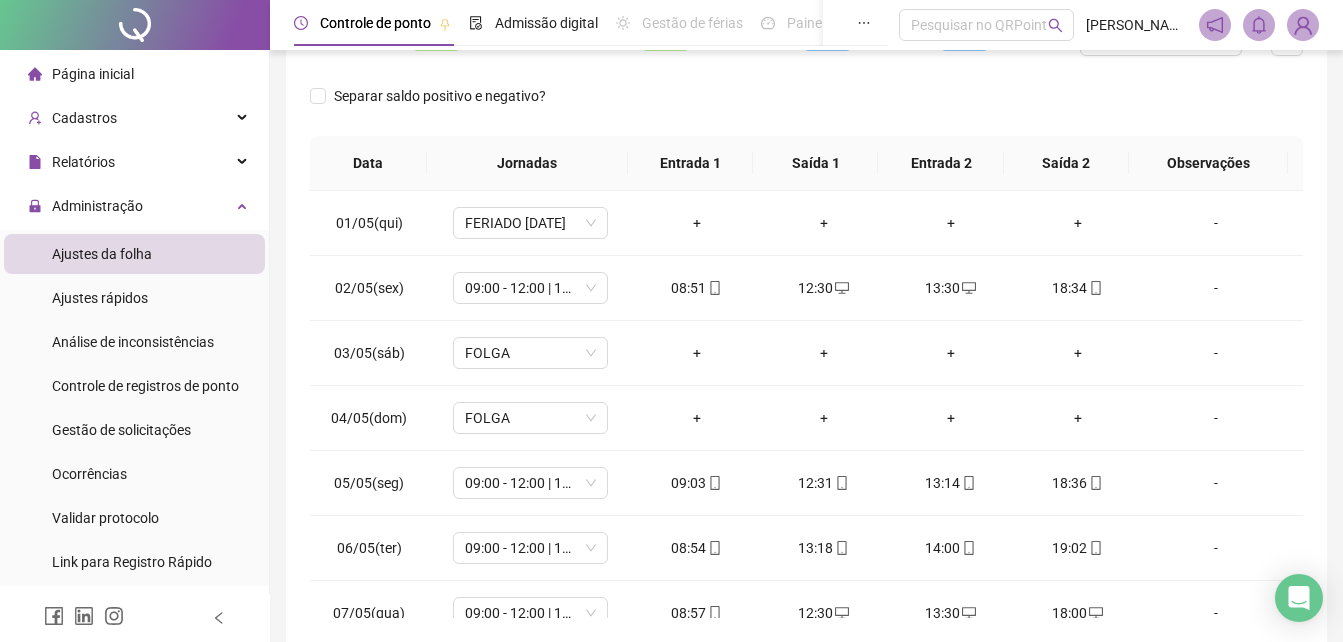 scroll, scrollTop: 296, scrollLeft: 0, axis: vertical 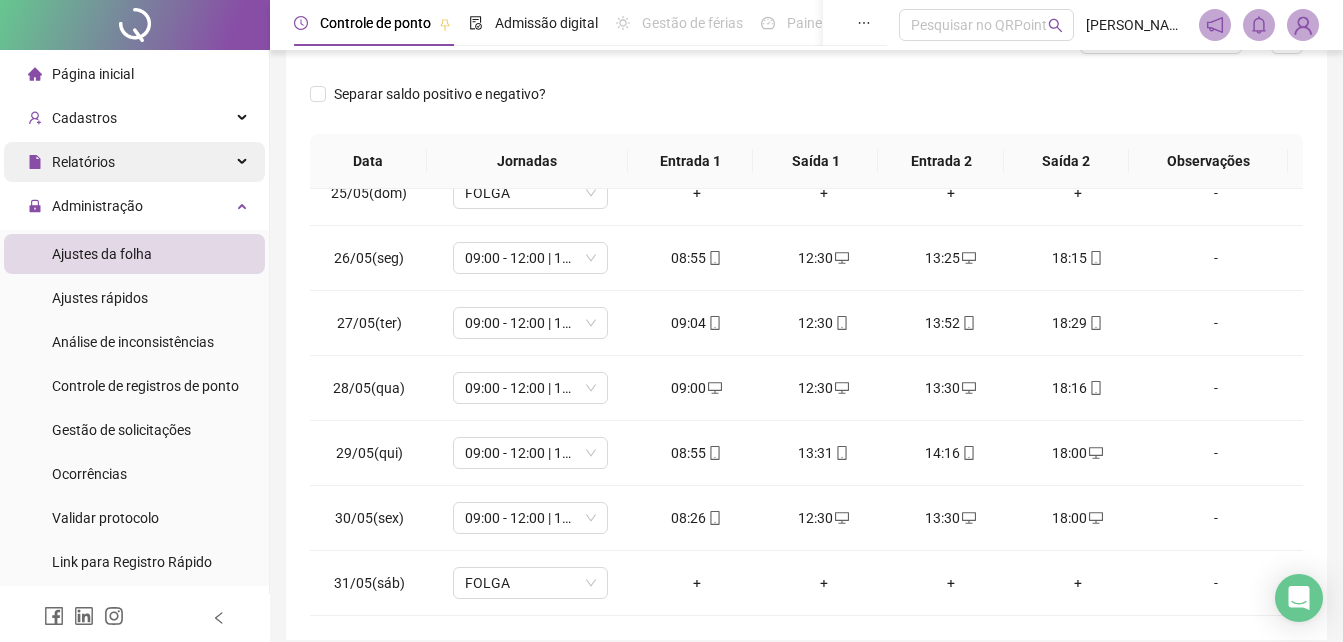 click on "Relatórios" at bounding box center (83, 162) 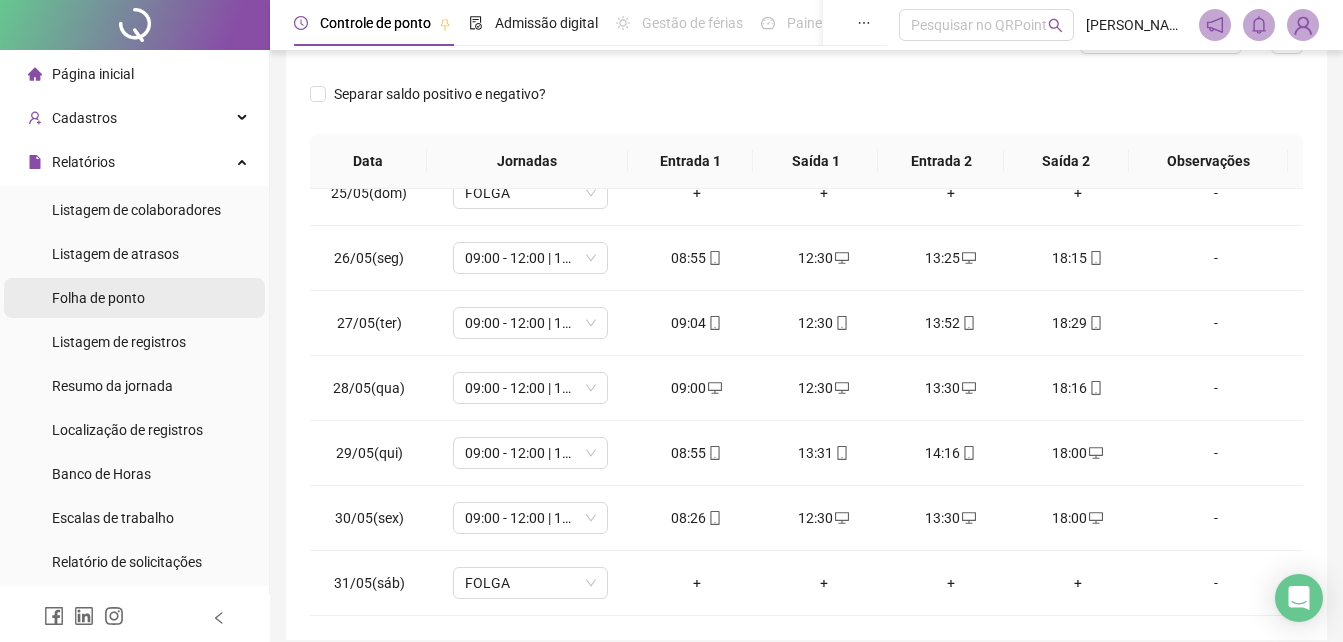 click on "Folha de ponto" at bounding box center (98, 298) 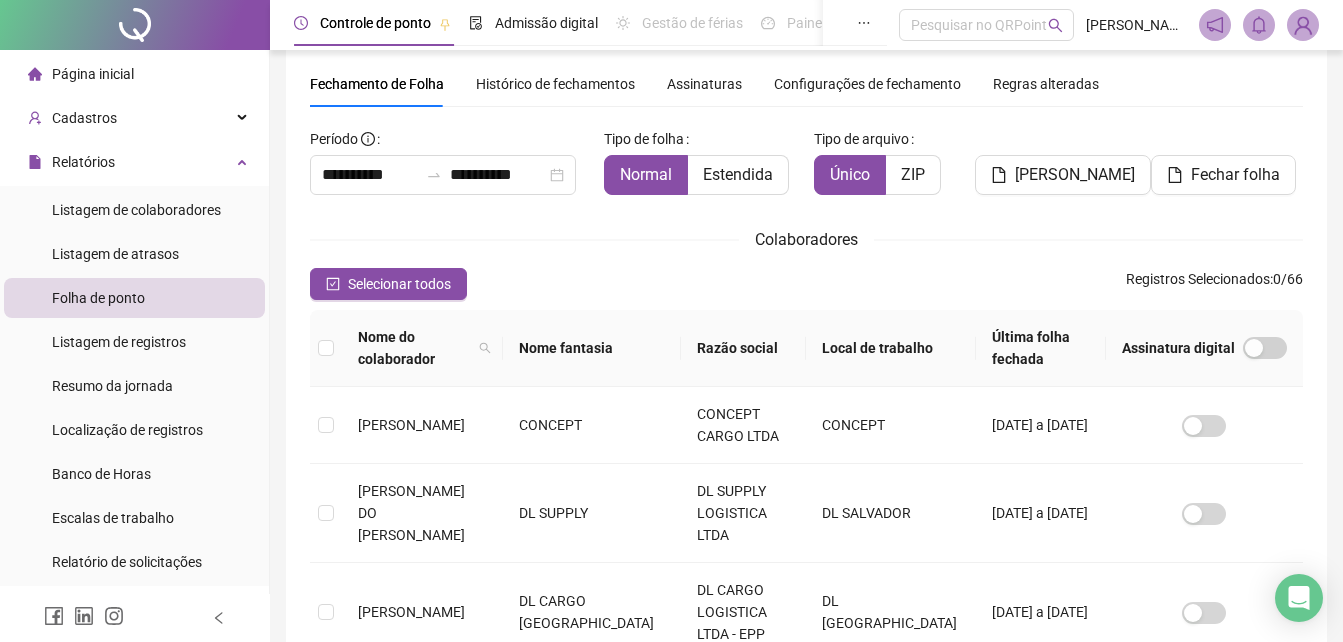 scroll, scrollTop: 89, scrollLeft: 0, axis: vertical 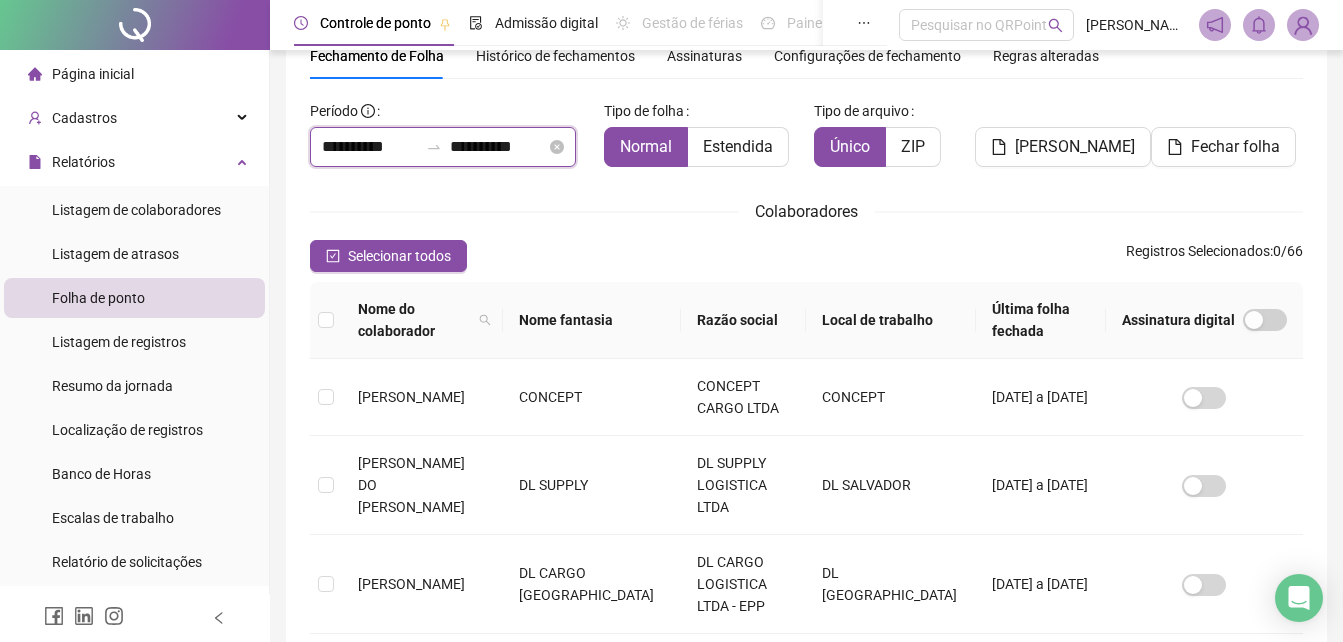 click on "**********" at bounding box center [498, 147] 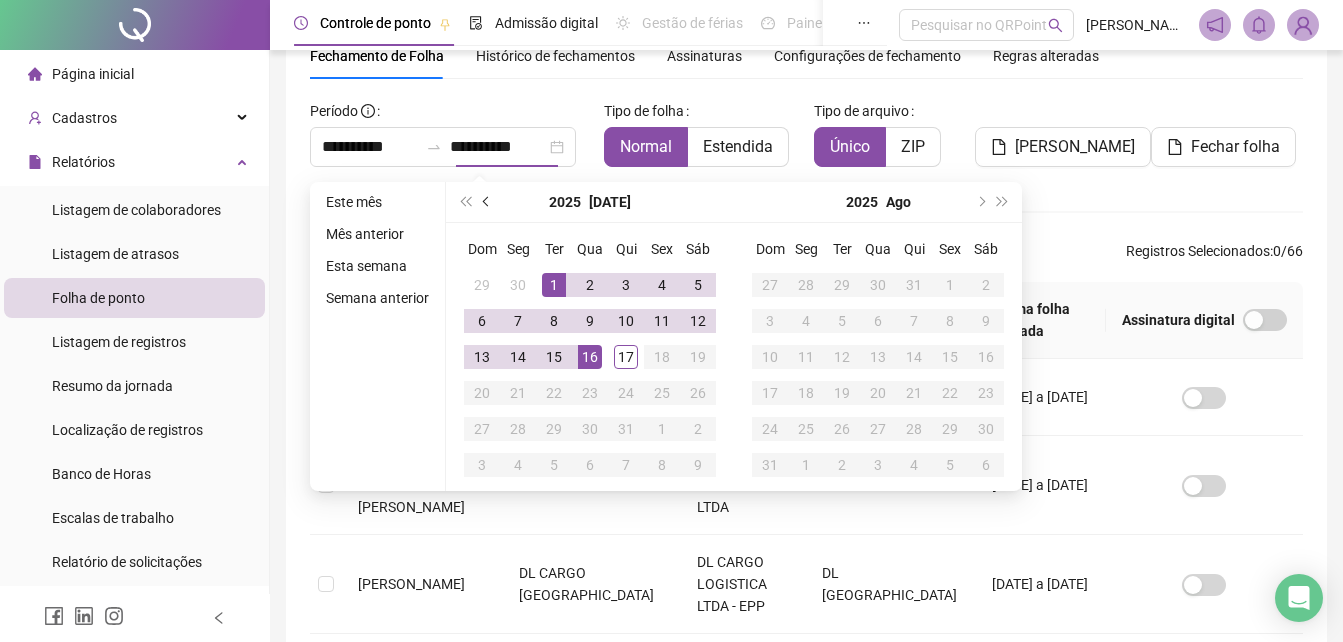 click at bounding box center [488, 202] 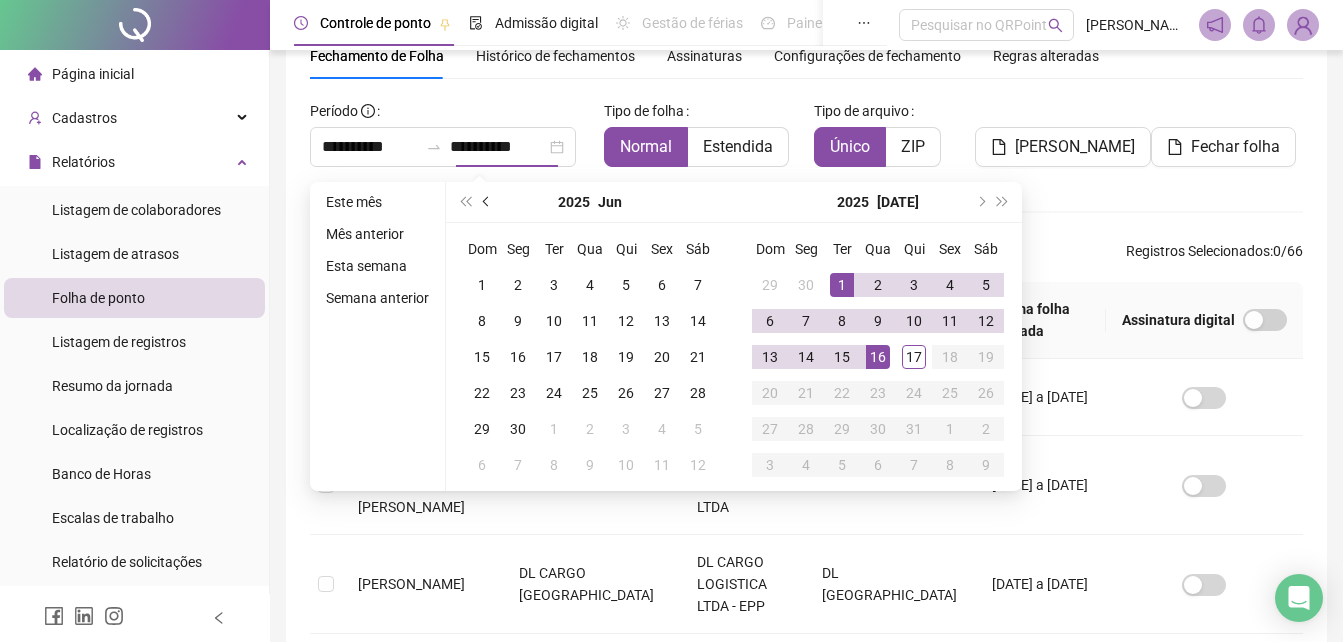 click at bounding box center [488, 202] 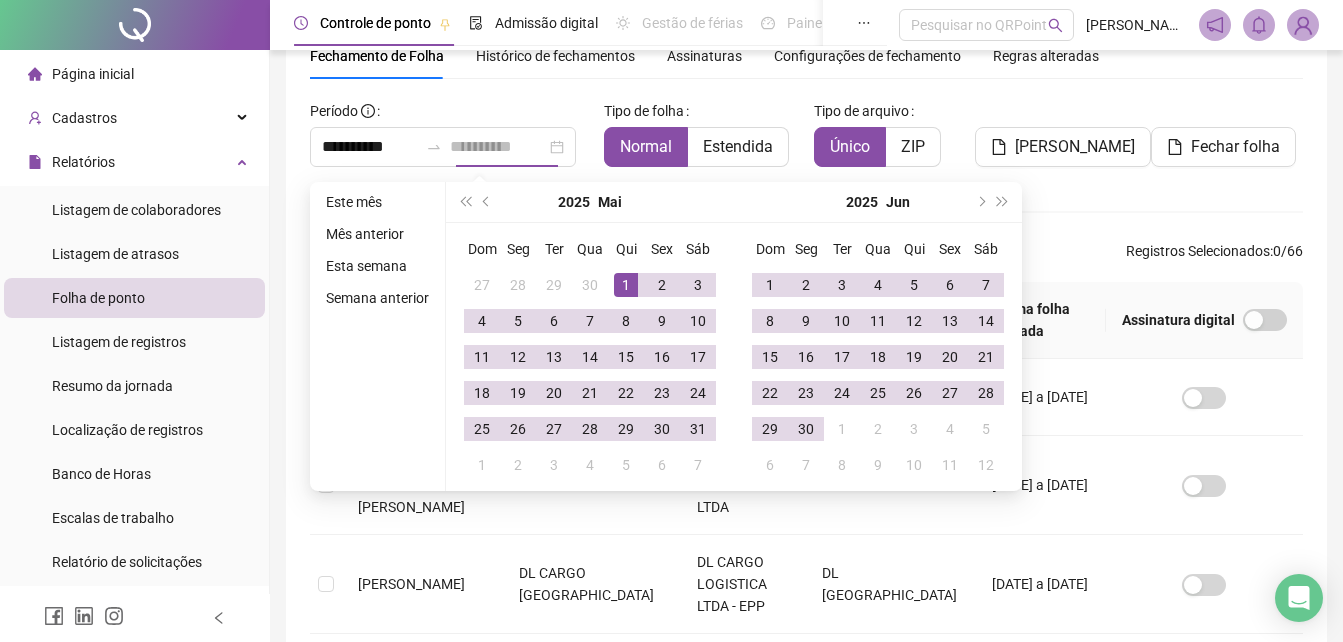 type on "**********" 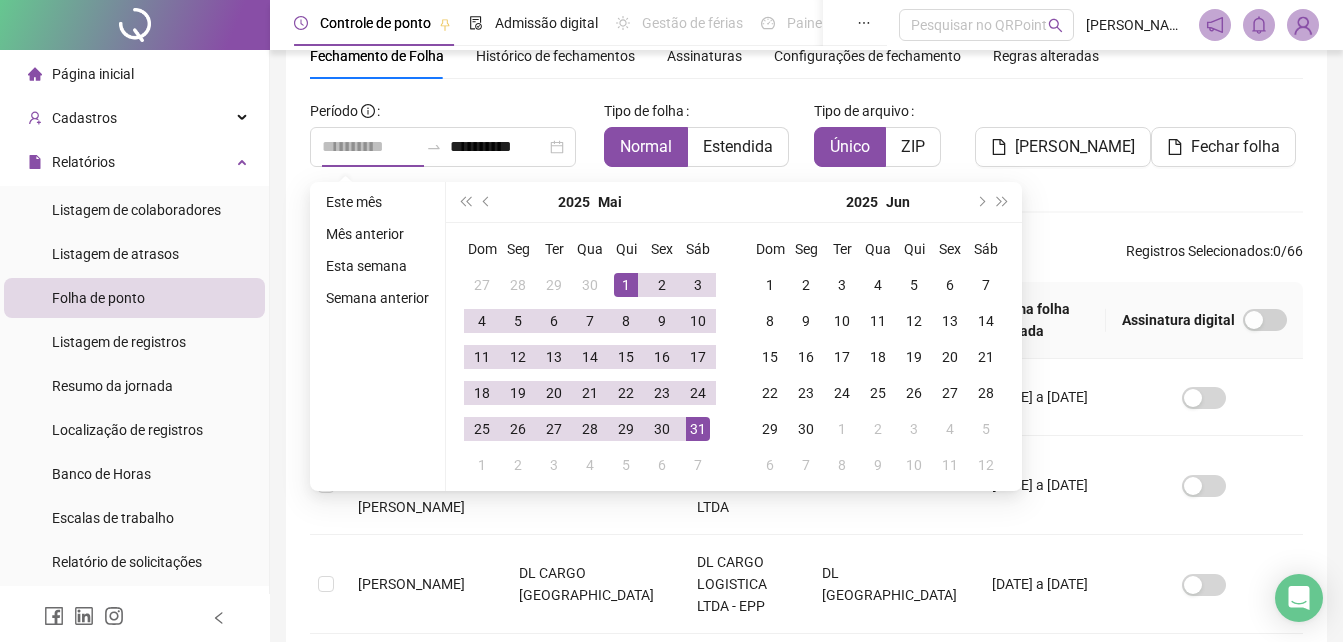 click on "31" at bounding box center (698, 429) 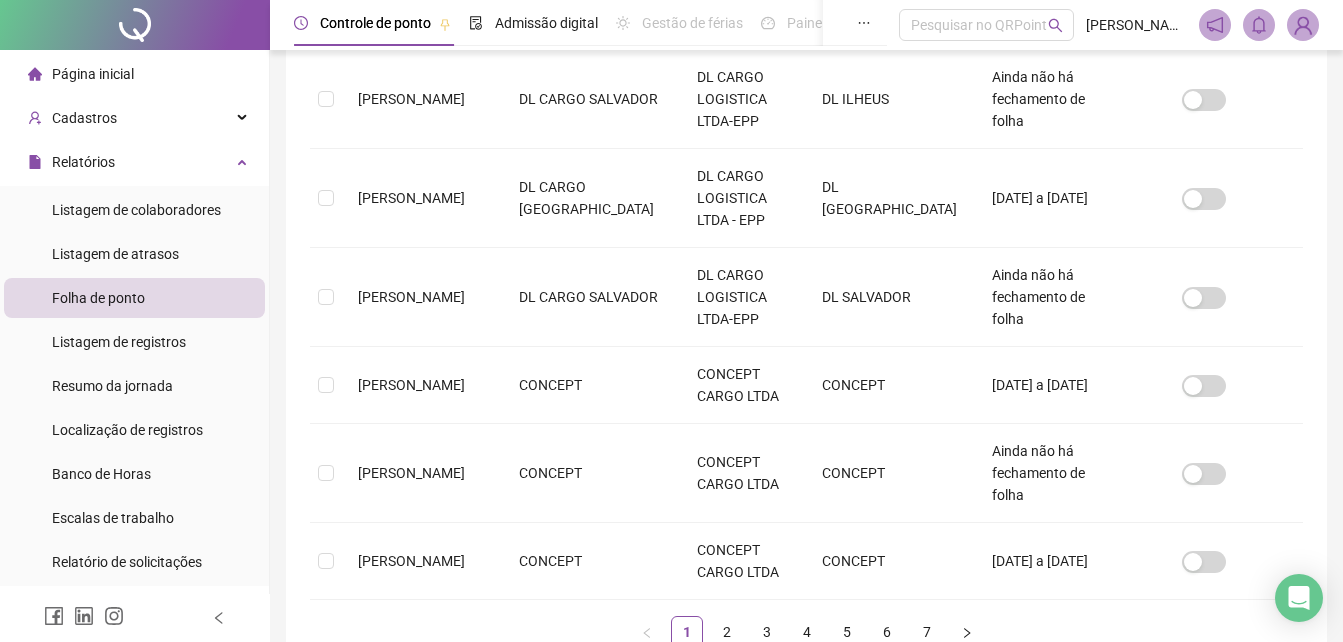 scroll, scrollTop: 763, scrollLeft: 0, axis: vertical 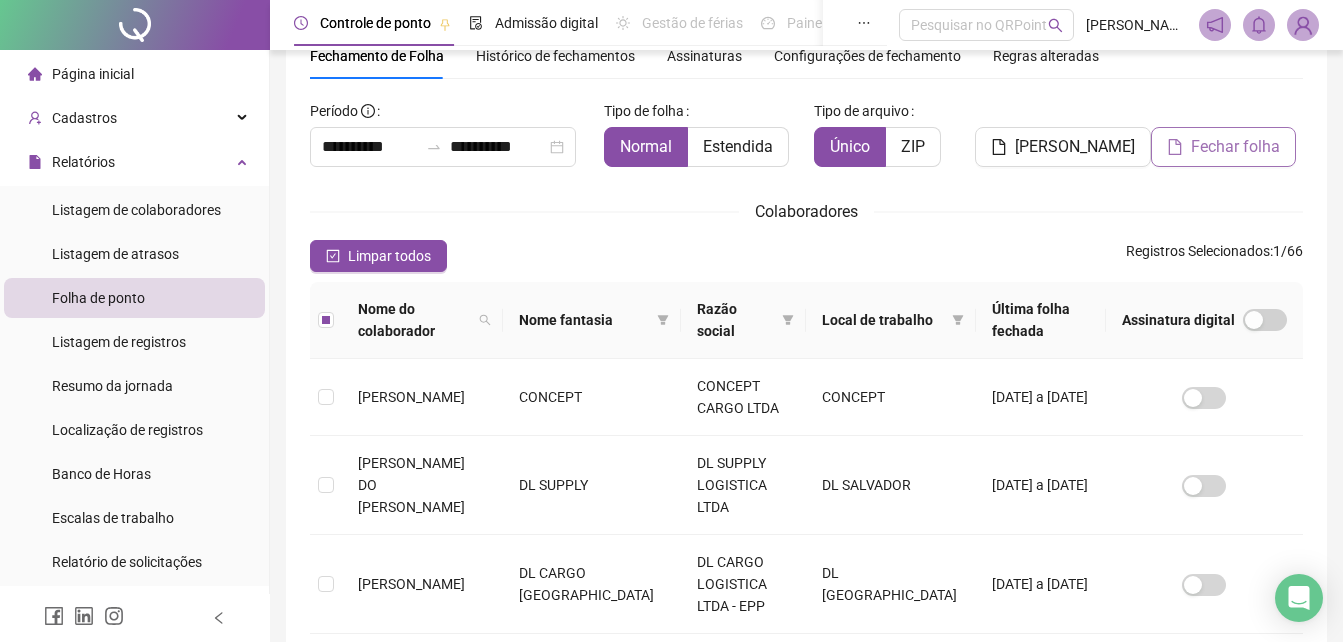 click on "Fechar folha" at bounding box center (1235, 147) 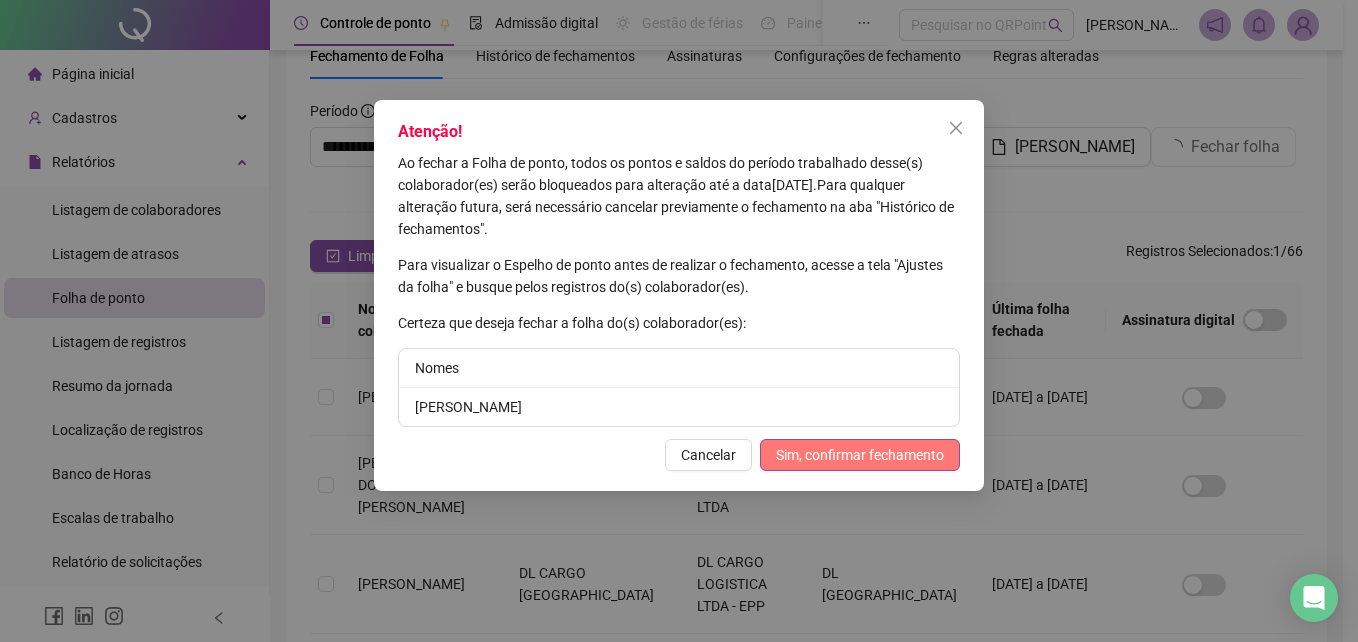 click on "Sim, confirmar fechamento" at bounding box center [860, 455] 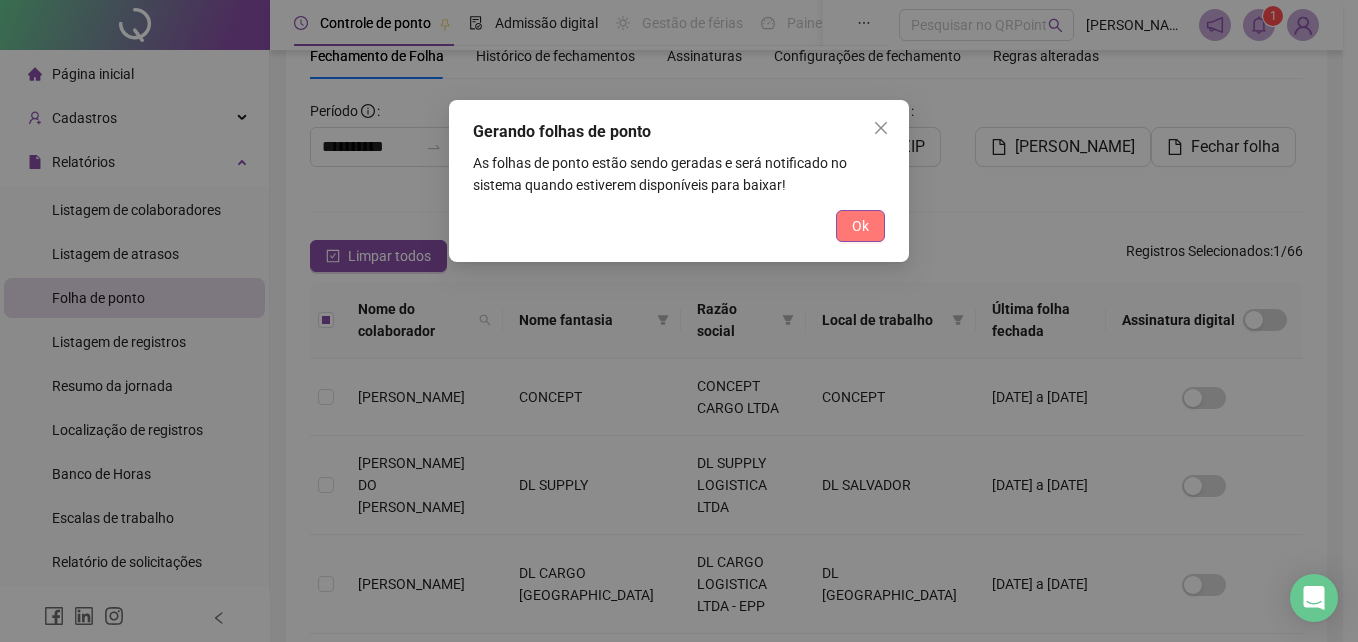 click on "Ok" at bounding box center [860, 226] 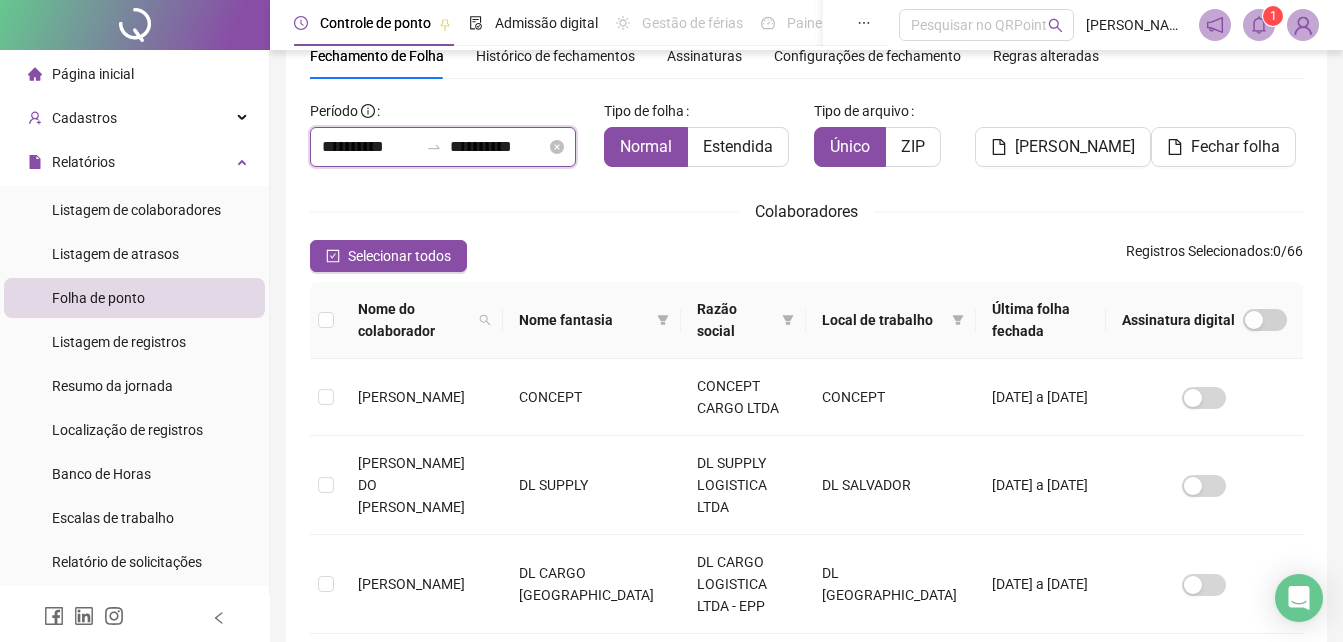 click on "**********" at bounding box center [498, 147] 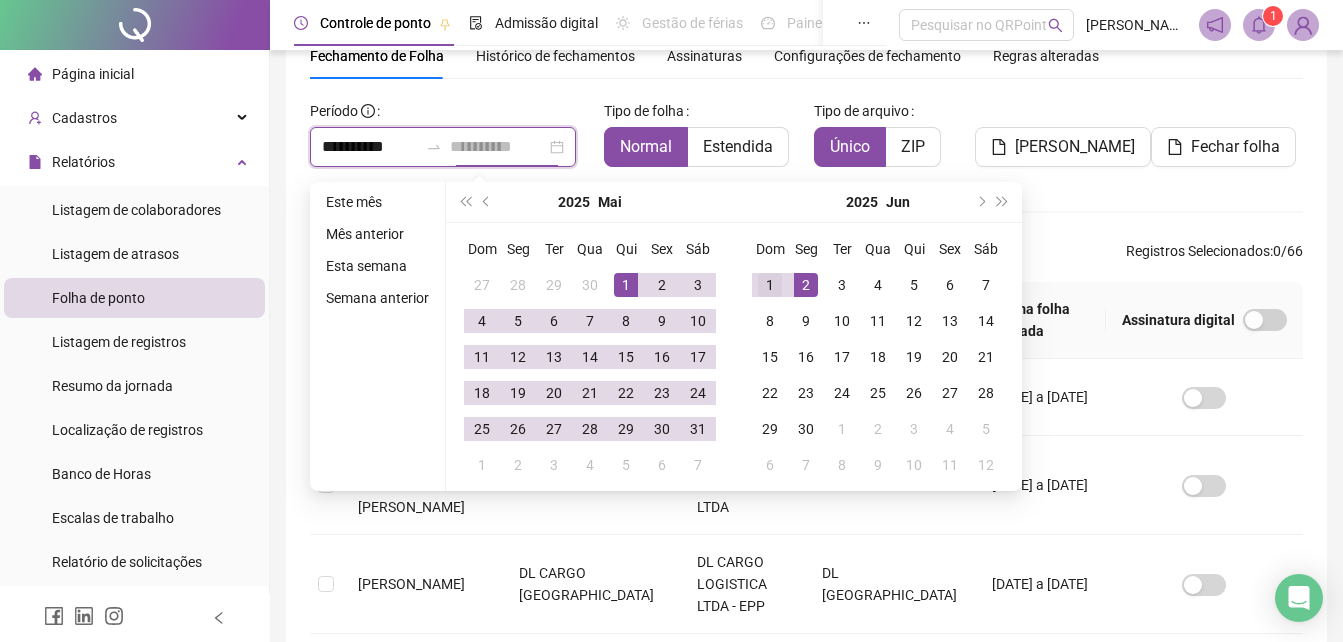 type on "**********" 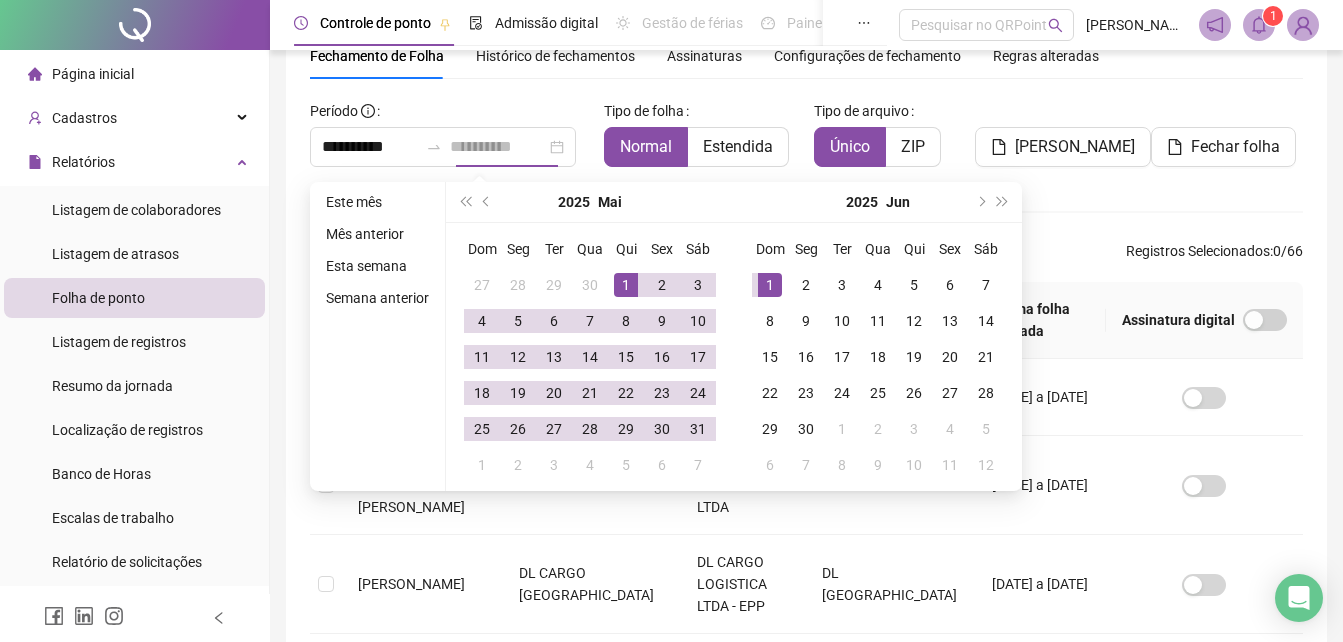 click on "1" at bounding box center (770, 285) 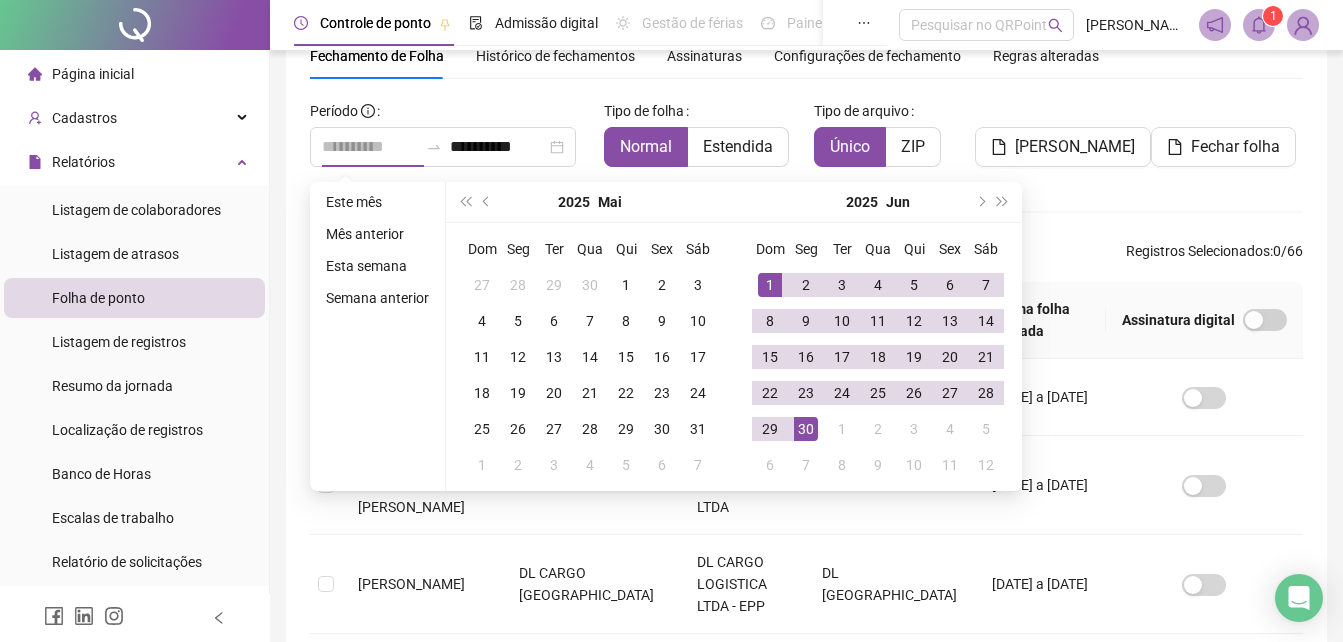 click on "30" at bounding box center (806, 429) 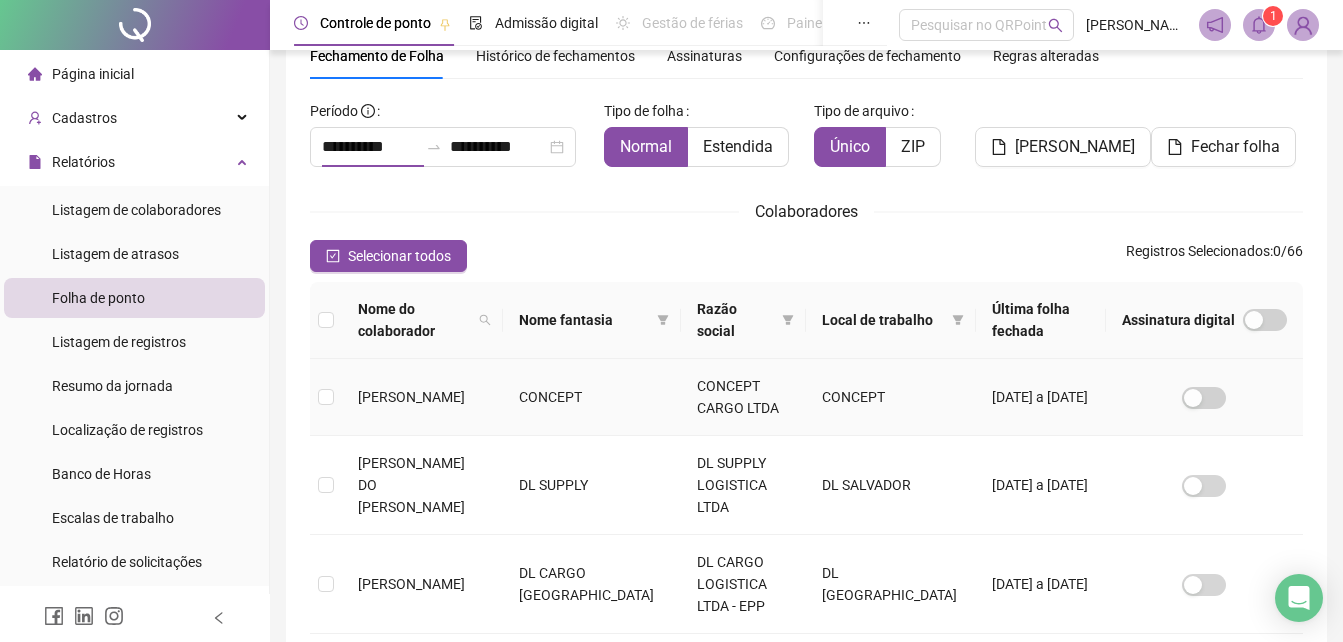 type on "**********" 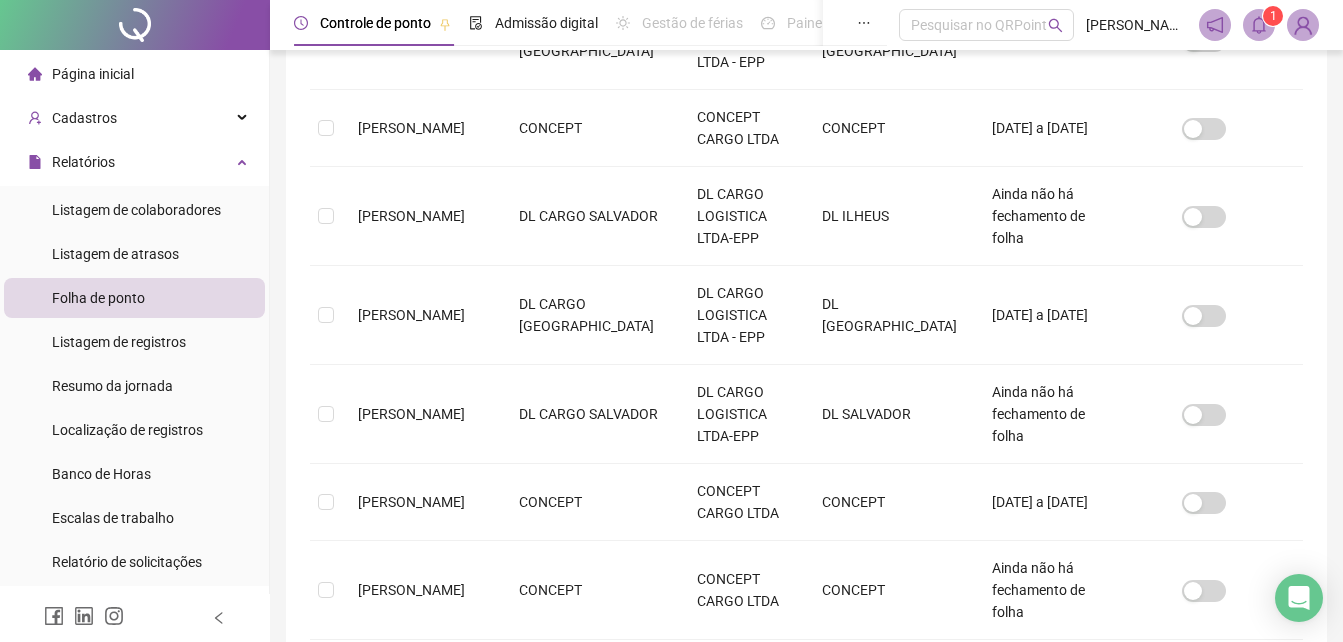 scroll, scrollTop: 636, scrollLeft: 0, axis: vertical 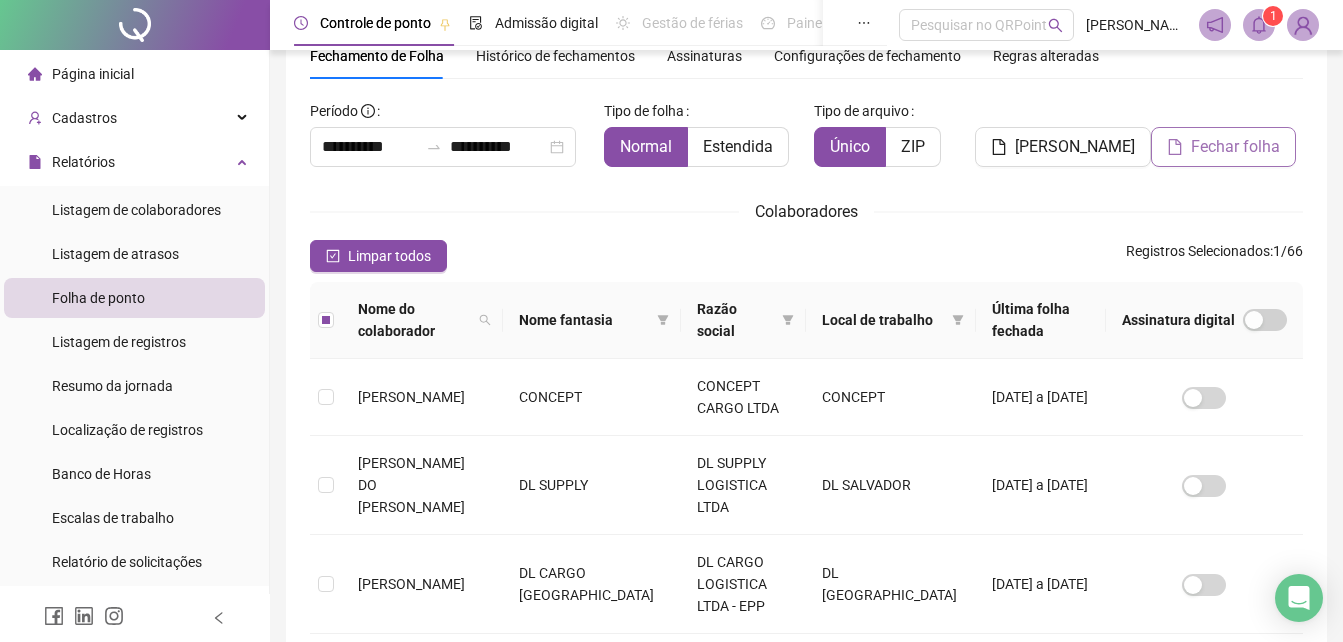 click on "Fechar folha" at bounding box center (1235, 147) 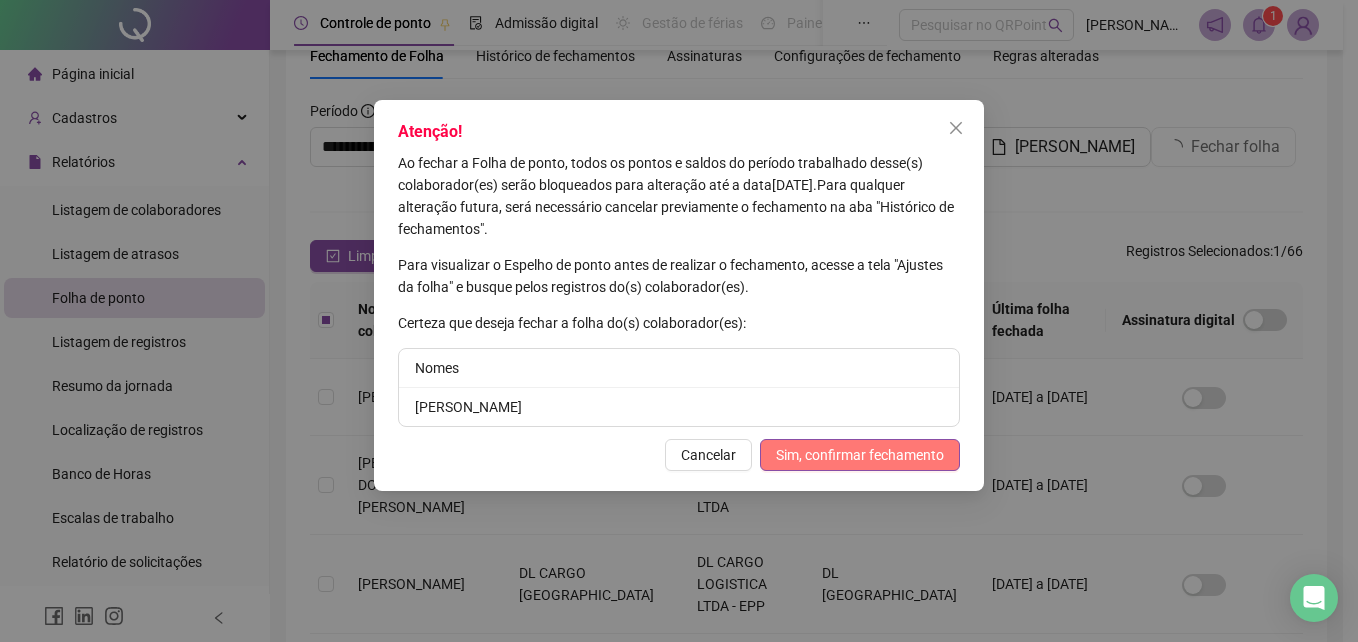 click on "Sim, confirmar fechamento" at bounding box center [860, 455] 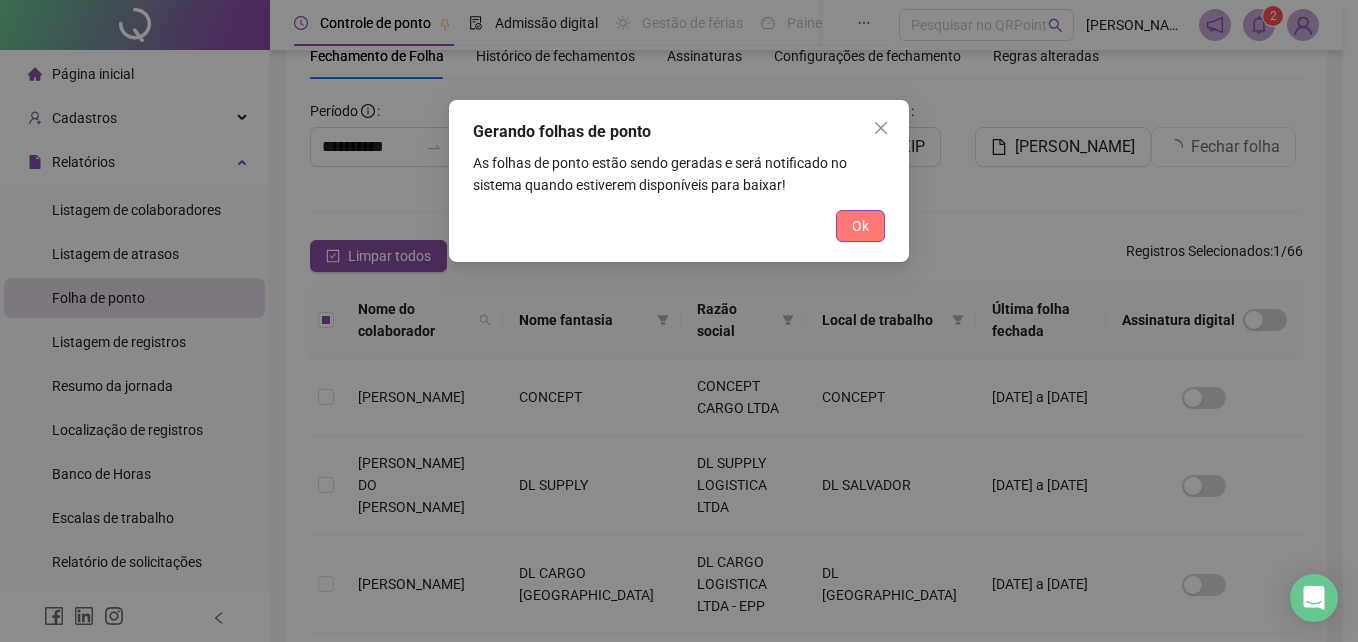 click on "Ok" at bounding box center (860, 226) 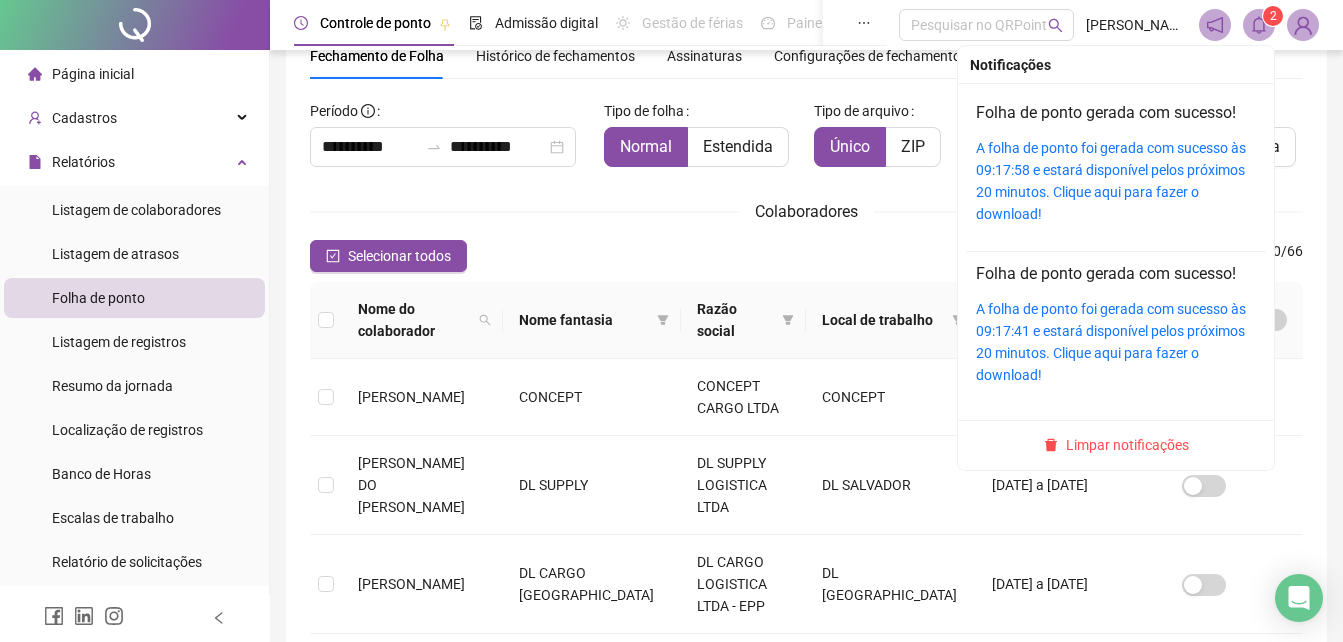 click 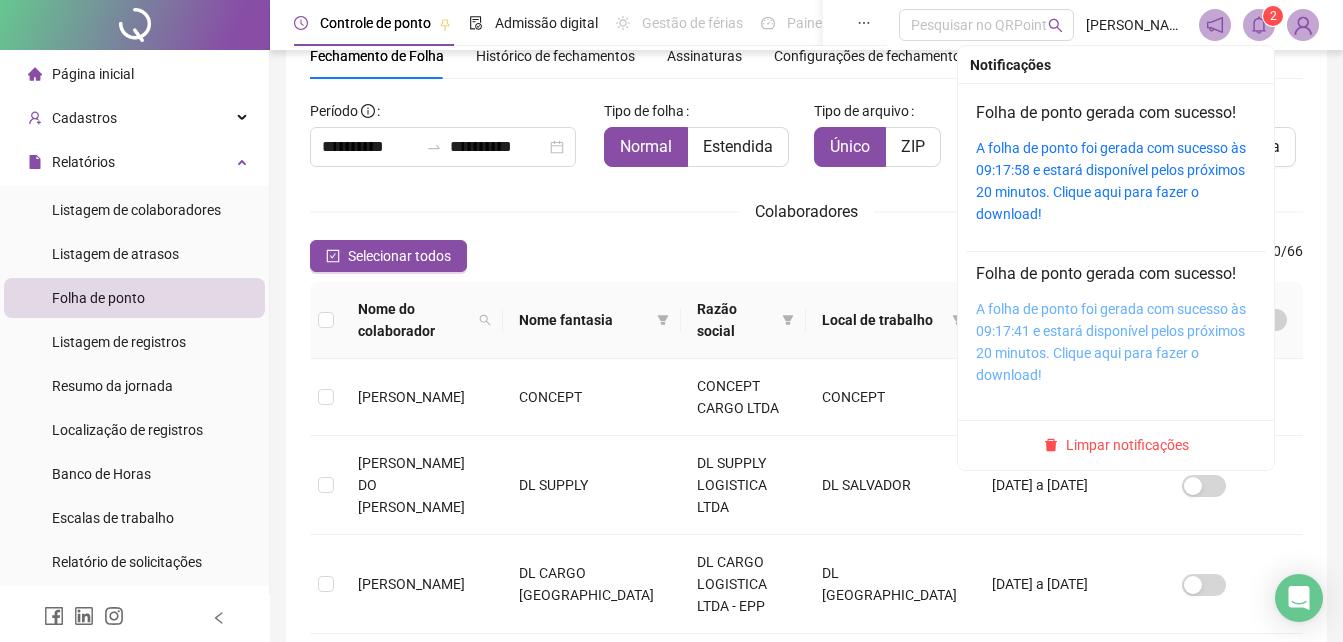 click on "A folha de ponto foi gerada com sucesso às 09:17:41 e estará disponível pelos próximos 20 minutos.
Clique aqui para fazer o download!" at bounding box center (1111, 342) 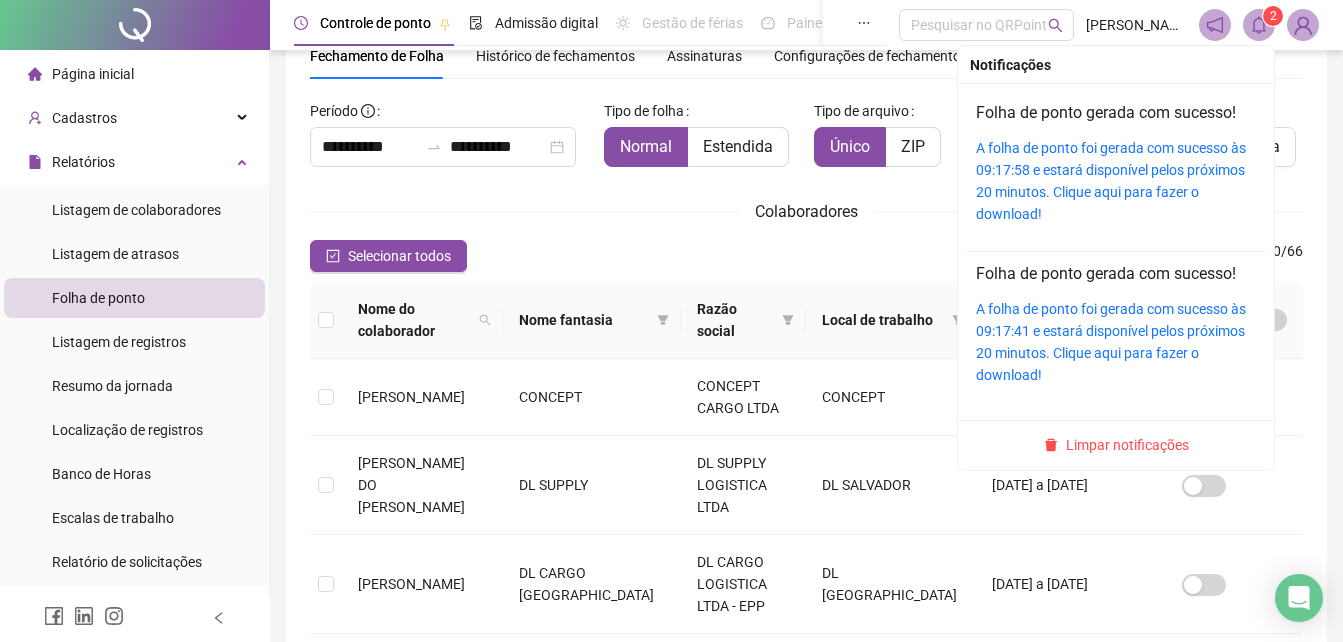 click 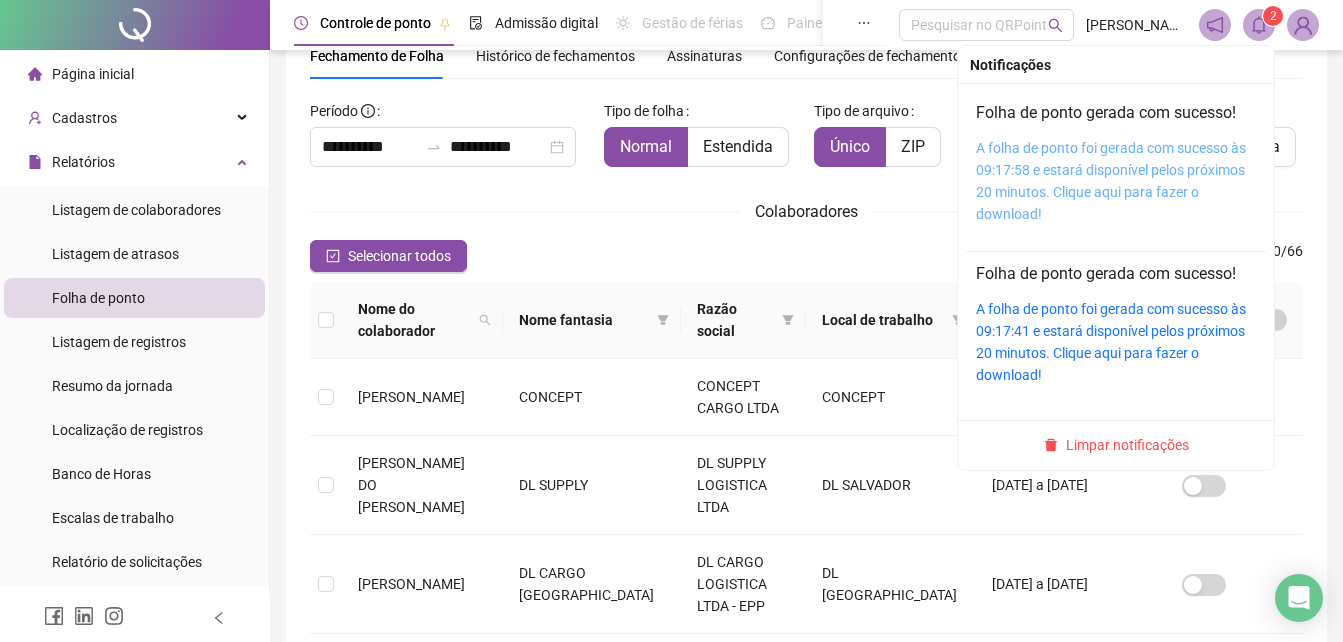 click on "A folha de ponto foi gerada com sucesso às 09:17:58 e estará disponível pelos próximos 20 minutos.
Clique aqui para fazer o download!" at bounding box center [1111, 181] 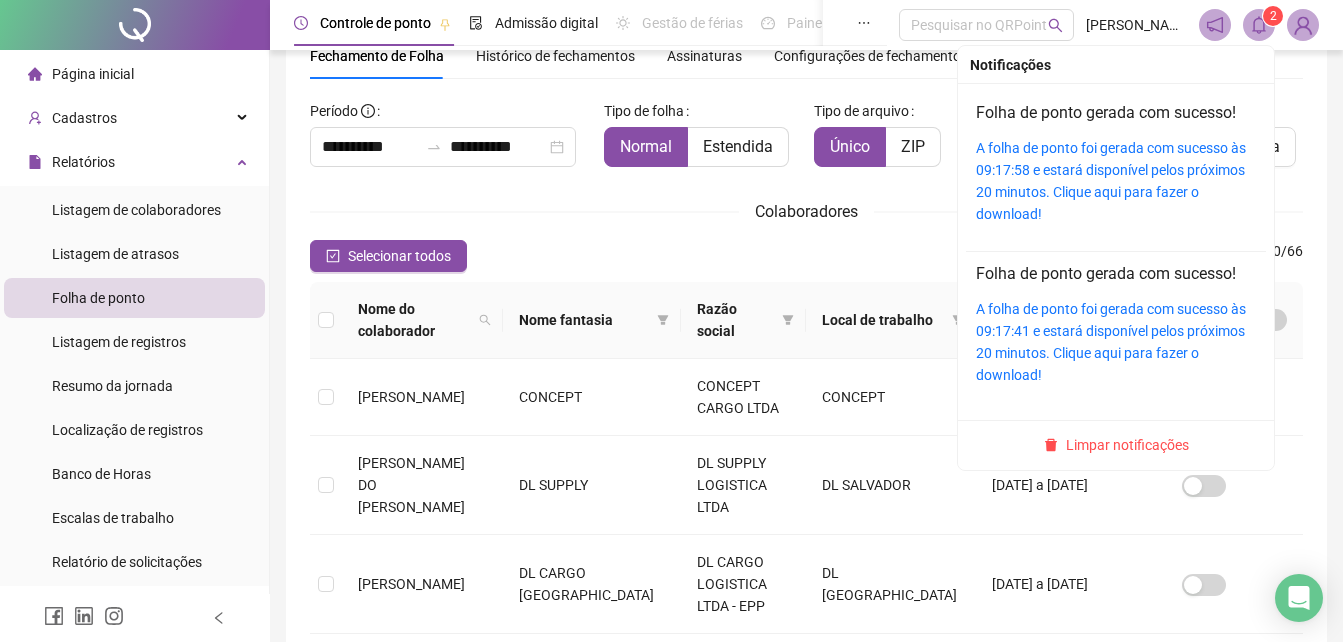 click 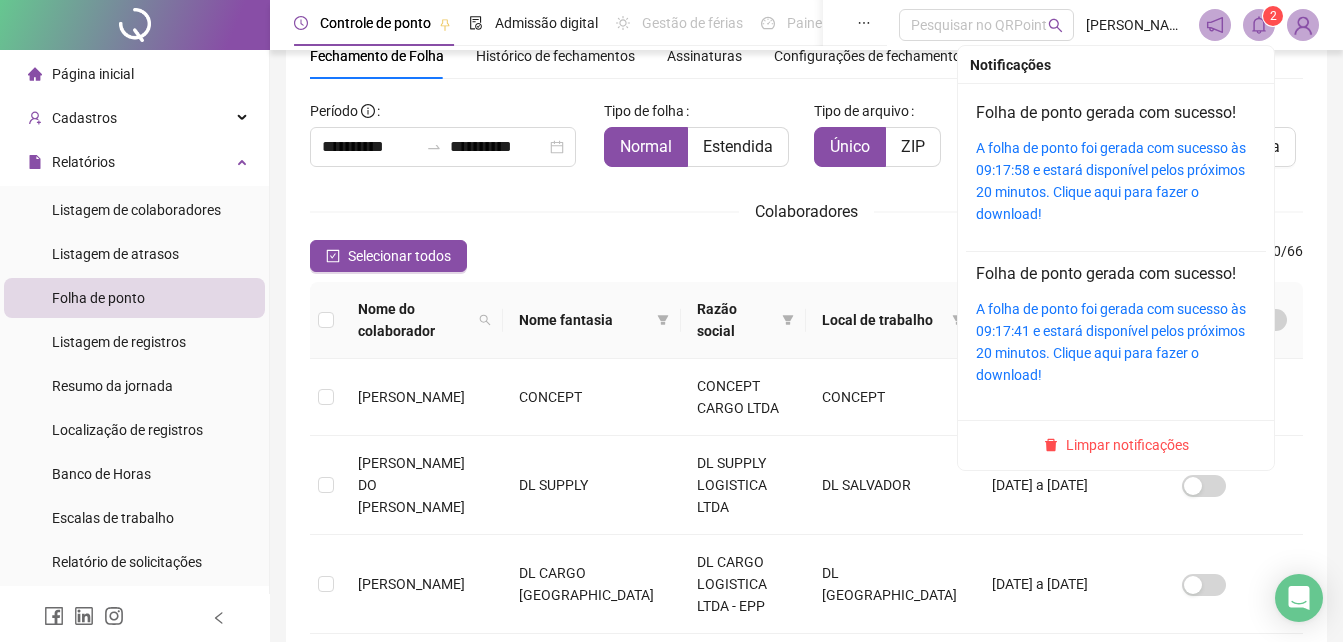click on "Limpar notificações" at bounding box center (1127, 445) 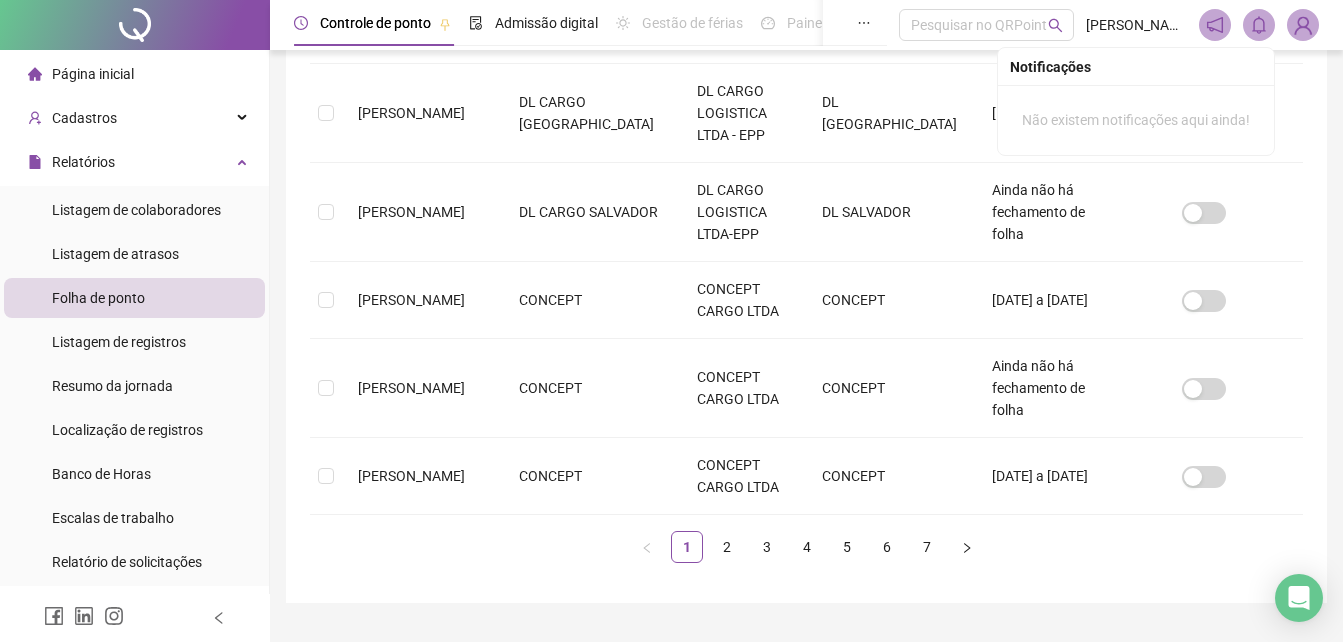 scroll, scrollTop: 837, scrollLeft: 0, axis: vertical 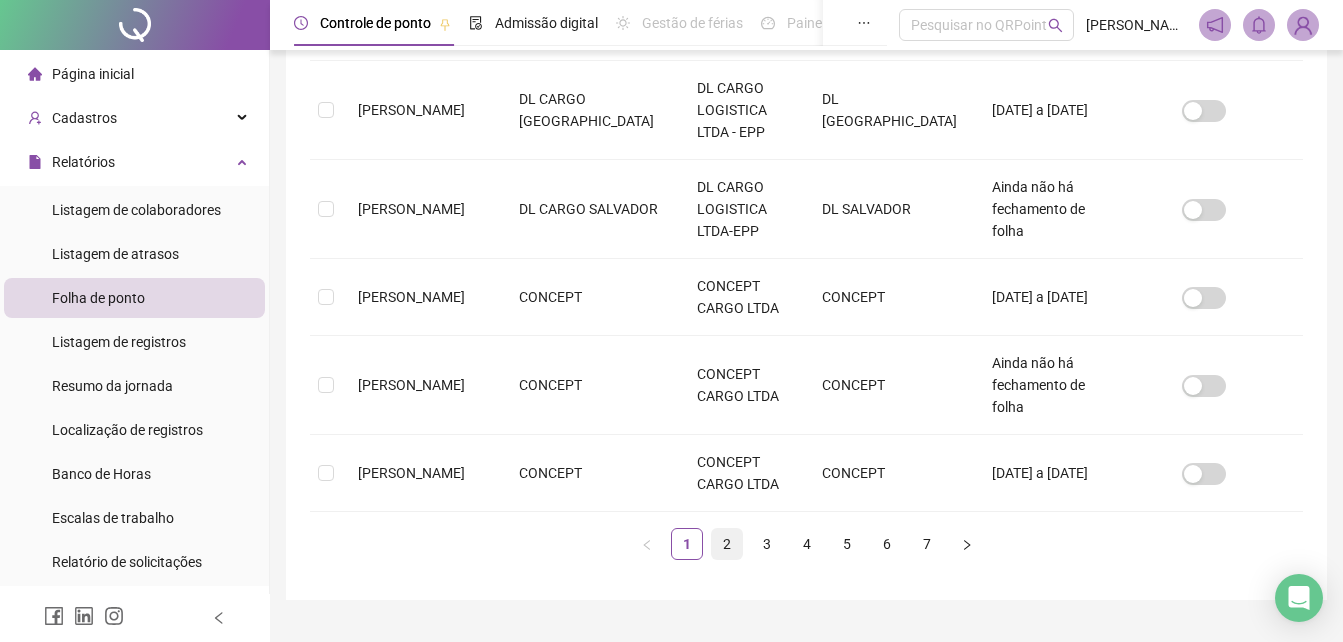 click on "2" at bounding box center (727, 544) 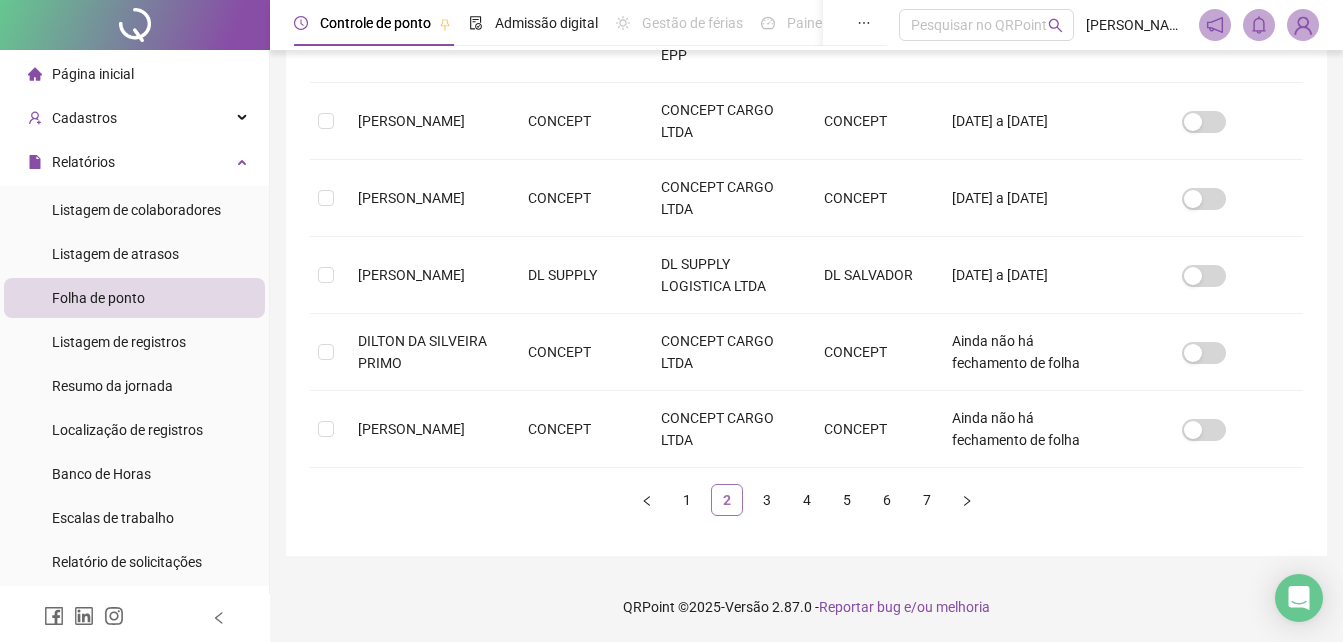 scroll, scrollTop: 89, scrollLeft: 0, axis: vertical 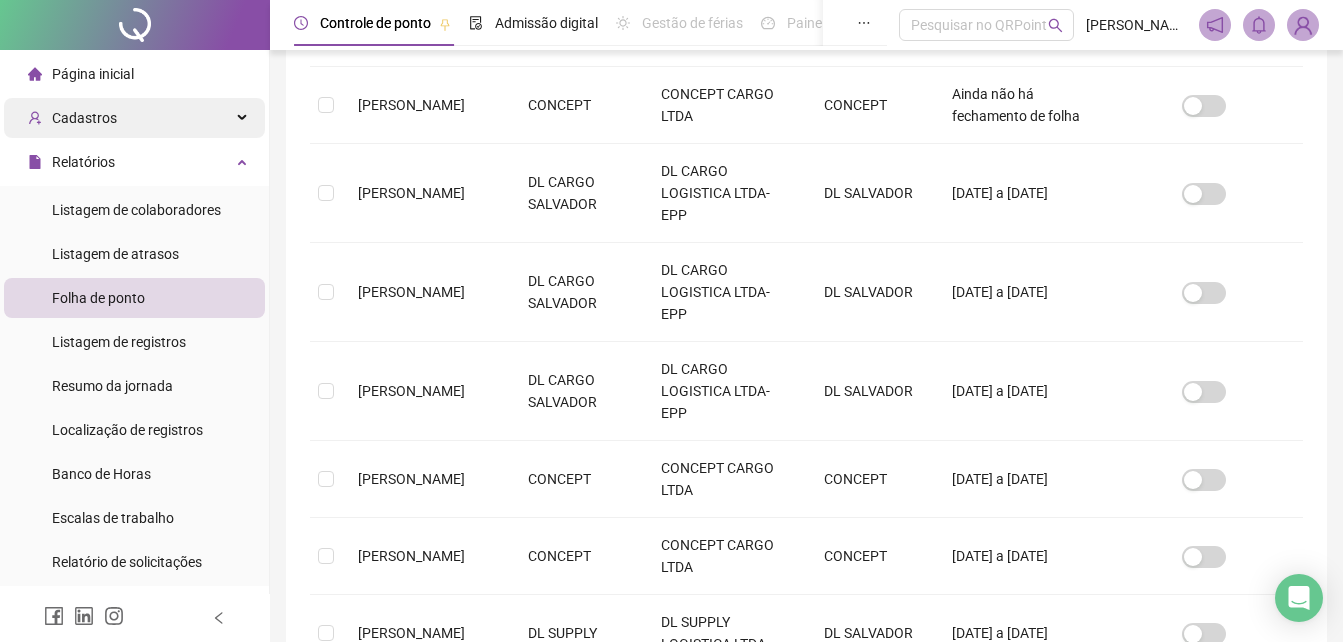 click on "Cadastros" at bounding box center [84, 118] 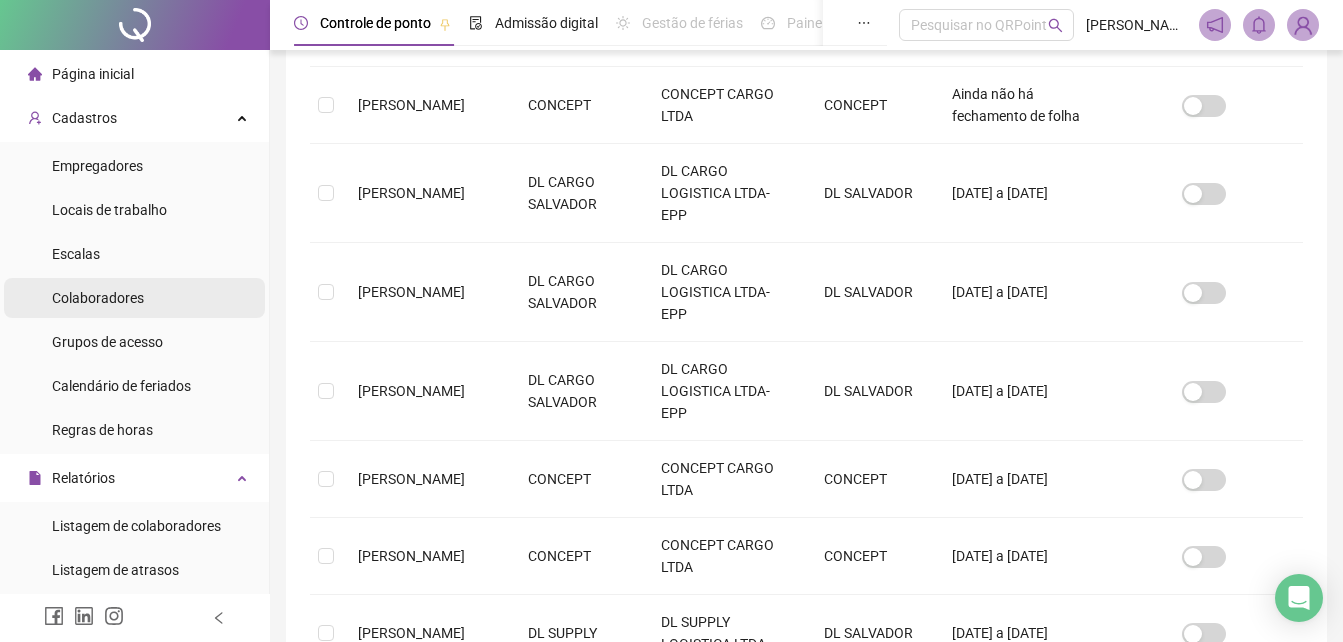 click on "Colaboradores" at bounding box center [98, 298] 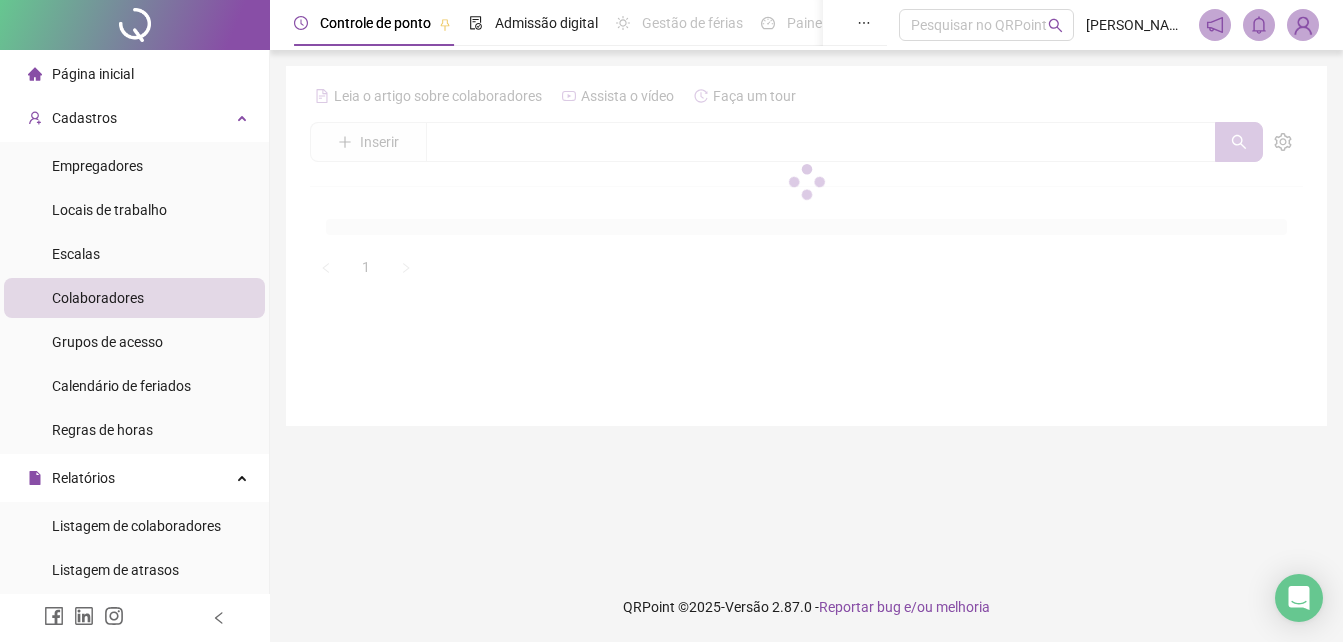 scroll, scrollTop: 0, scrollLeft: 0, axis: both 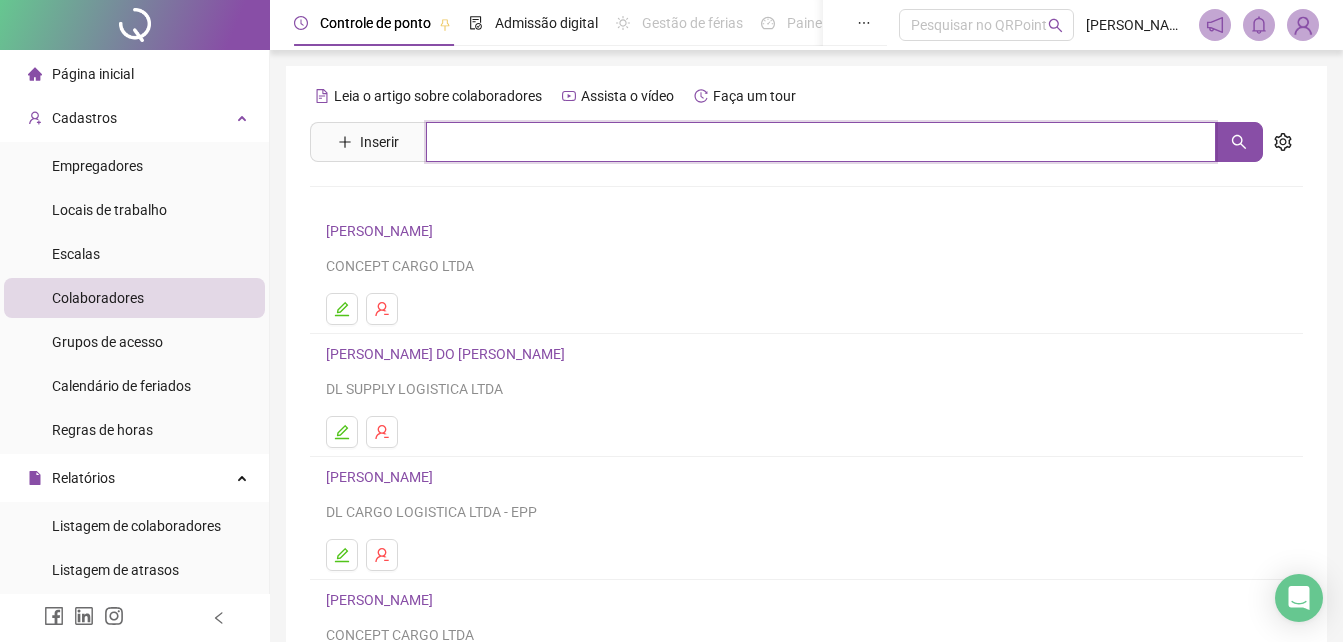 click at bounding box center [821, 142] 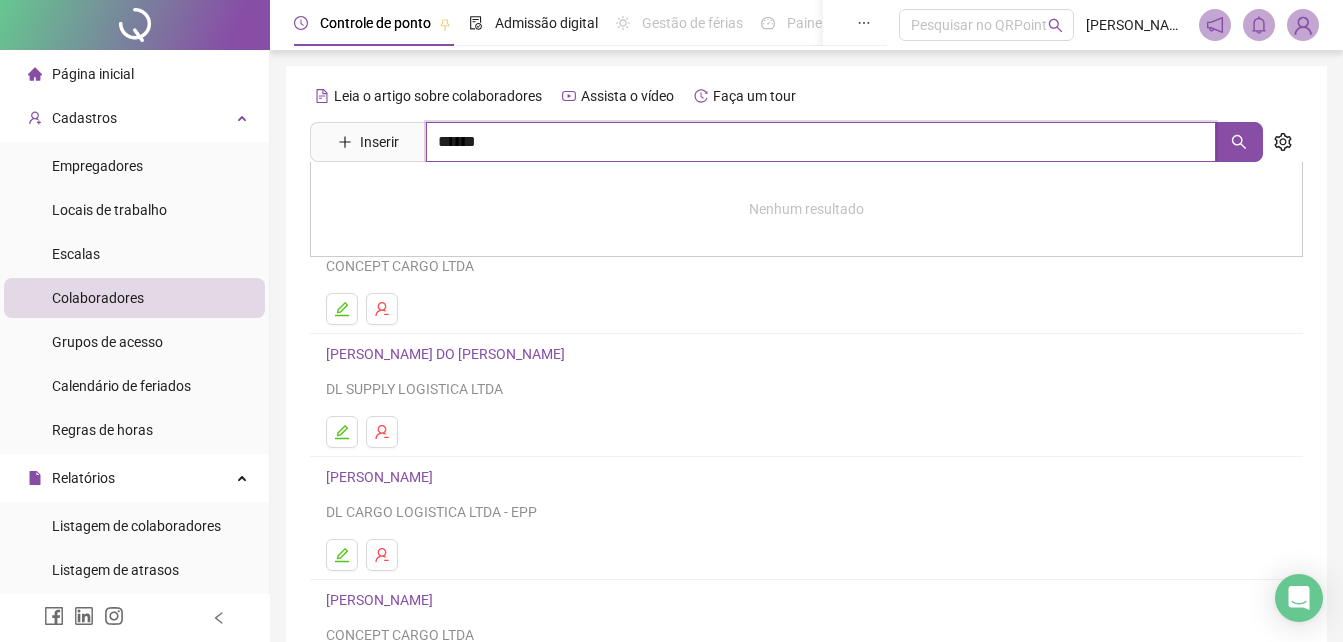 type on "******" 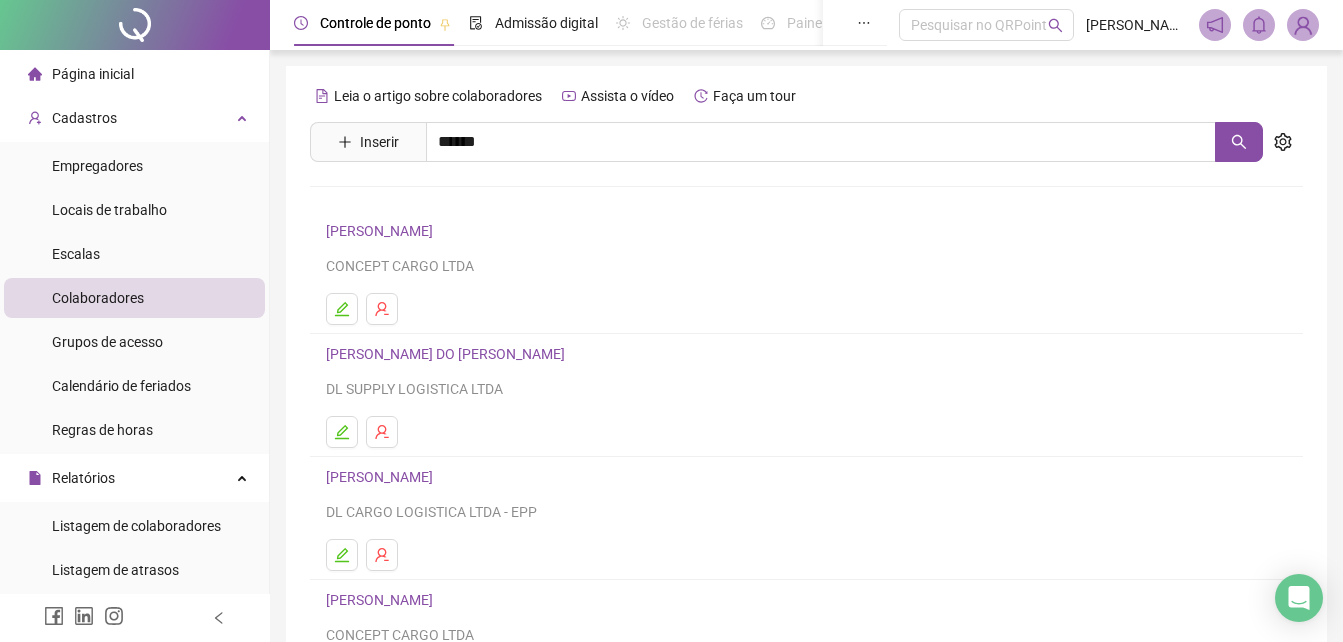 click on "[PERSON_NAME]" at bounding box center [400, 287] 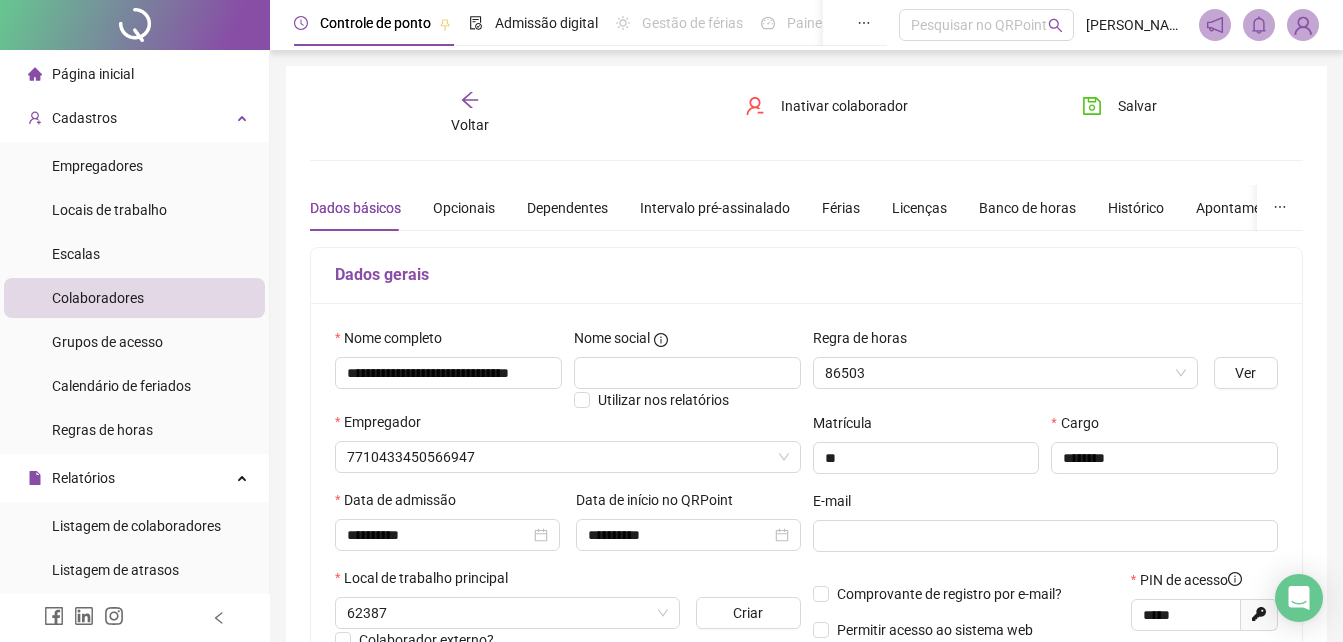 type on "**********" 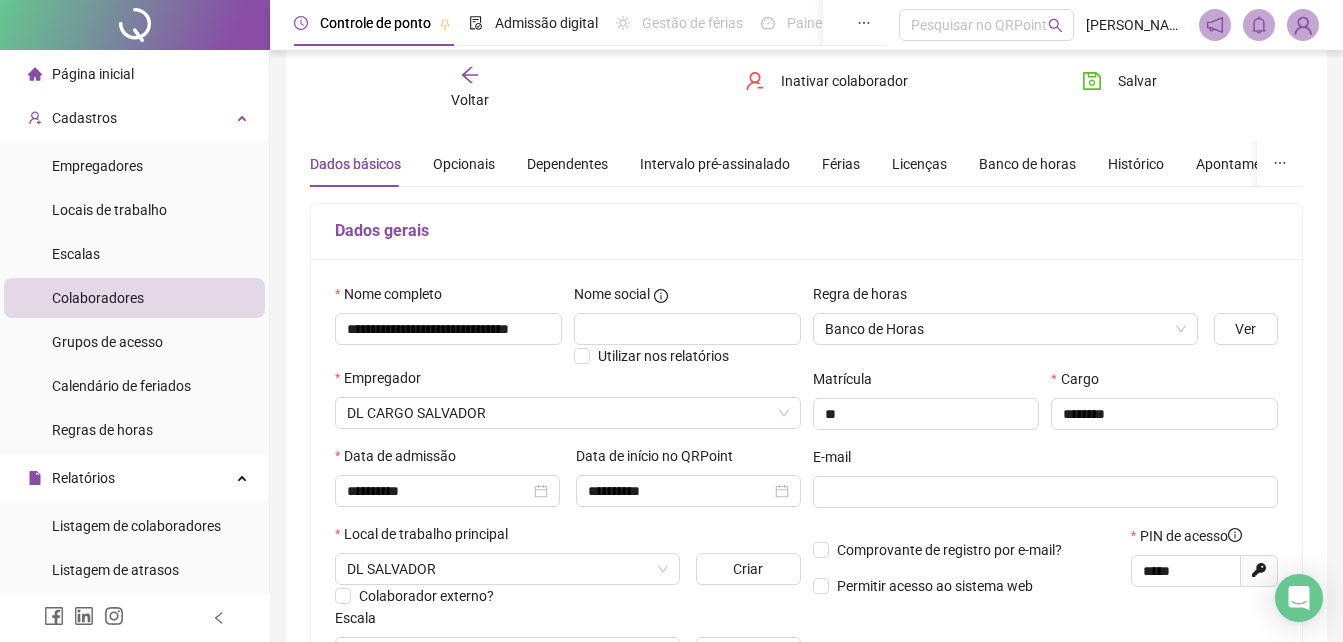 scroll, scrollTop: 48, scrollLeft: 0, axis: vertical 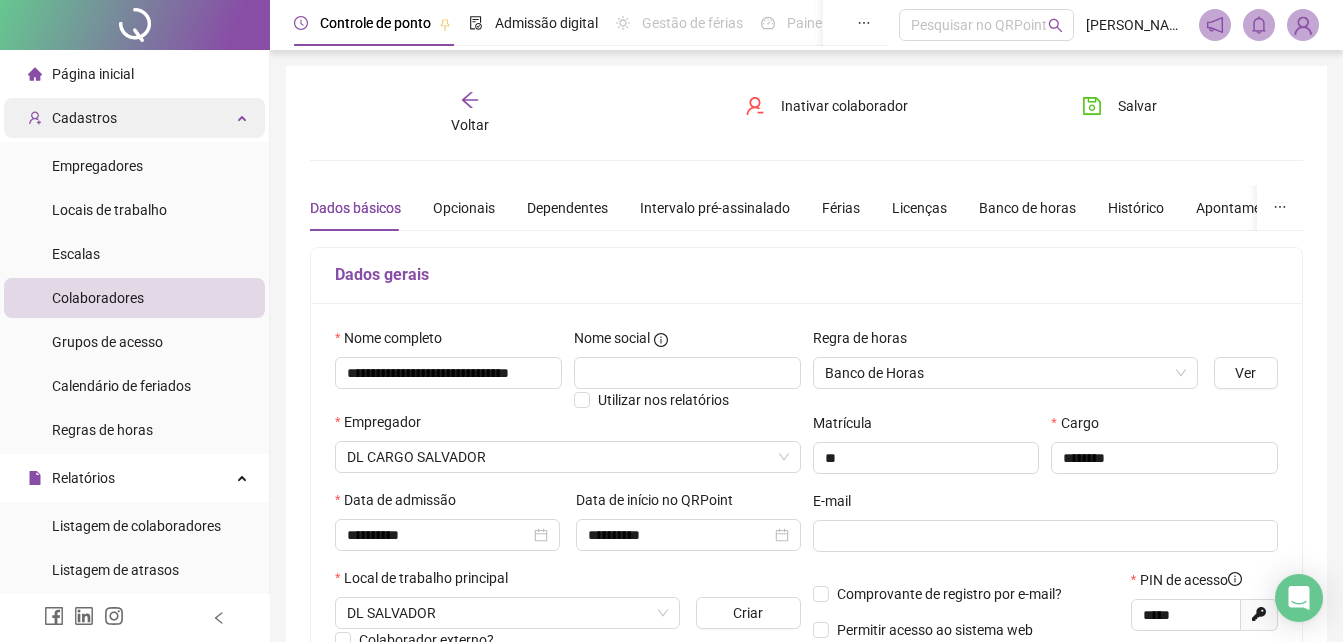 click on "Cadastros" at bounding box center (134, 118) 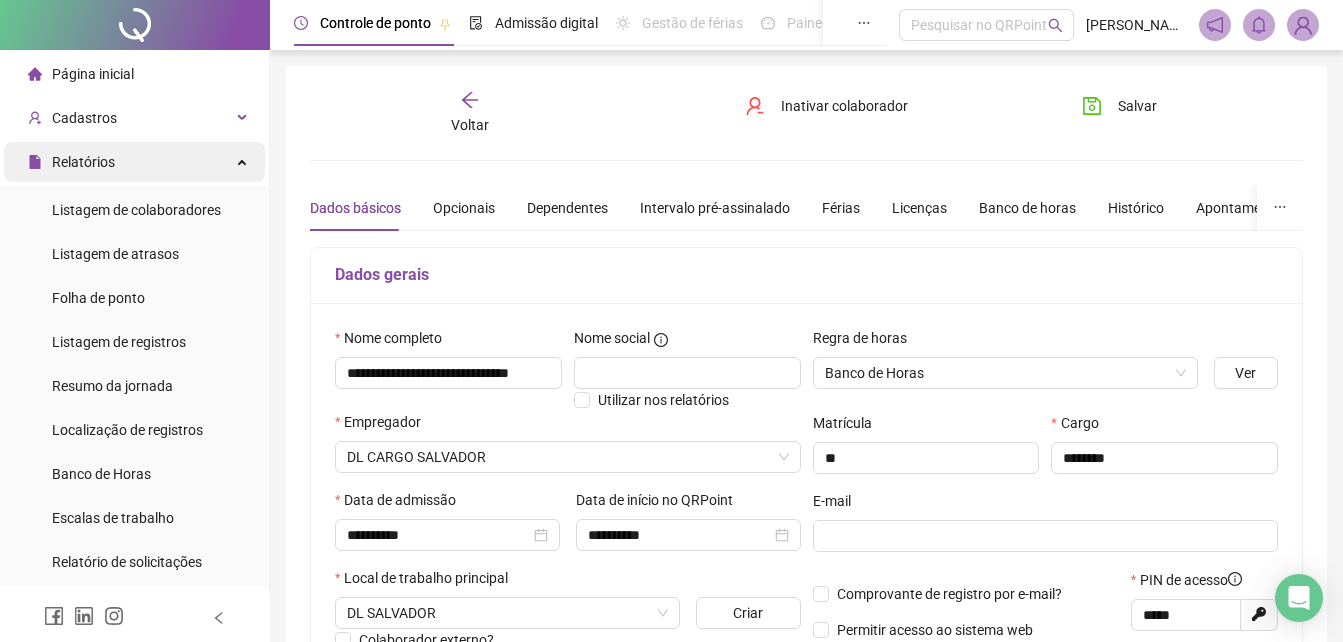 click on "Relatórios" at bounding box center (83, 162) 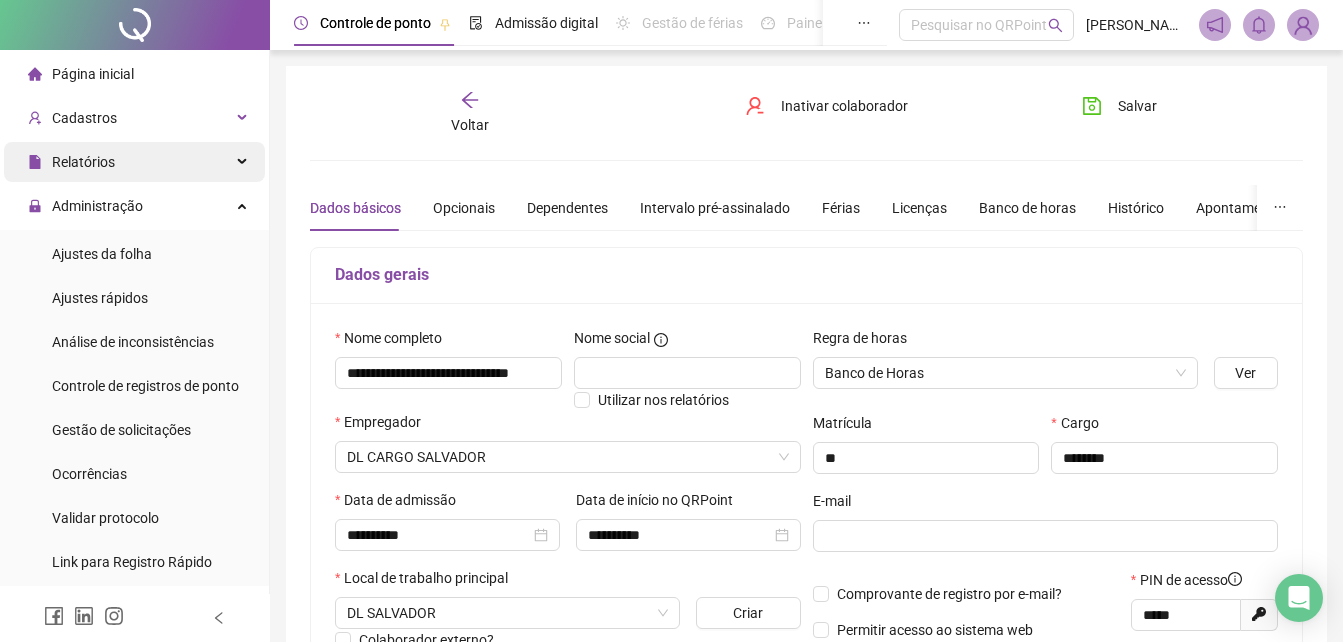 click on "Relatórios" at bounding box center [83, 162] 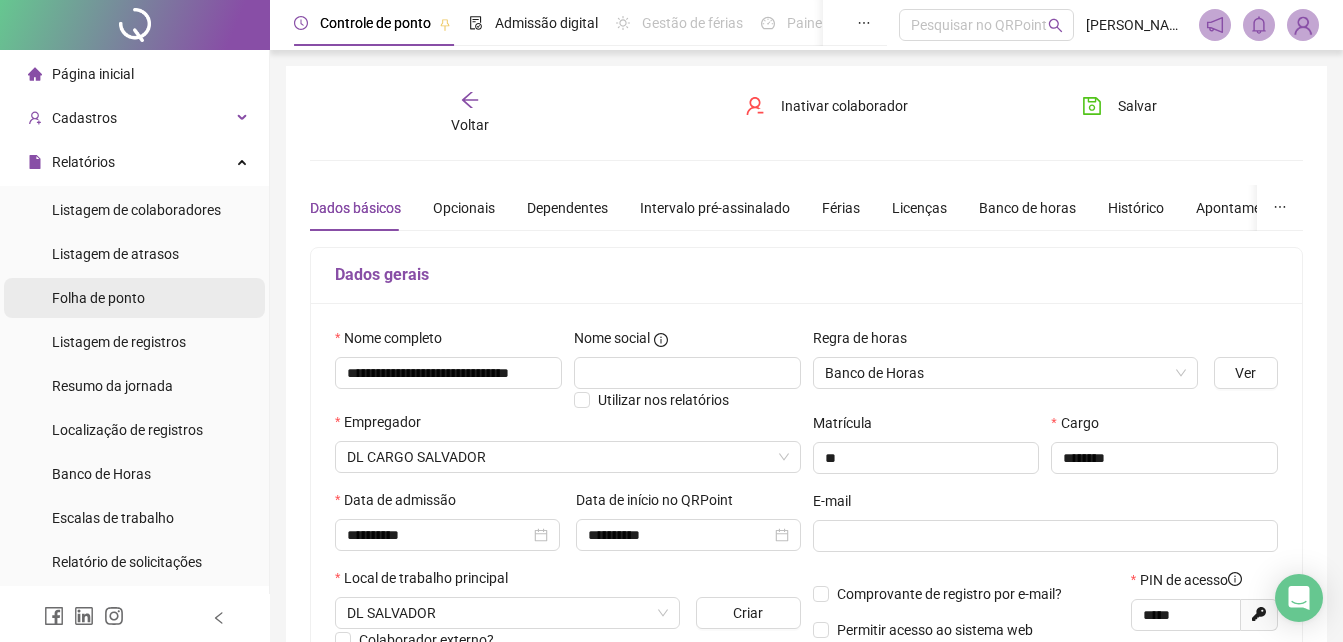 click on "Folha de ponto" at bounding box center (98, 298) 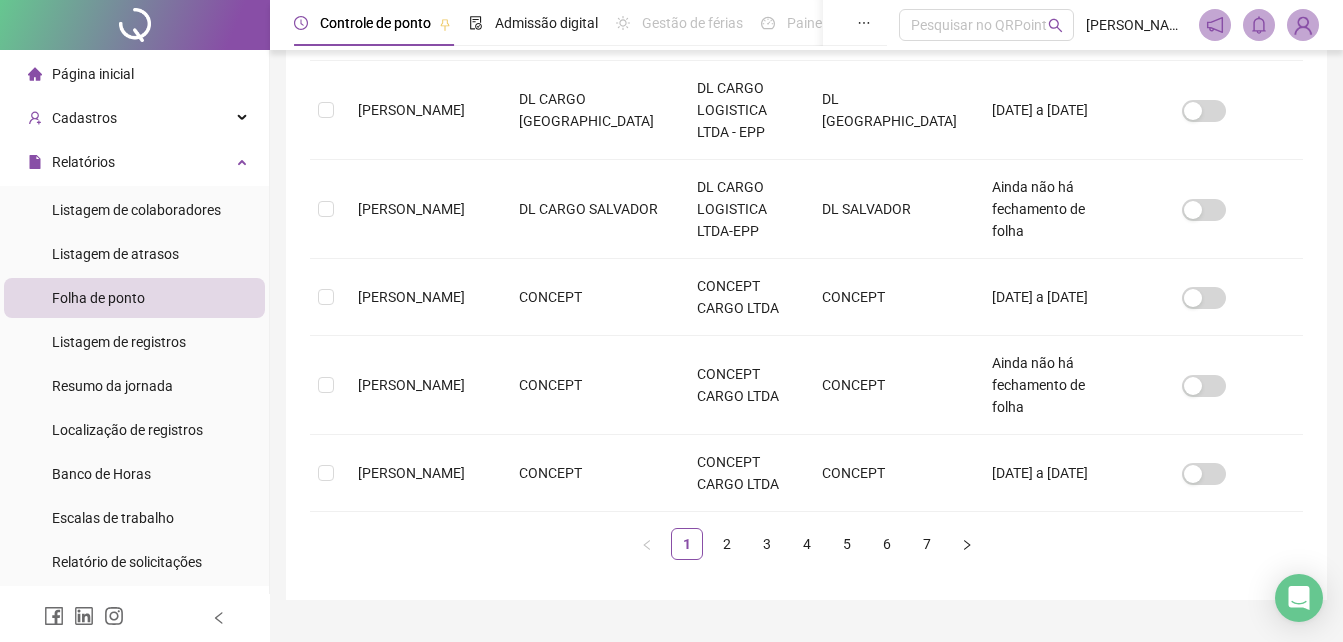 scroll, scrollTop: 89, scrollLeft: 0, axis: vertical 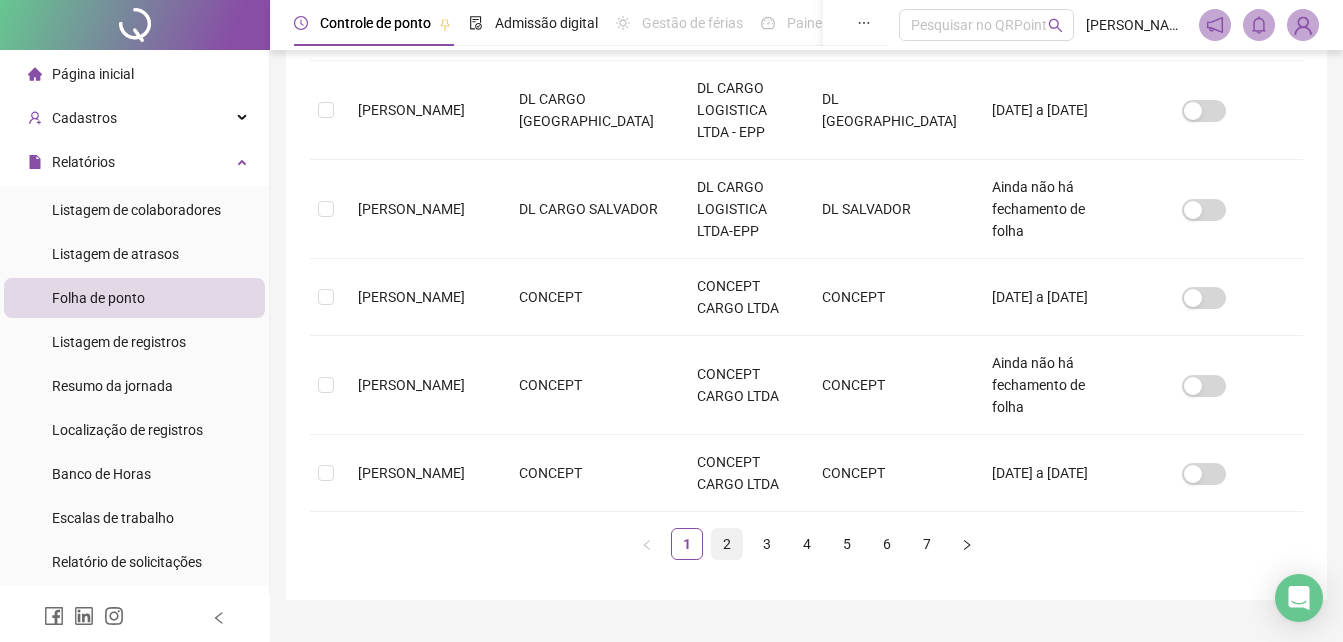 click on "2" at bounding box center (727, 544) 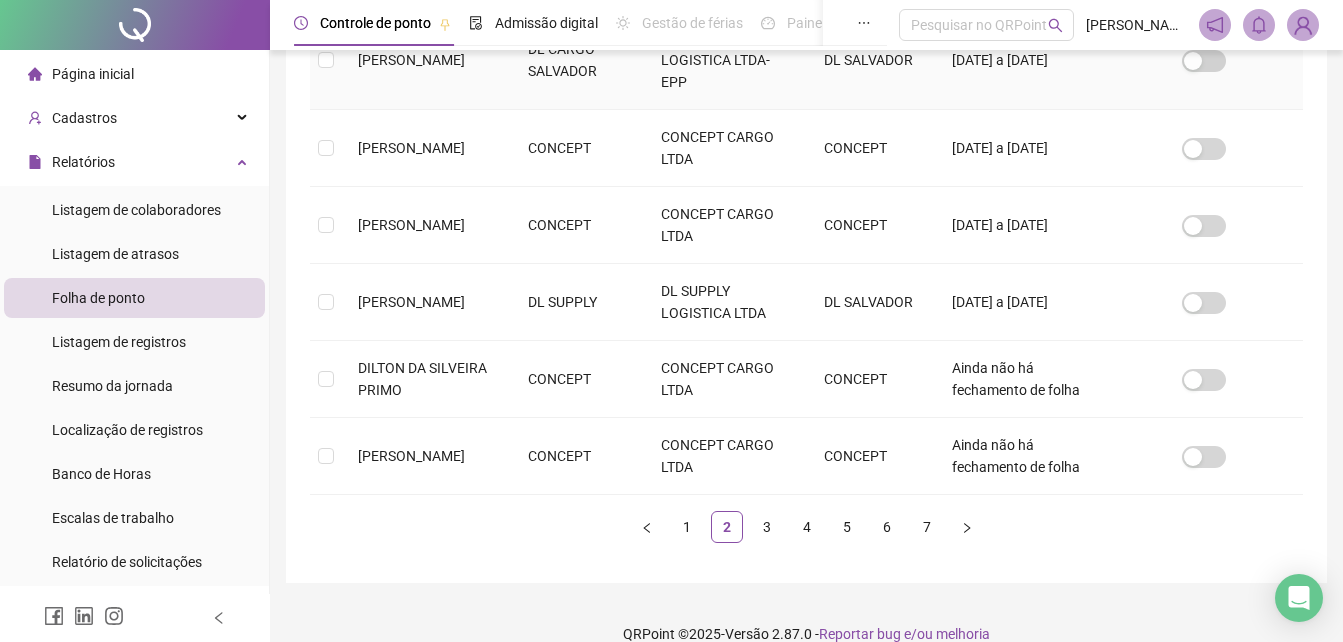 scroll, scrollTop: 816, scrollLeft: 0, axis: vertical 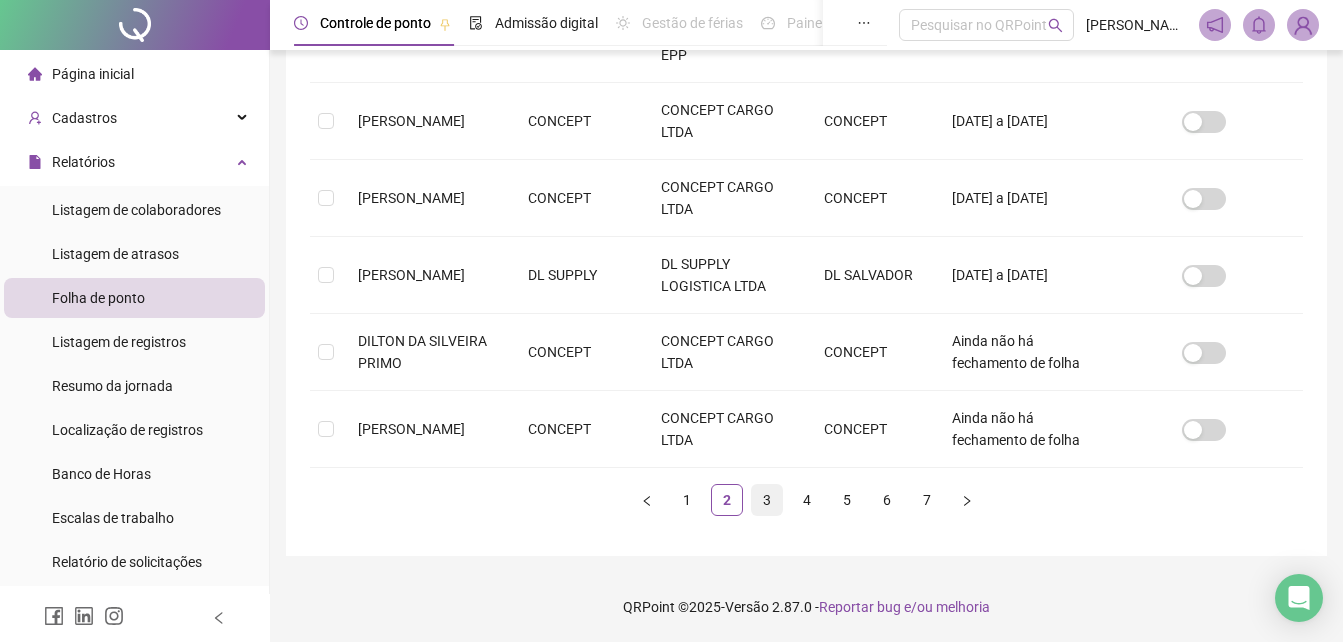 click on "3" at bounding box center (767, 500) 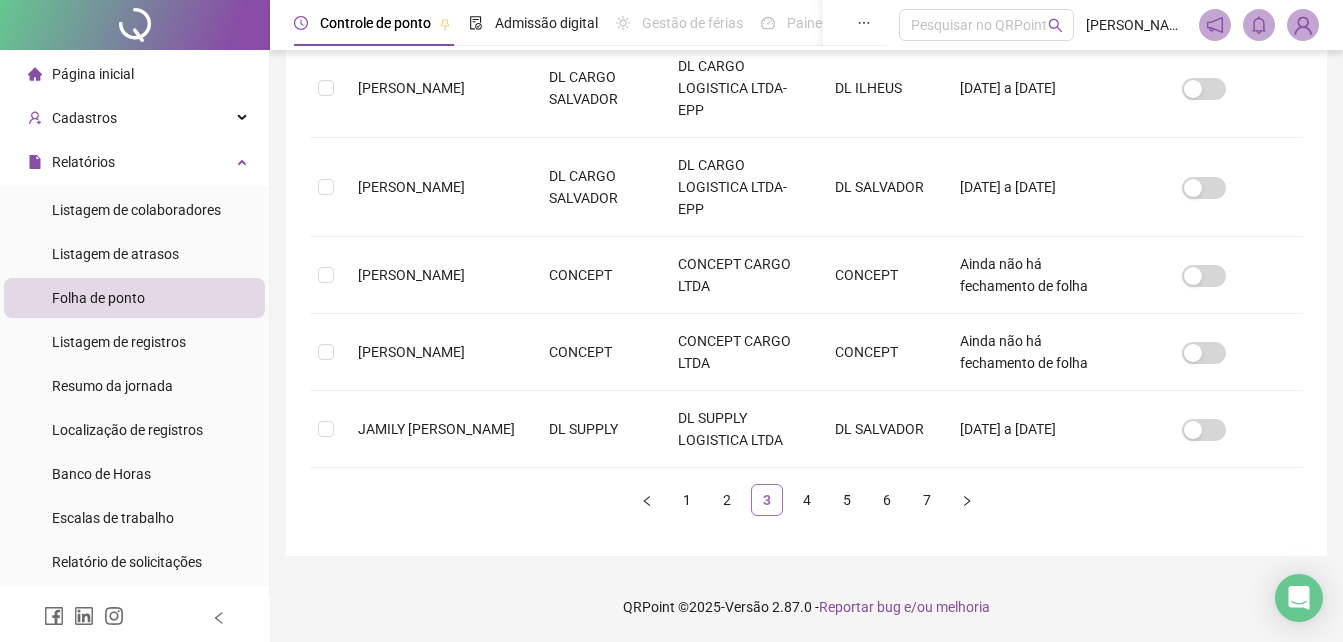 scroll, scrollTop: 89, scrollLeft: 0, axis: vertical 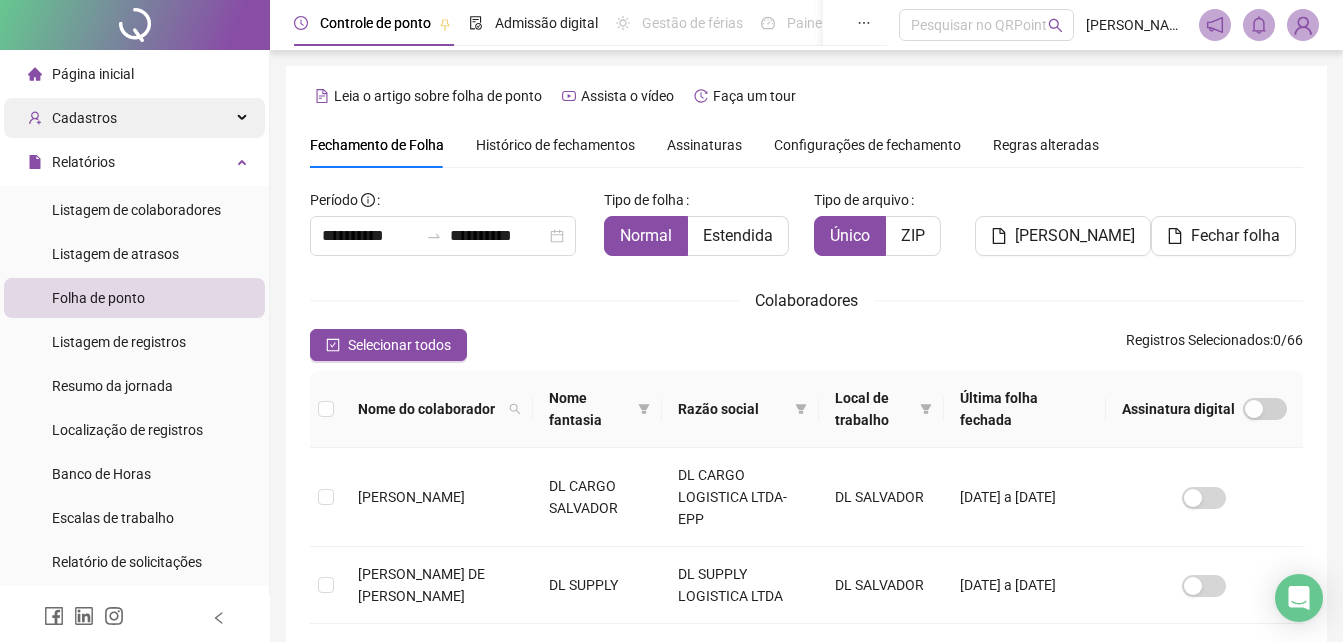 click on "Cadastros" at bounding box center [84, 118] 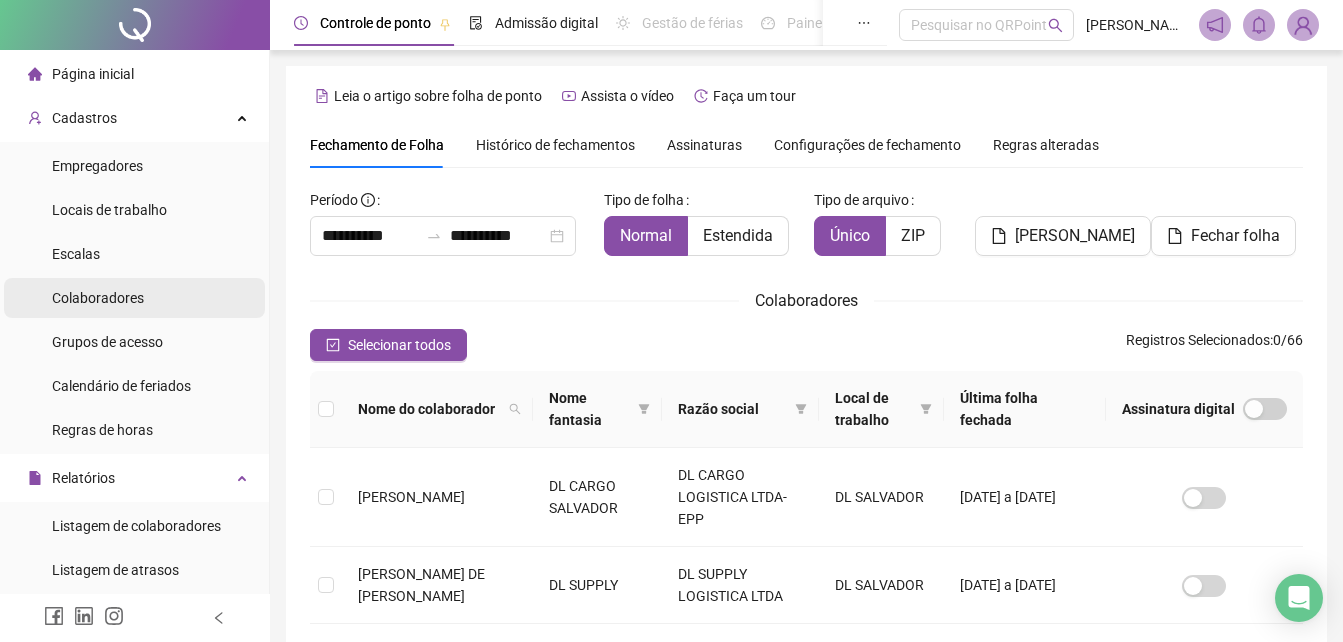 click on "Colaboradores" at bounding box center [98, 298] 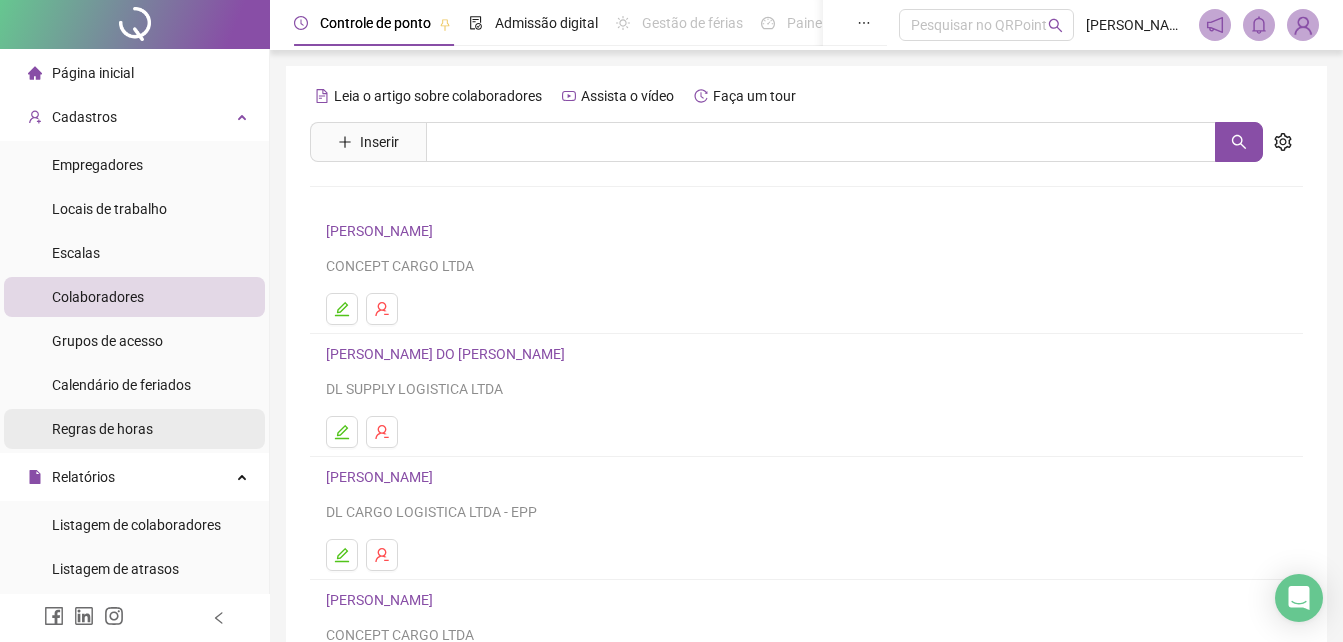 scroll, scrollTop: 0, scrollLeft: 0, axis: both 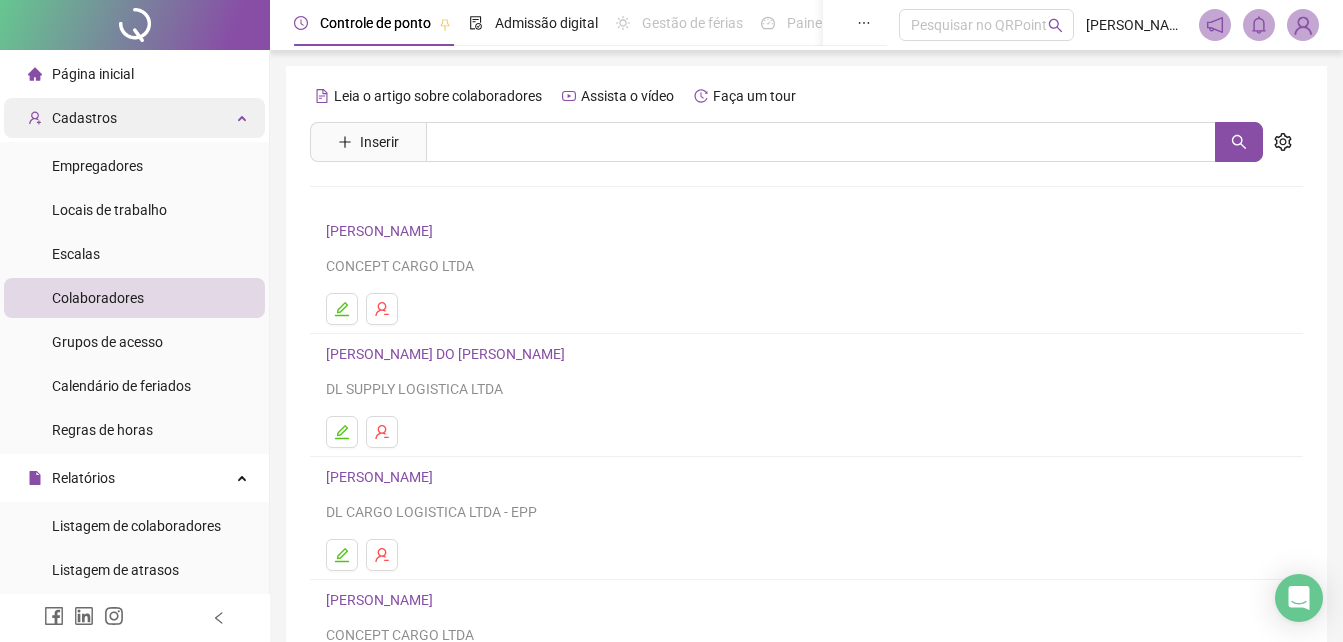 click on "Cadastros" at bounding box center [84, 118] 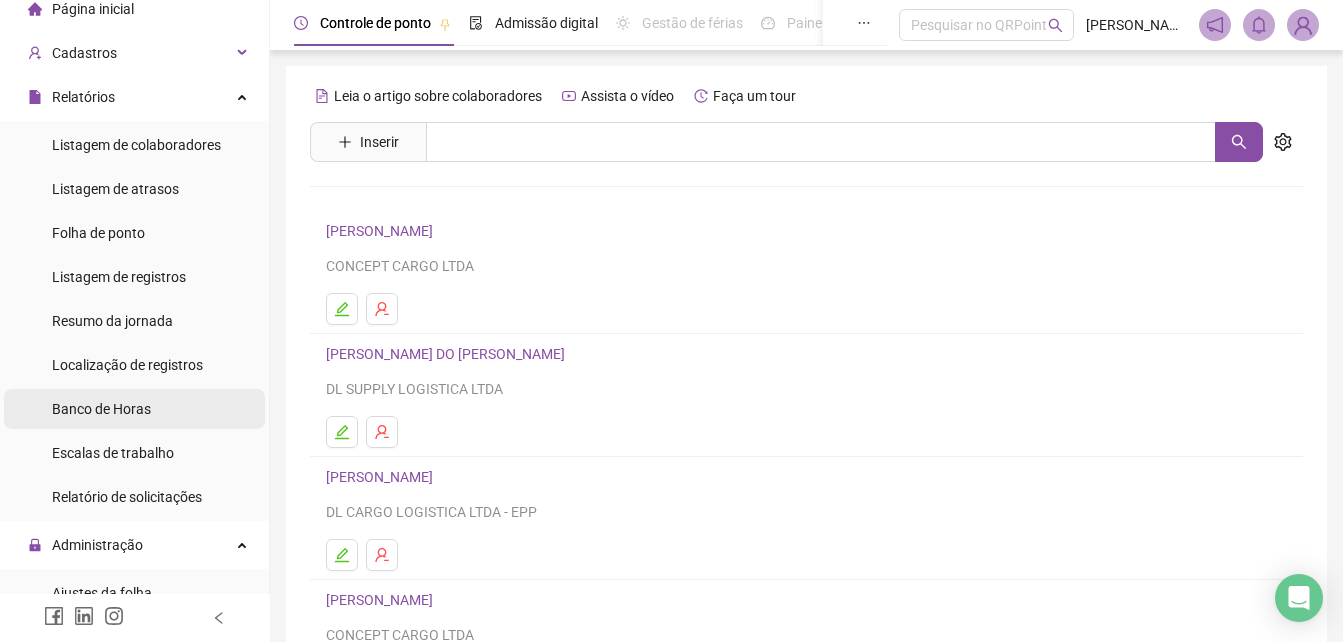 scroll, scrollTop: 100, scrollLeft: 0, axis: vertical 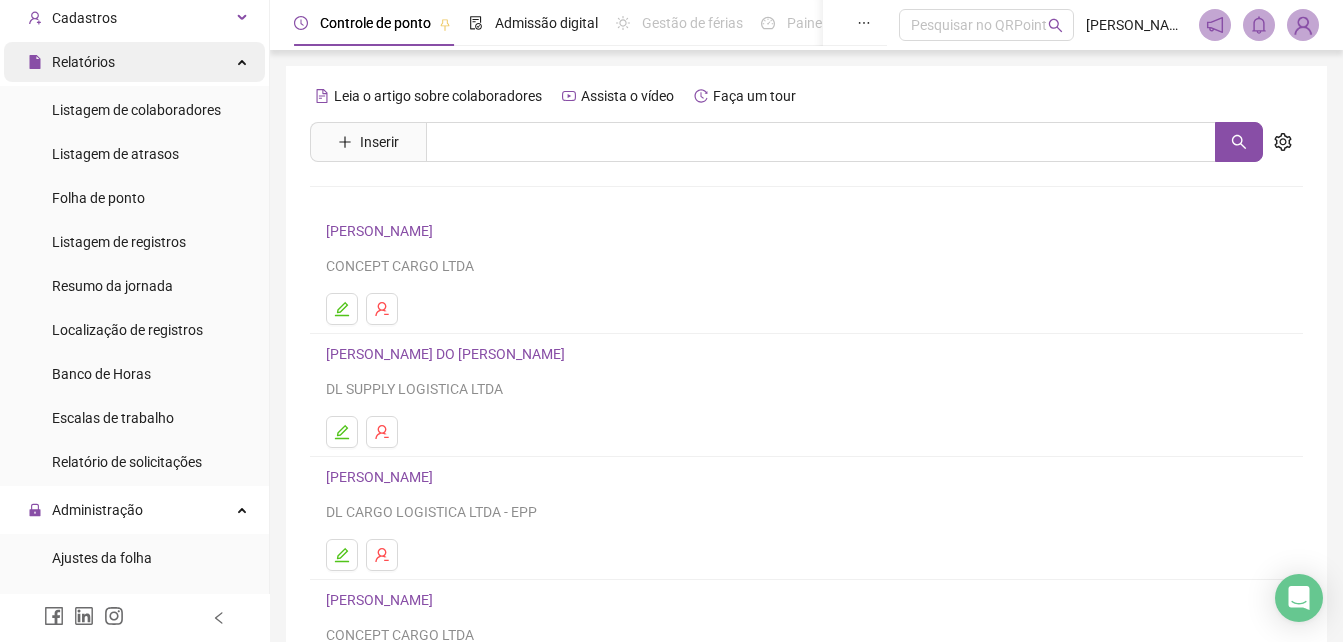 click on "Relatórios" at bounding box center (71, 62) 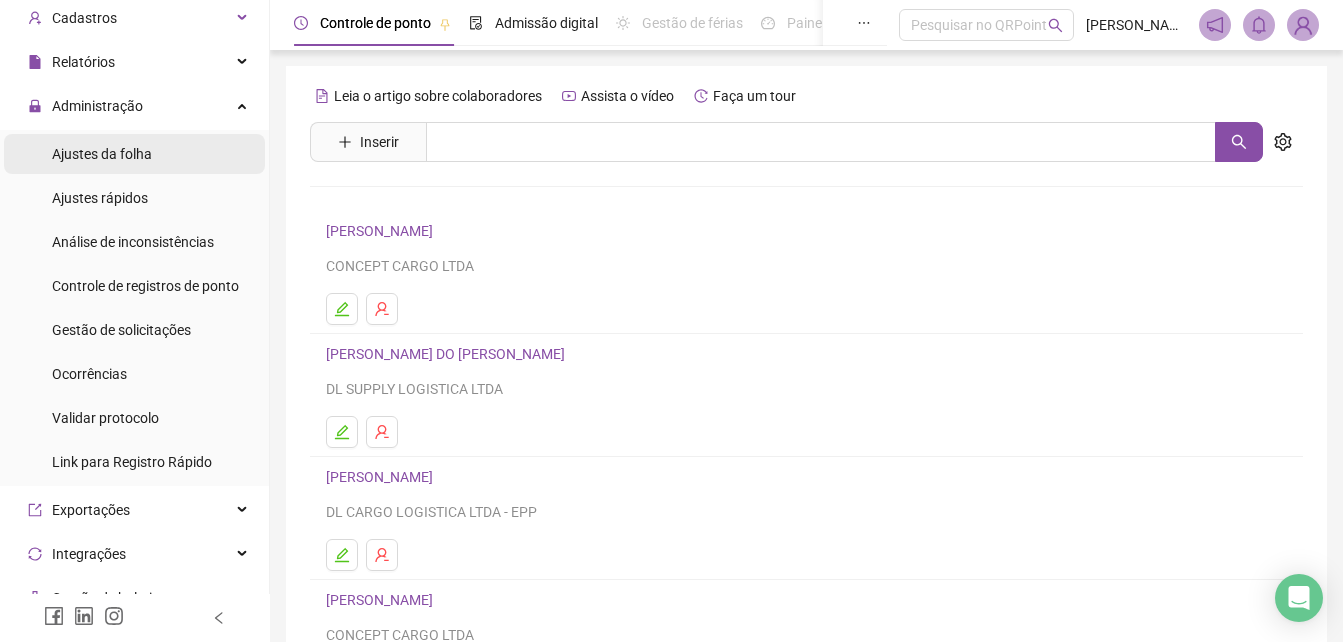 click on "Ajustes da folha" at bounding box center [102, 154] 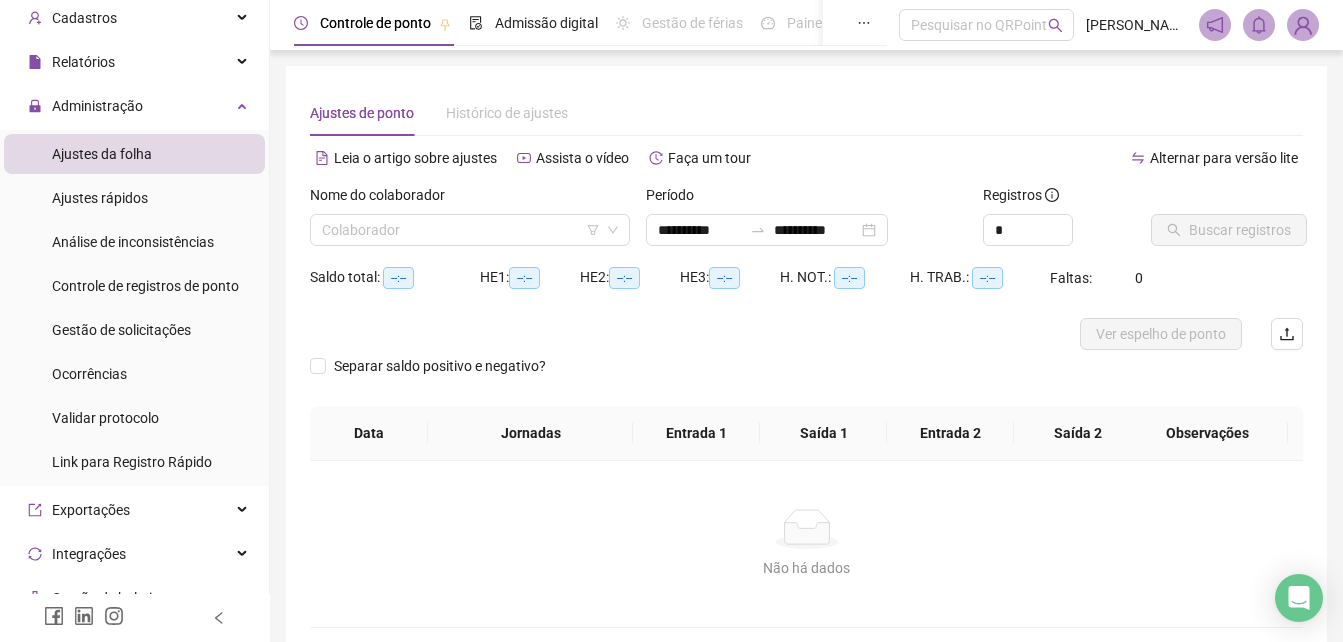 type on "**********" 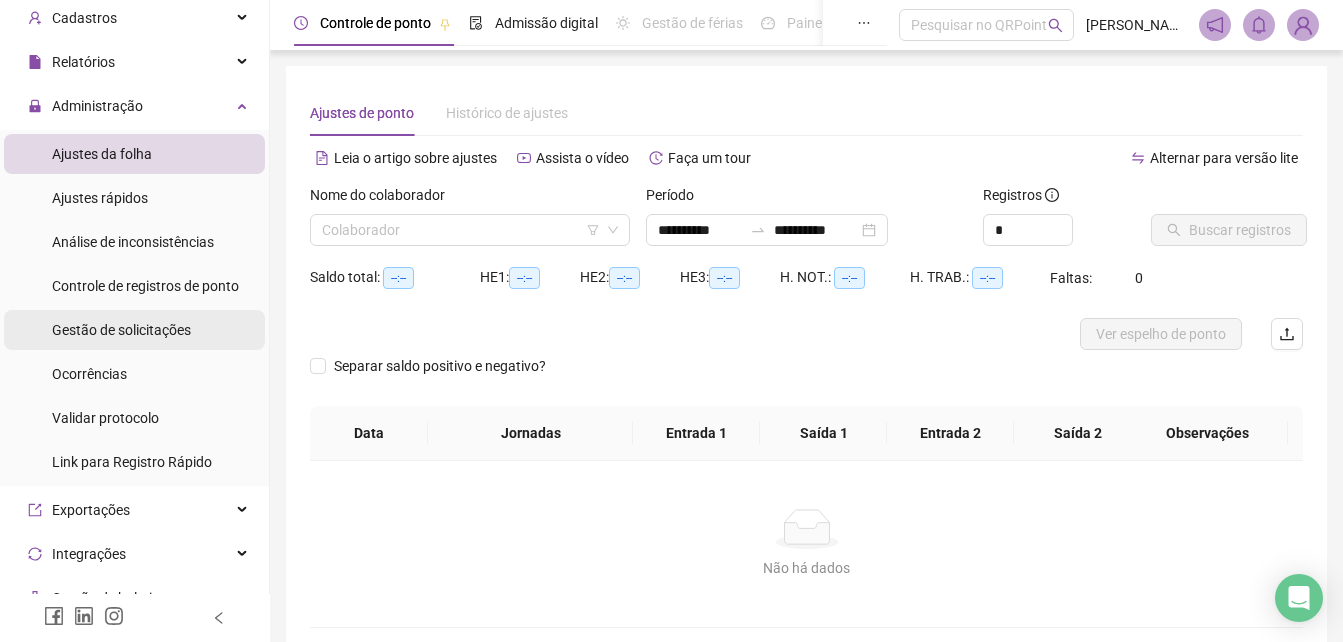 click on "Gestão de solicitações" at bounding box center (121, 330) 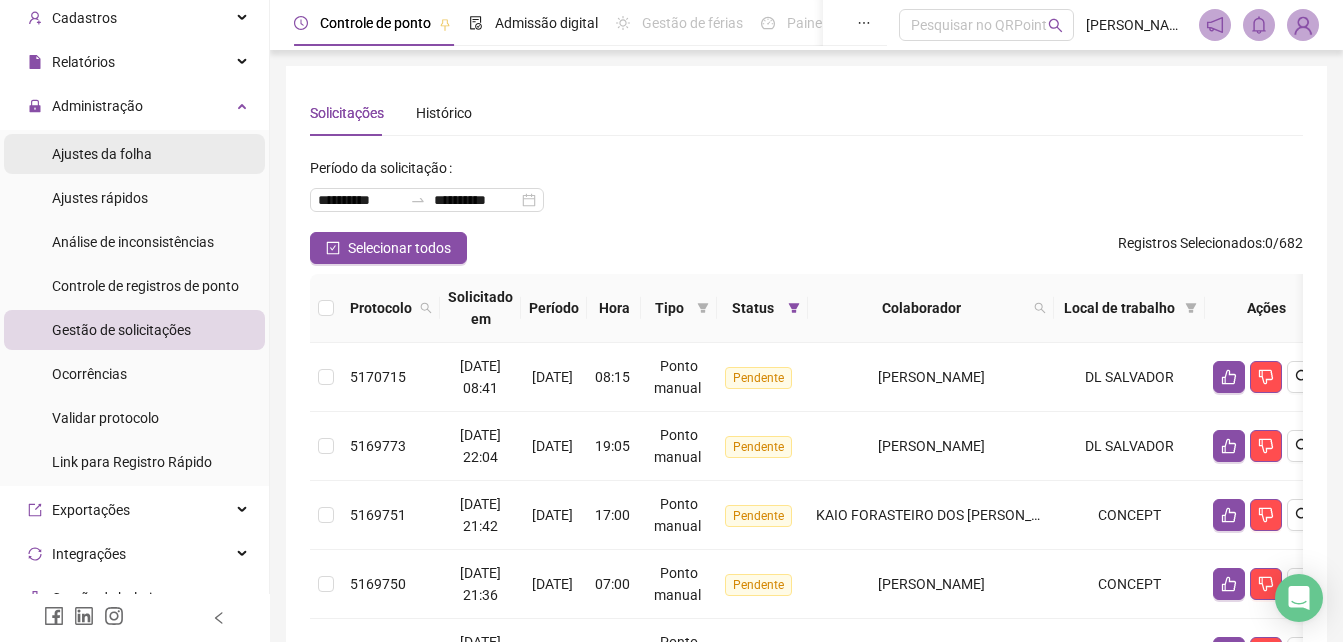 click on "Ajustes da folha" at bounding box center (102, 154) 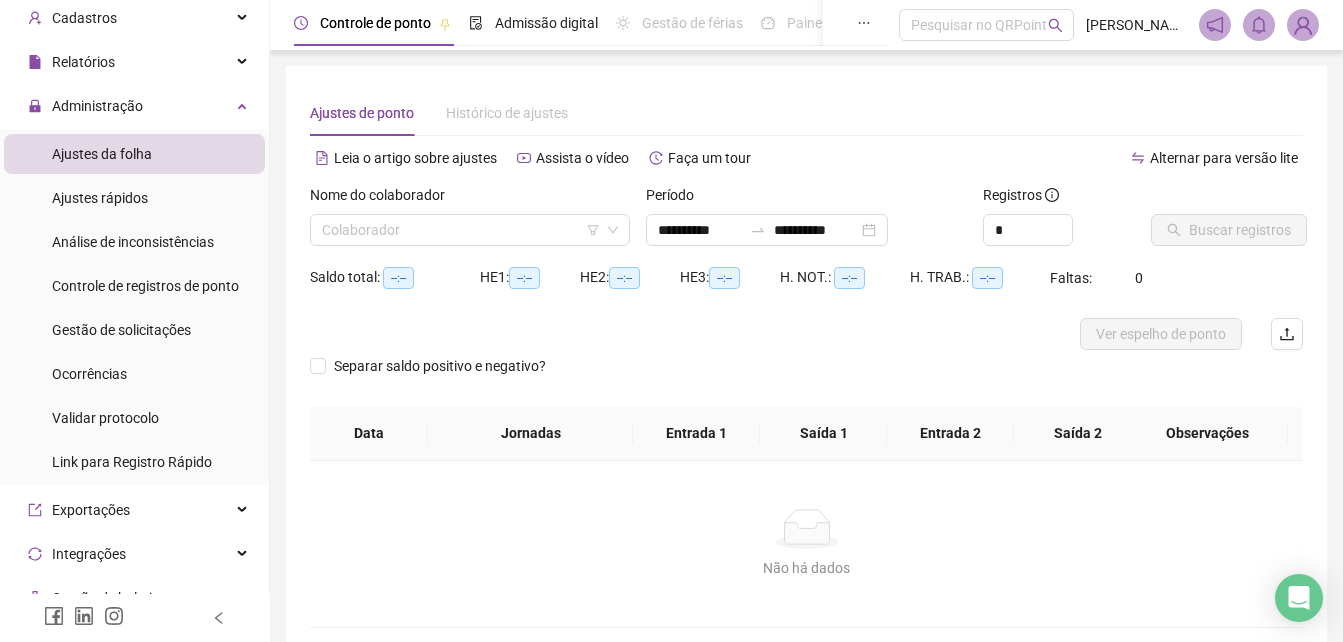 type on "**********" 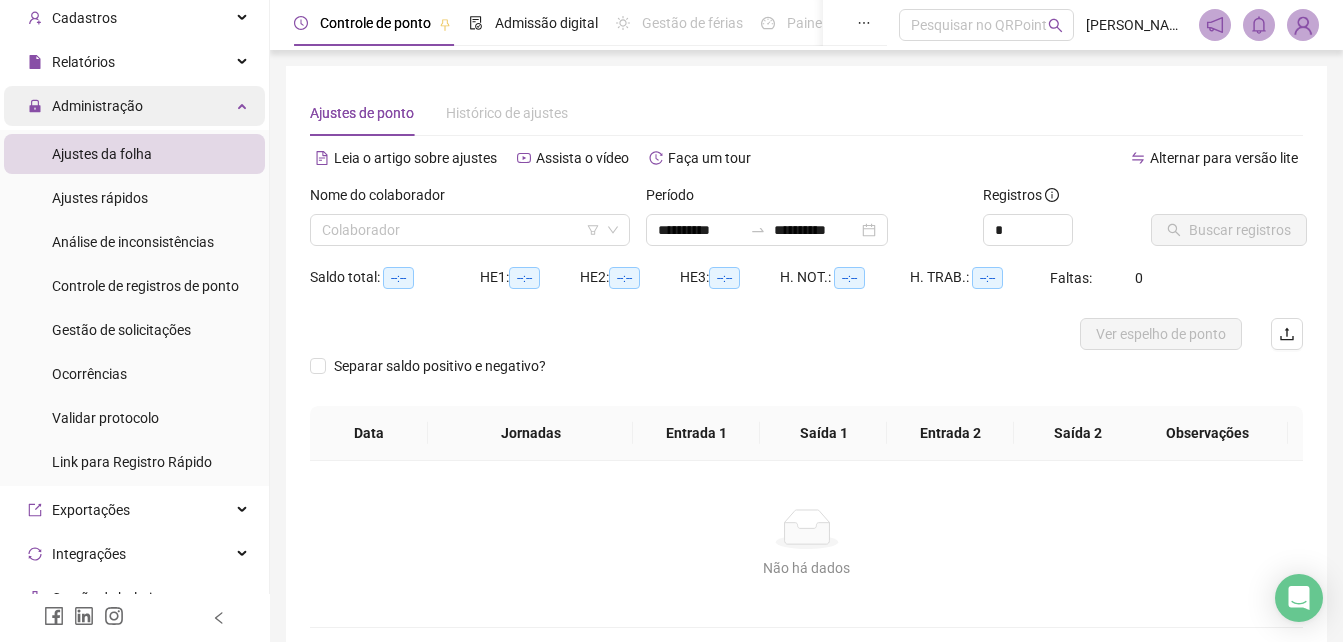 click on "Administração" at bounding box center (97, 106) 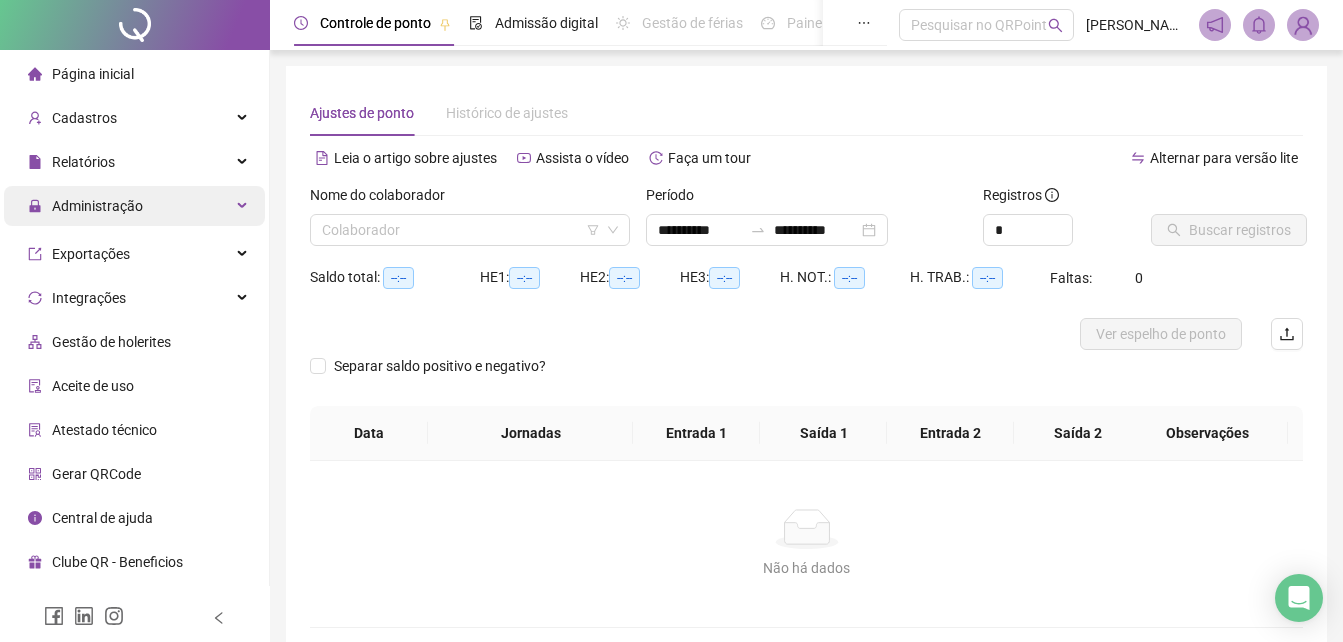 scroll, scrollTop: 0, scrollLeft: 0, axis: both 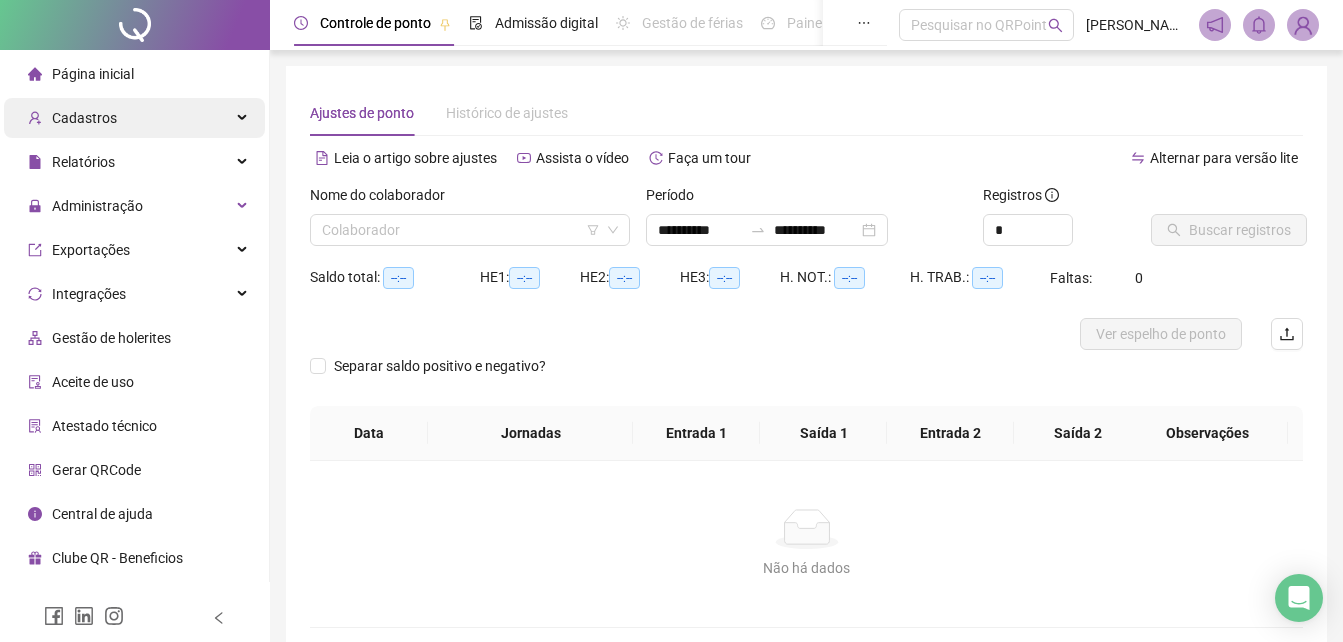click on "Cadastros" at bounding box center (84, 118) 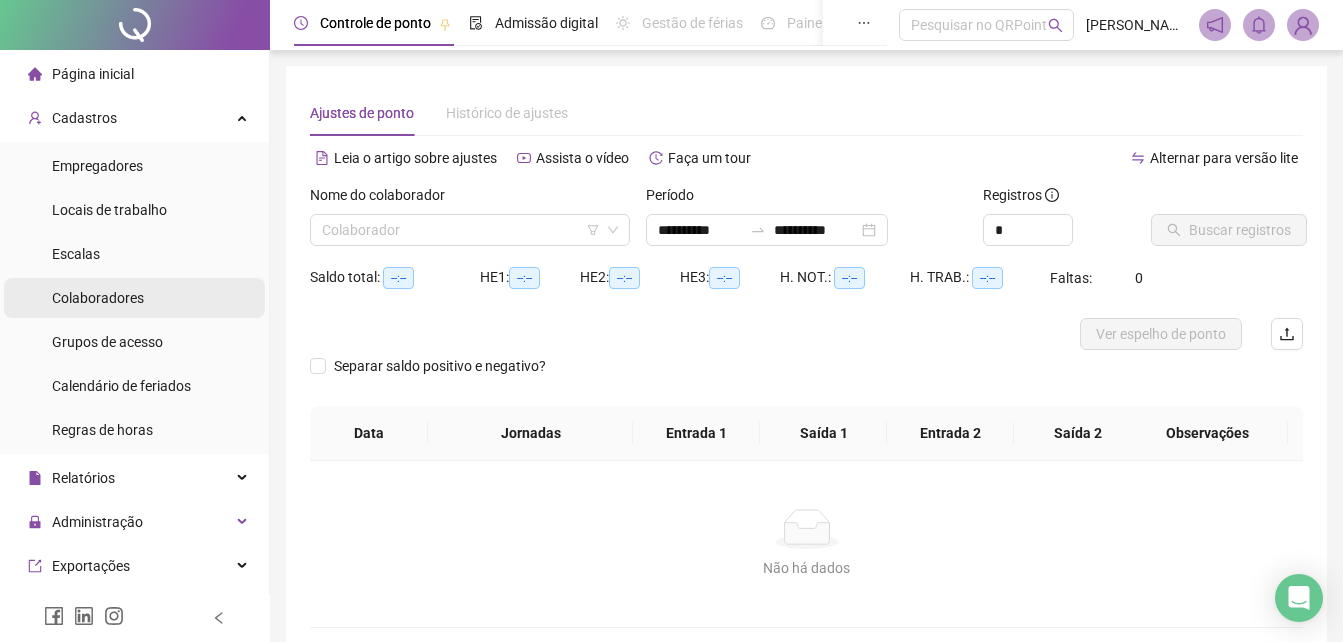 click on "Colaboradores" at bounding box center (98, 298) 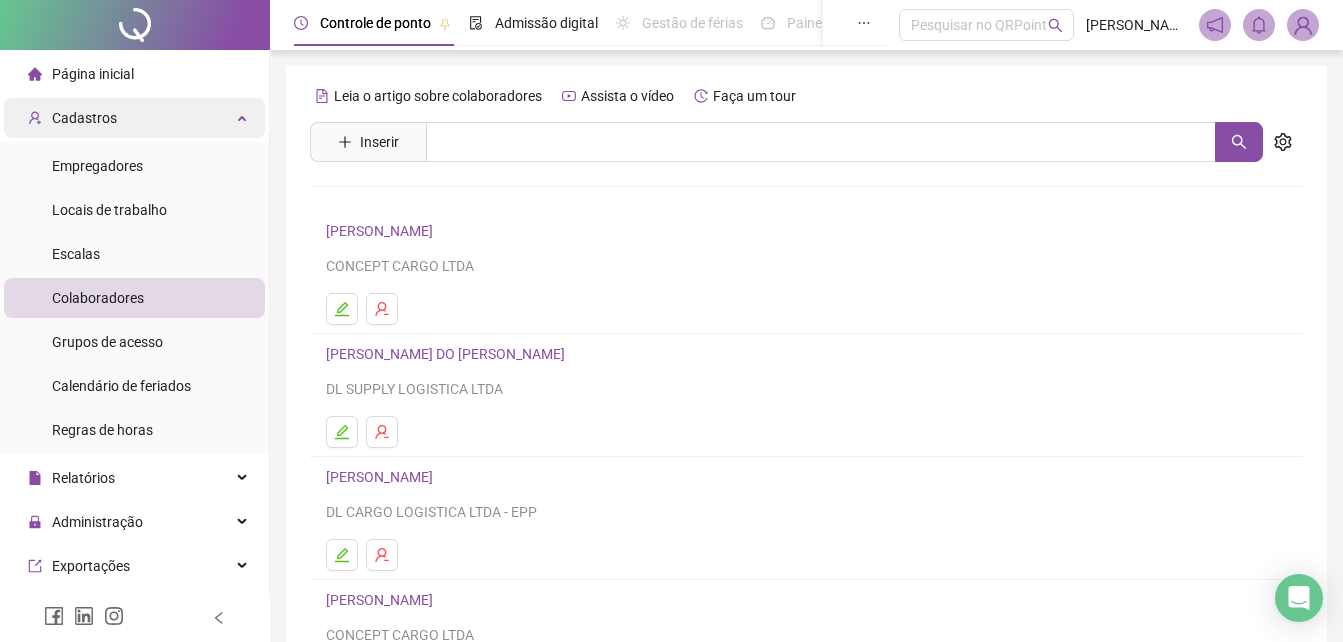 click on "Cadastros" at bounding box center (84, 118) 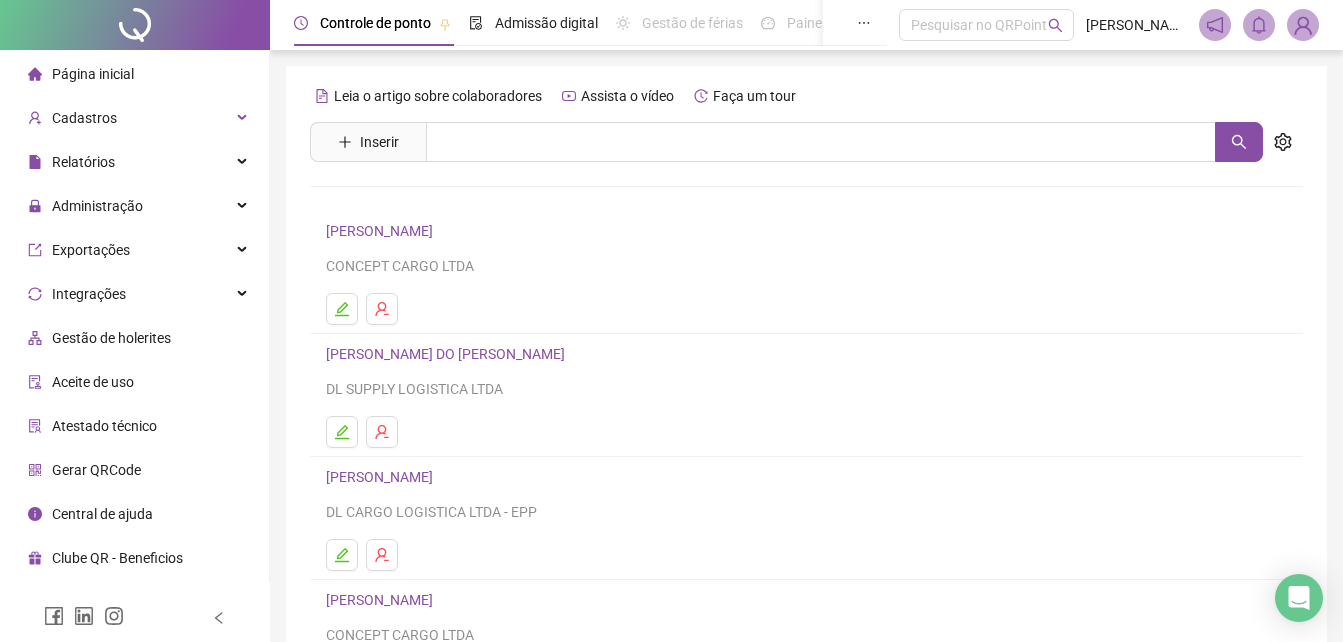click on "Página inicial" at bounding box center [93, 74] 